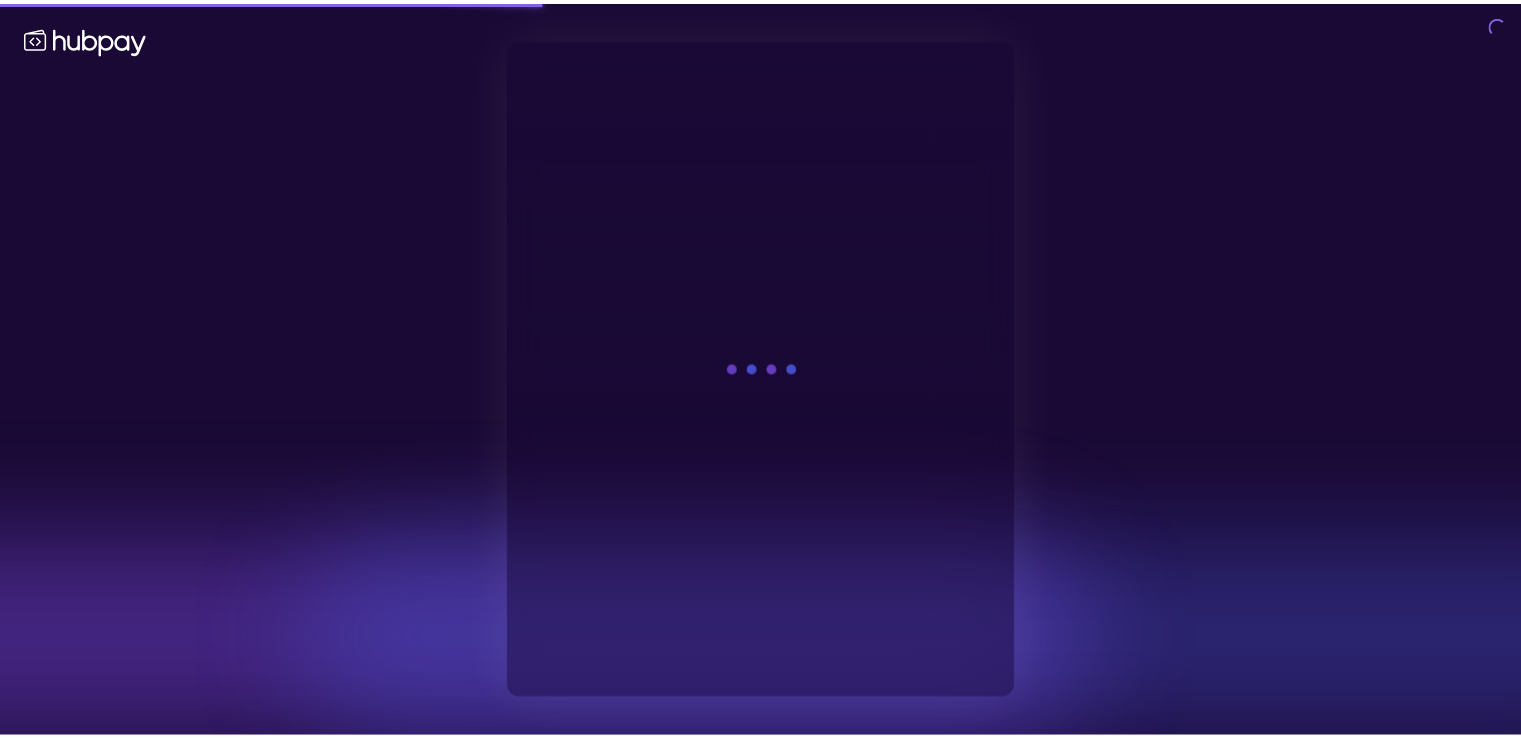 scroll, scrollTop: 0, scrollLeft: 0, axis: both 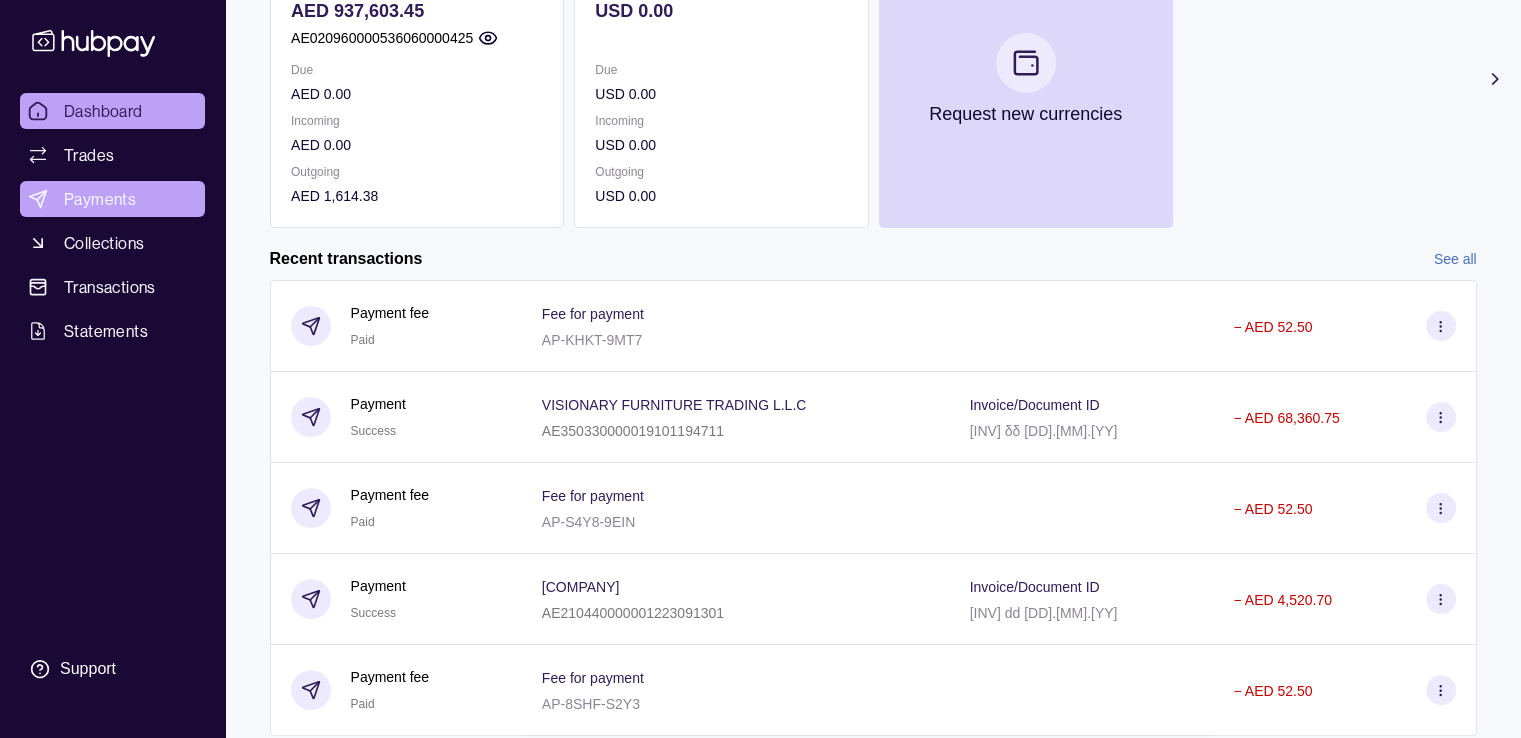 click on "Payments" at bounding box center (100, 199) 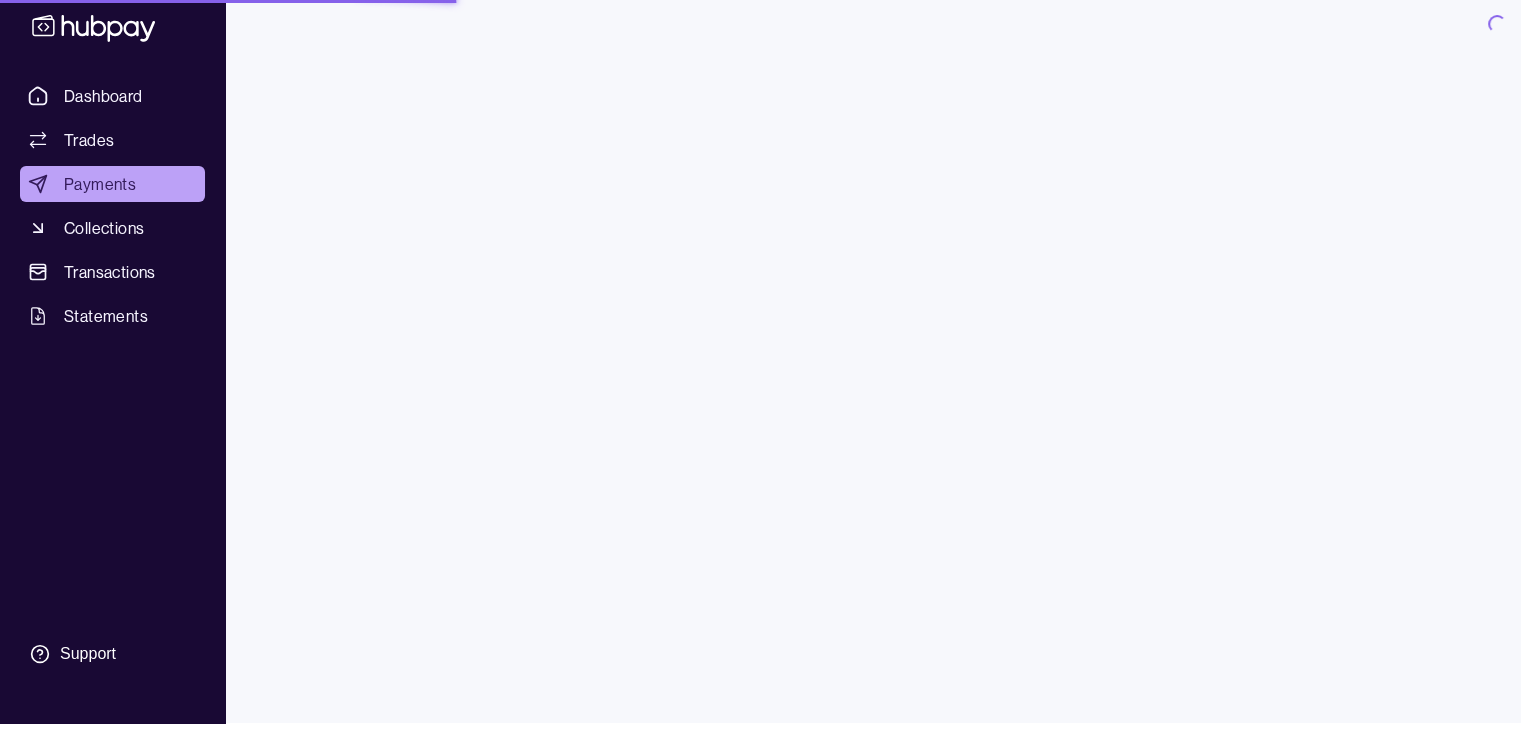 scroll, scrollTop: 0, scrollLeft: 0, axis: both 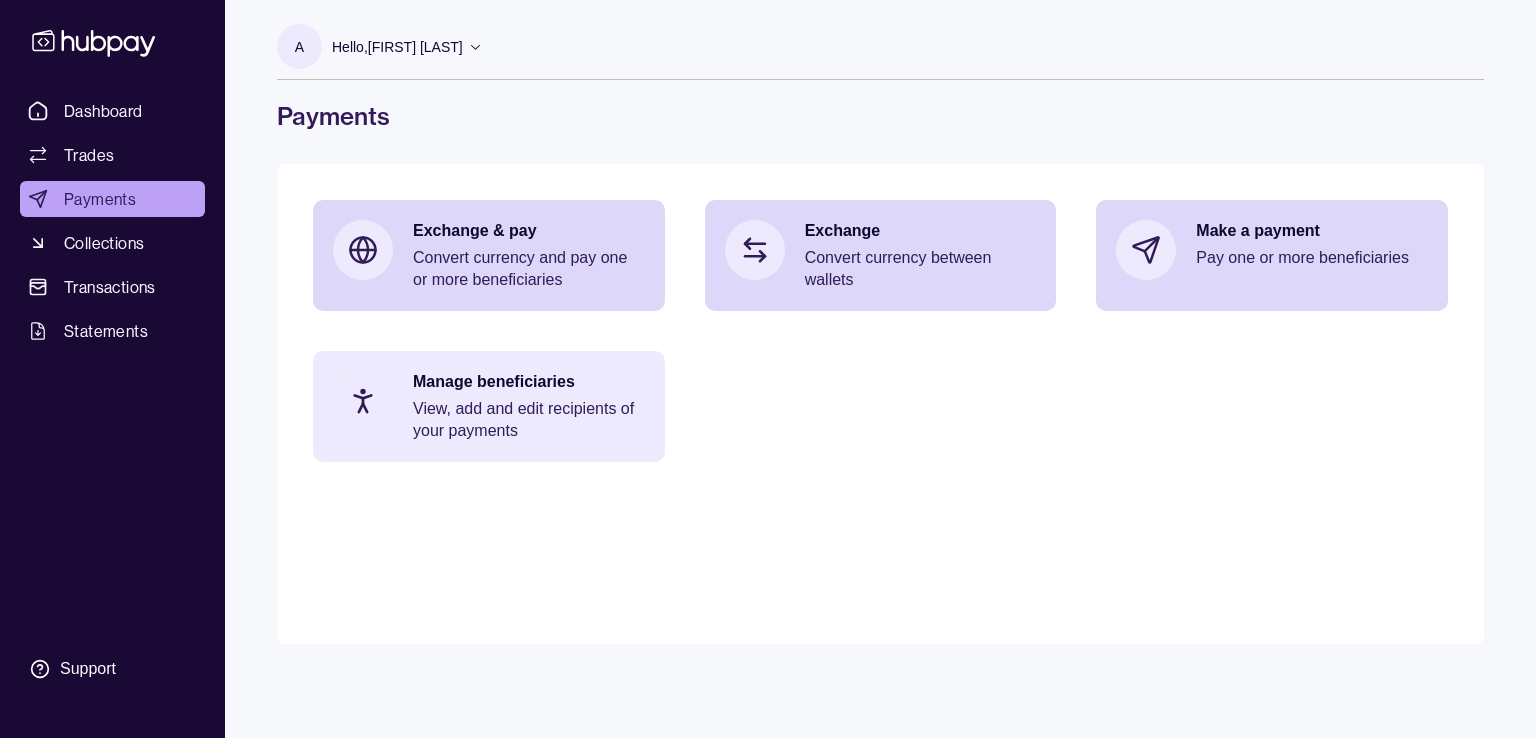 click on "View, add and edit recipients of your payments" at bounding box center [529, 420] 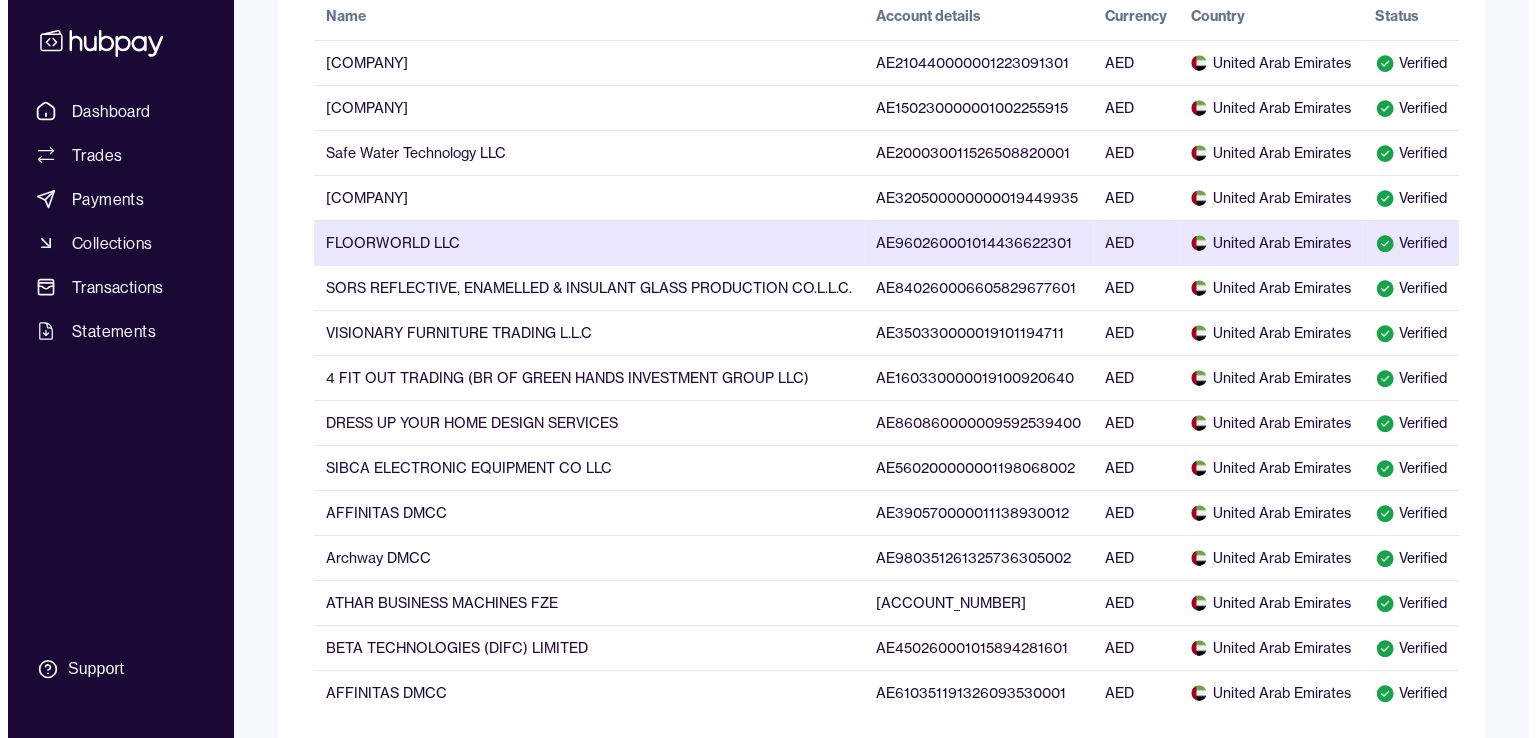 scroll, scrollTop: 429, scrollLeft: 0, axis: vertical 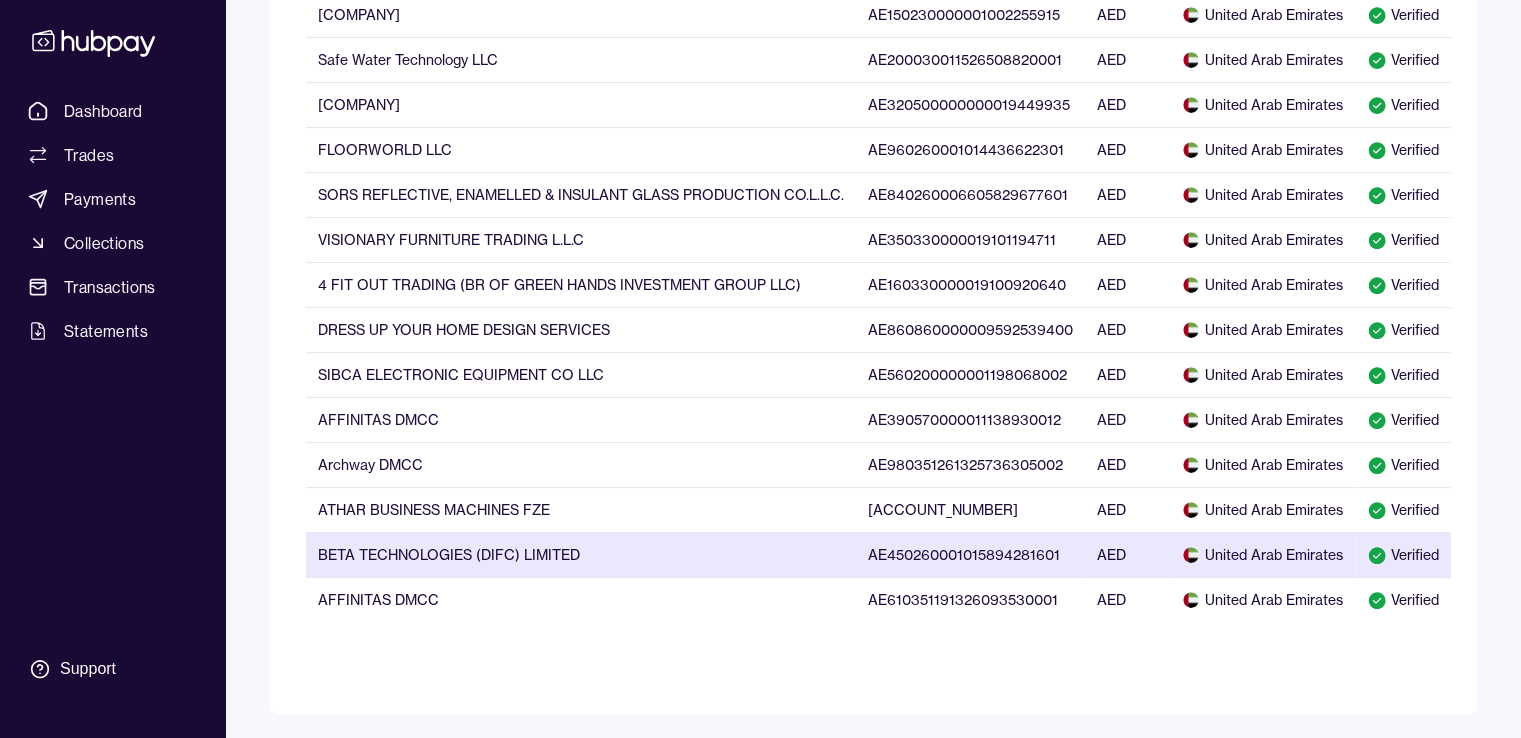 click on "BETA TECHNOLOGIES (DIFC) LIMITED" at bounding box center (581, 554) 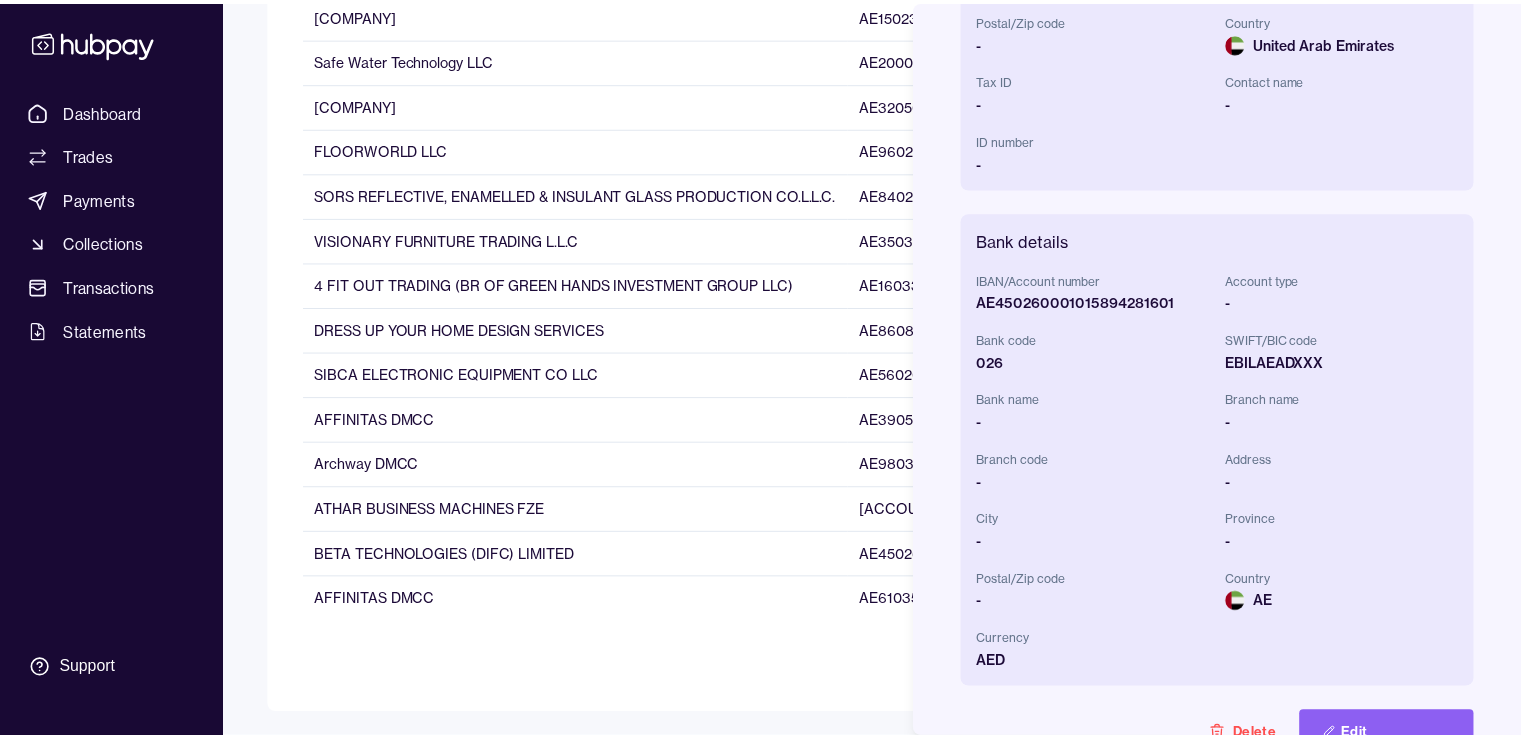 scroll, scrollTop: 518, scrollLeft: 0, axis: vertical 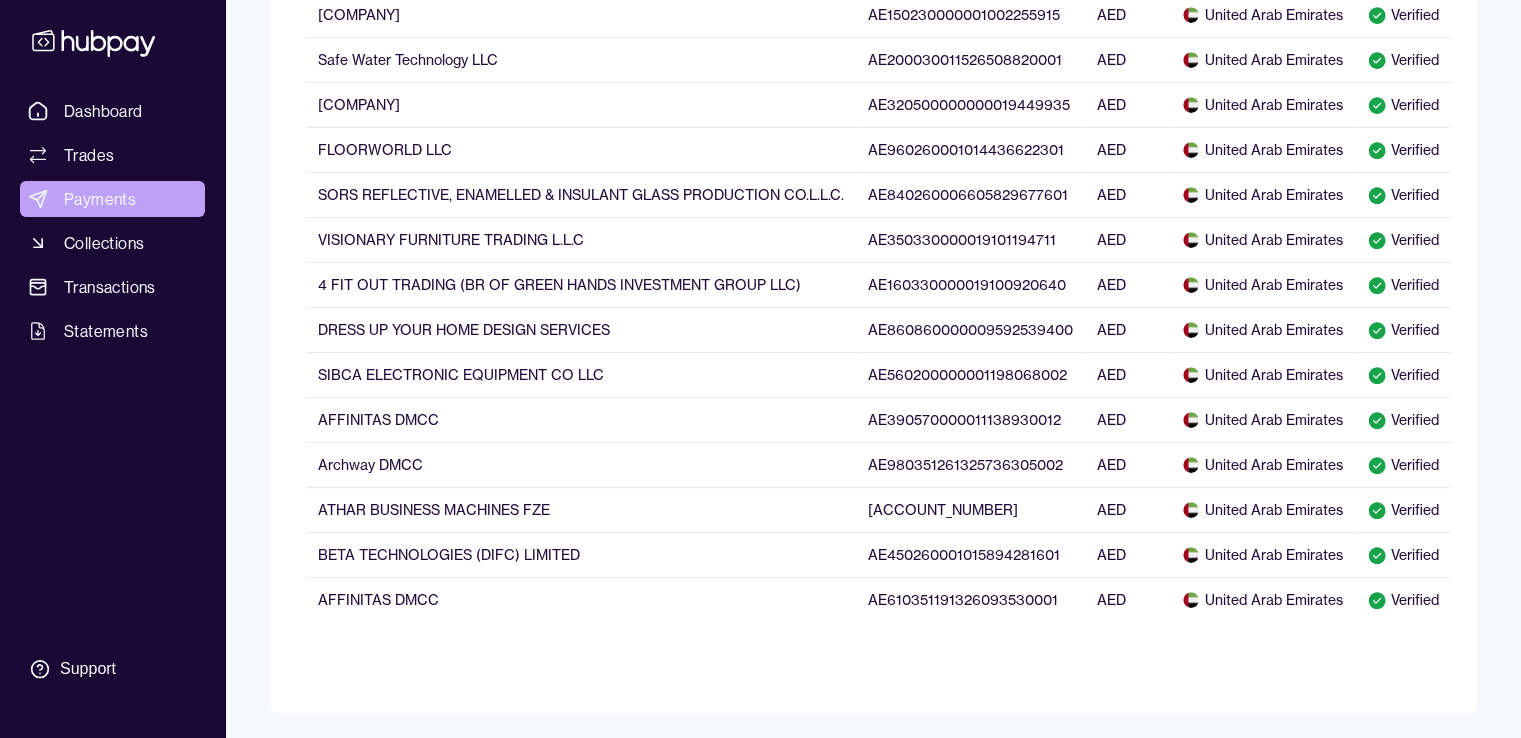 click on "Payments" at bounding box center (100, 199) 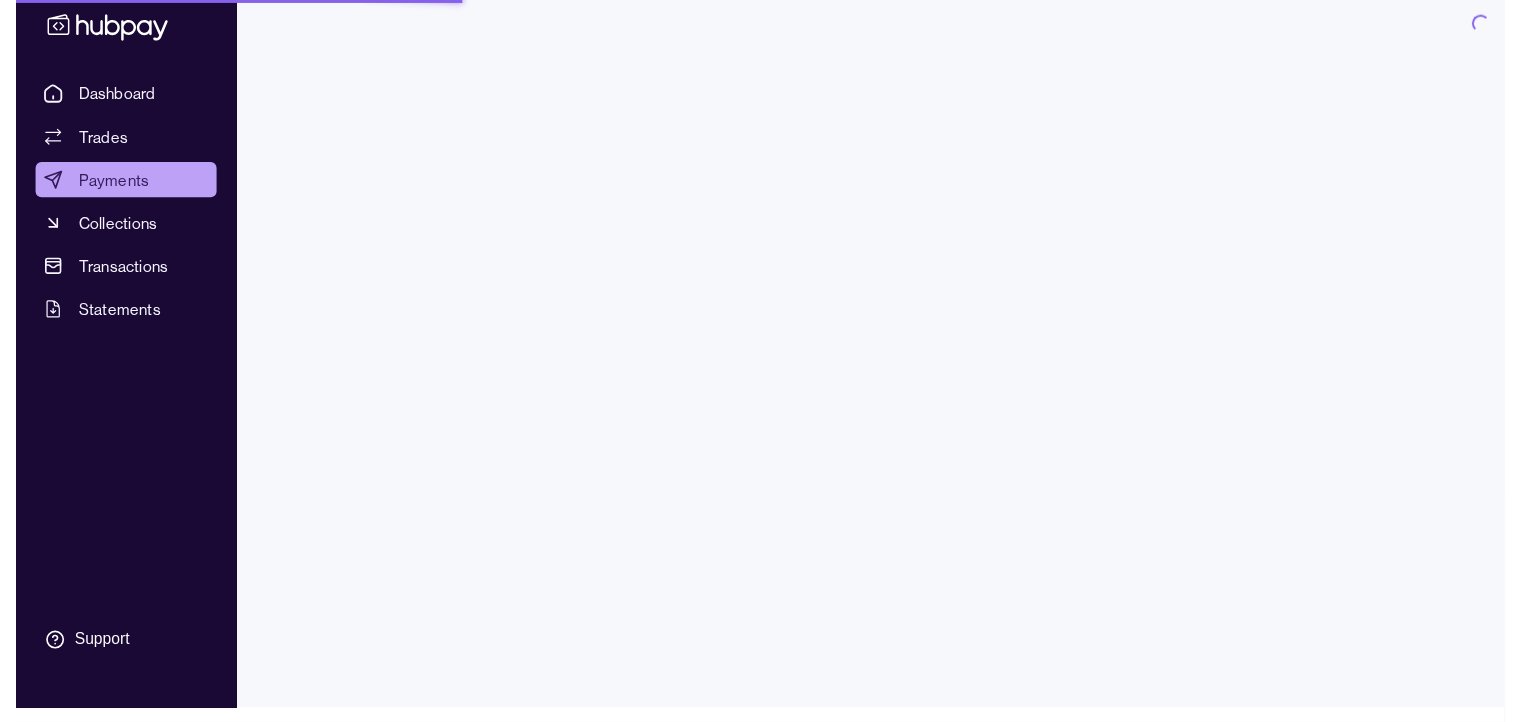 scroll, scrollTop: 0, scrollLeft: 0, axis: both 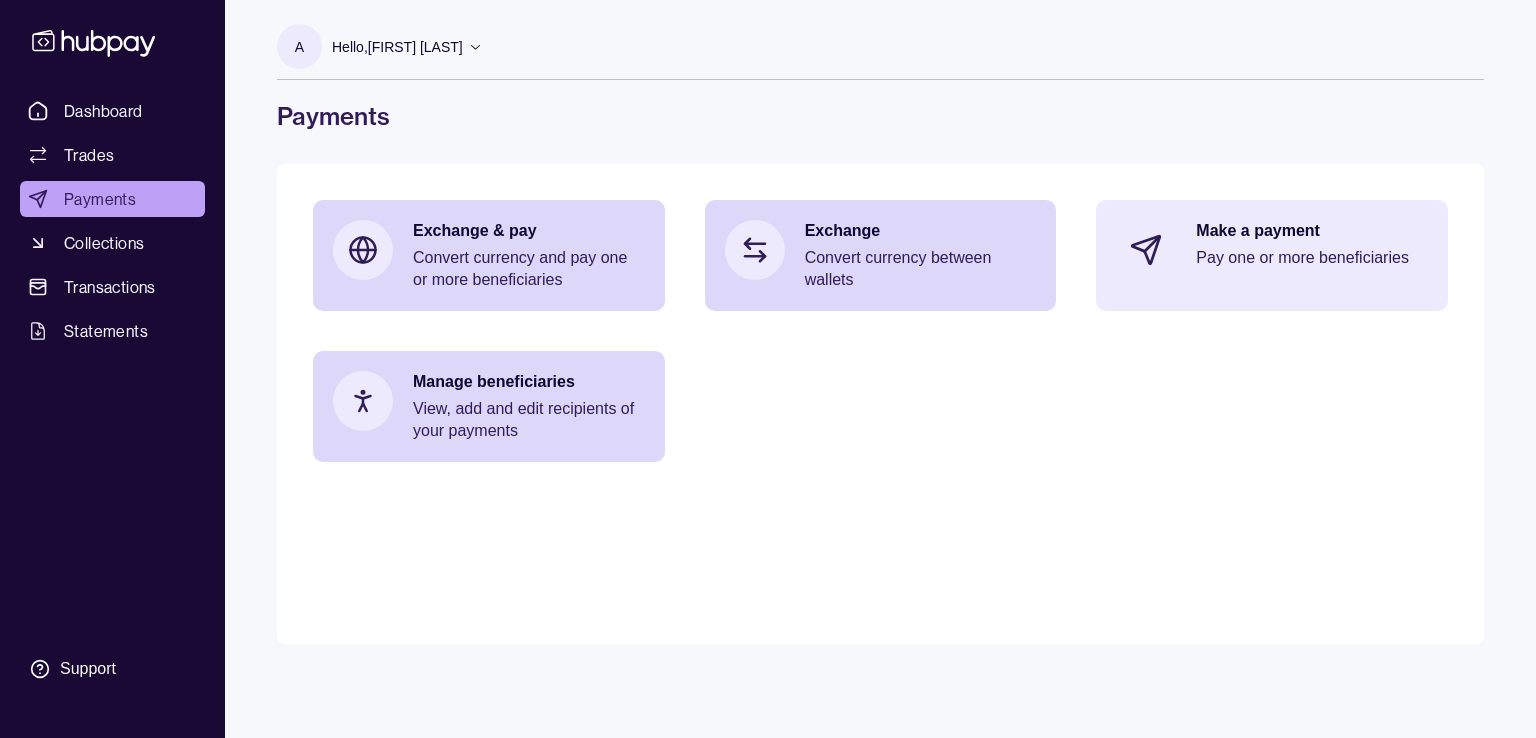 click on "Make a payment Pay one or more beneficiaries" at bounding box center (1312, 250) 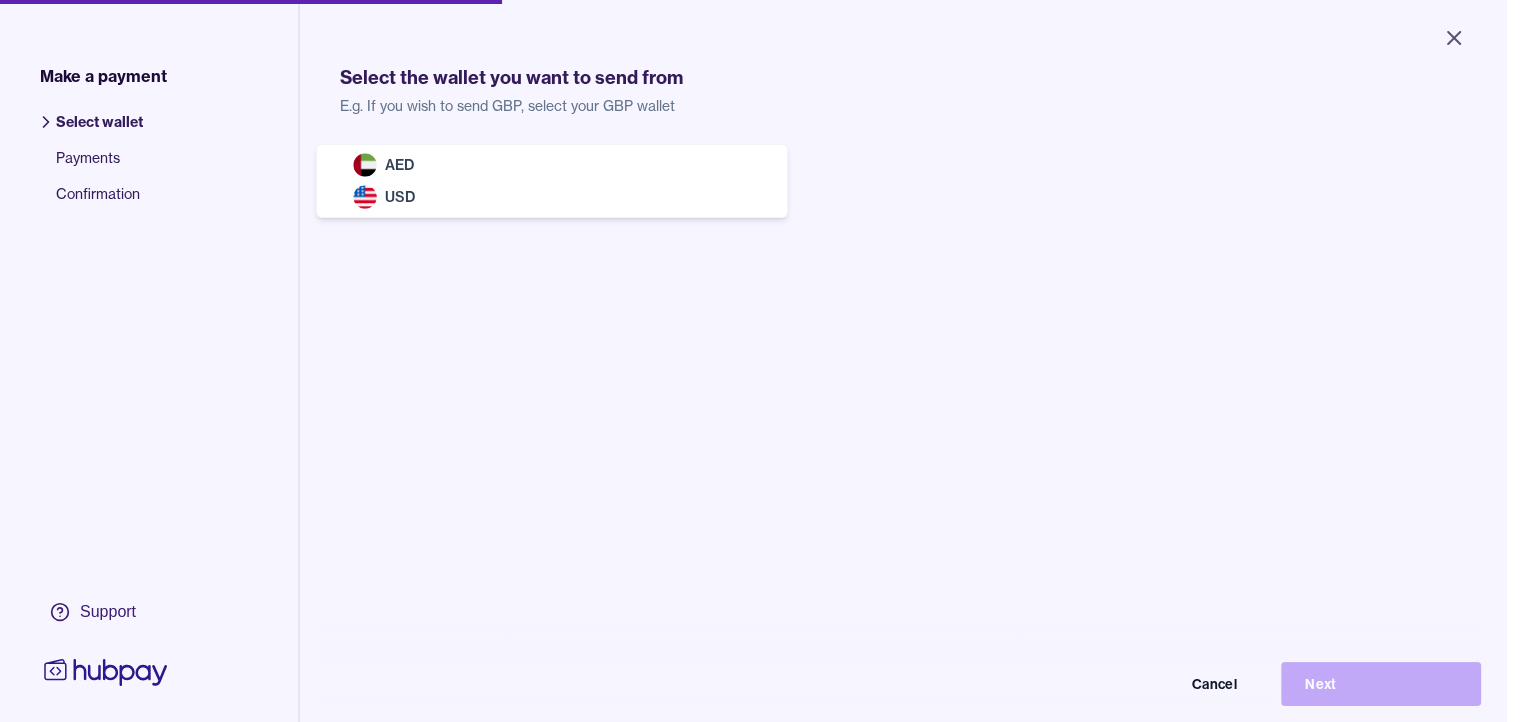 click on "Close Make a payment Select wallet Payments Confirmation Support Select the wallet you want to send from E.g. If you wish to send GBP, select your GBP wallet Select wallet Cancel Next Make a payment | Hubpay AED USD" at bounding box center (753, 361) 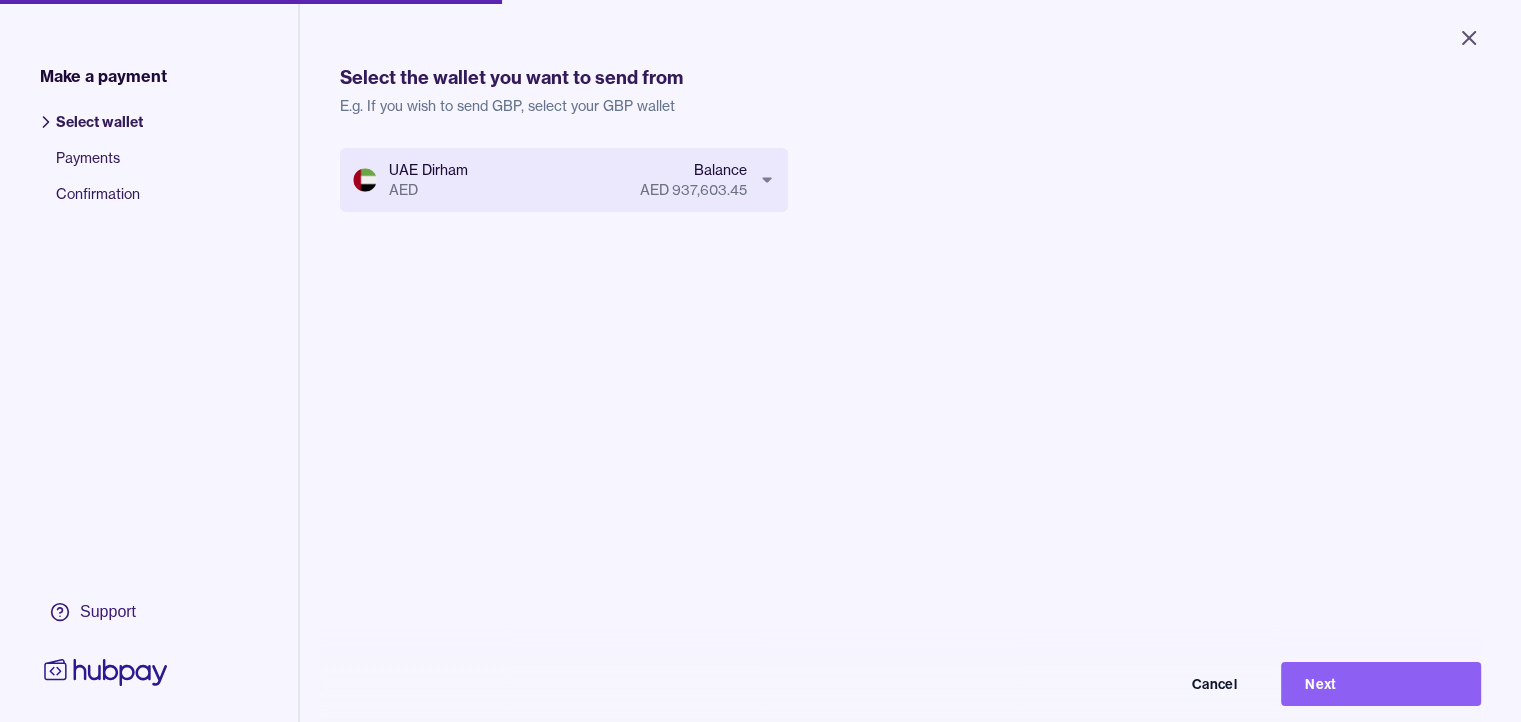 click on "Close Make a payment Select wallet Payments Confirmation Support Select the wallet you want to send from E.g. If you wish to send GBP, select your GBP wallet UAE Dirham AED Balance AED 937,603.45 Cancel Next Make a payment | Hubpay" at bounding box center [760, 361] 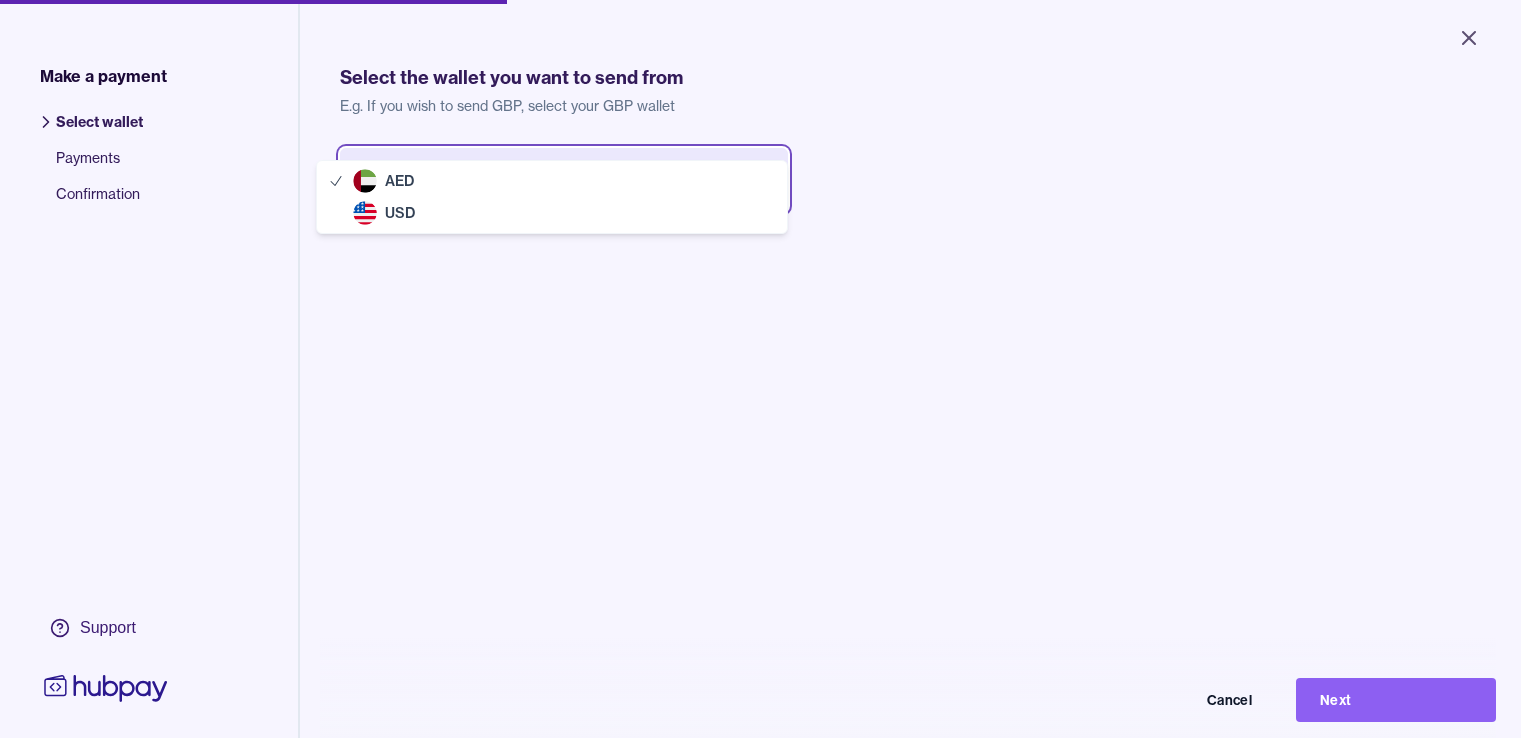 click on "Close Make a payment Select wallet Payments Confirmation Support Select the wallet you want to send from E.g. If you wish to send GBP, select your GBP wallet UAE Dirham AED Balance AED 937,603.45 Cancel Next Make a payment | Hubpay AED USD" at bounding box center (768, 369) 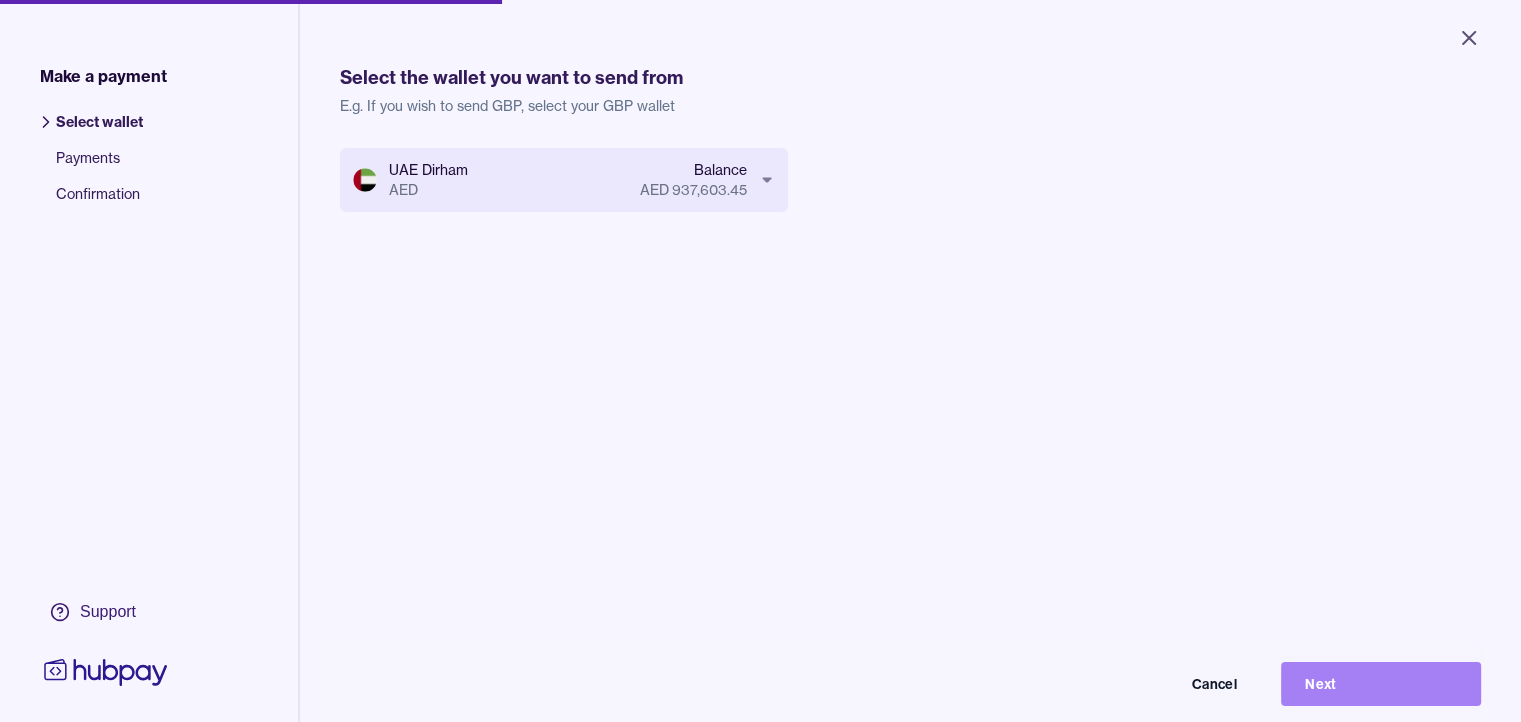 click on "Next" at bounding box center (1381, 684) 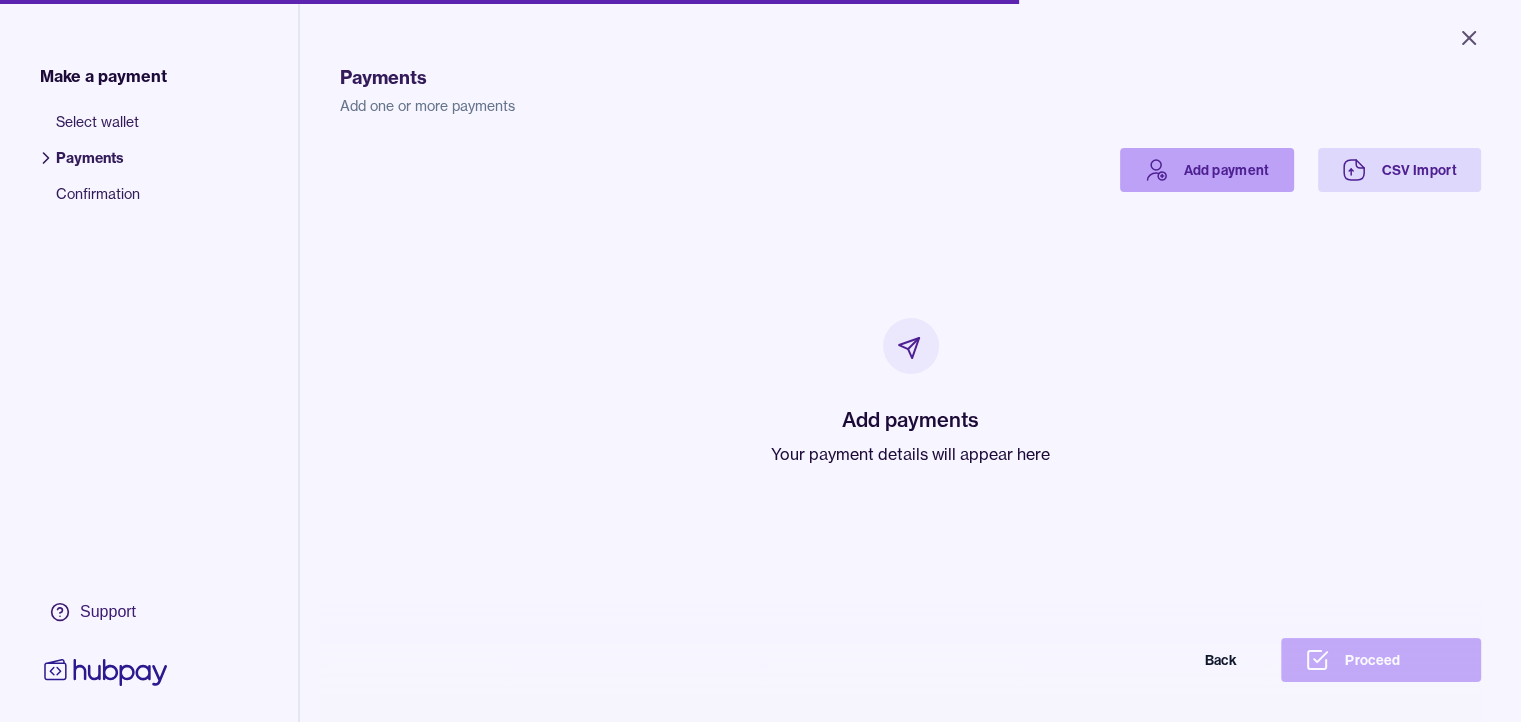 click on "Add payment" at bounding box center [1207, 170] 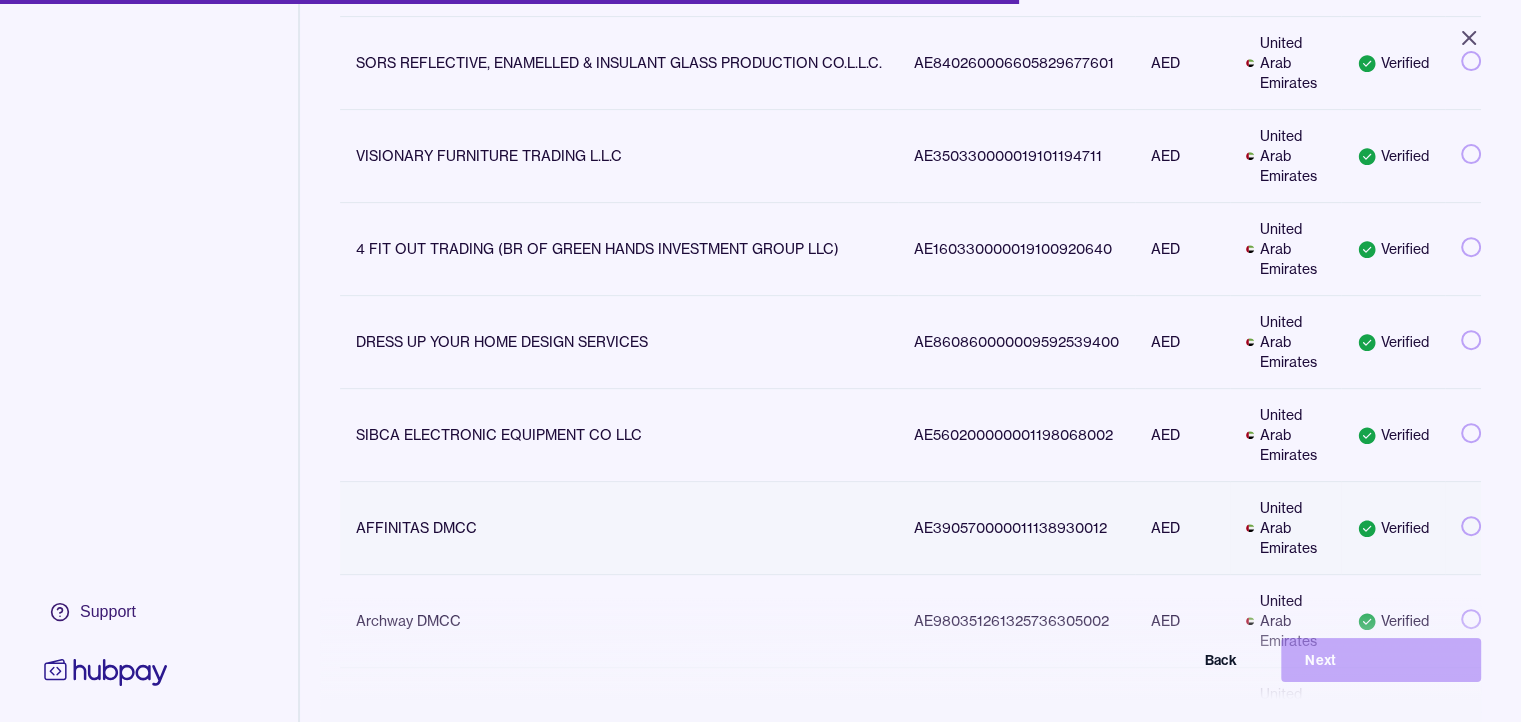 scroll, scrollTop: 800, scrollLeft: 0, axis: vertical 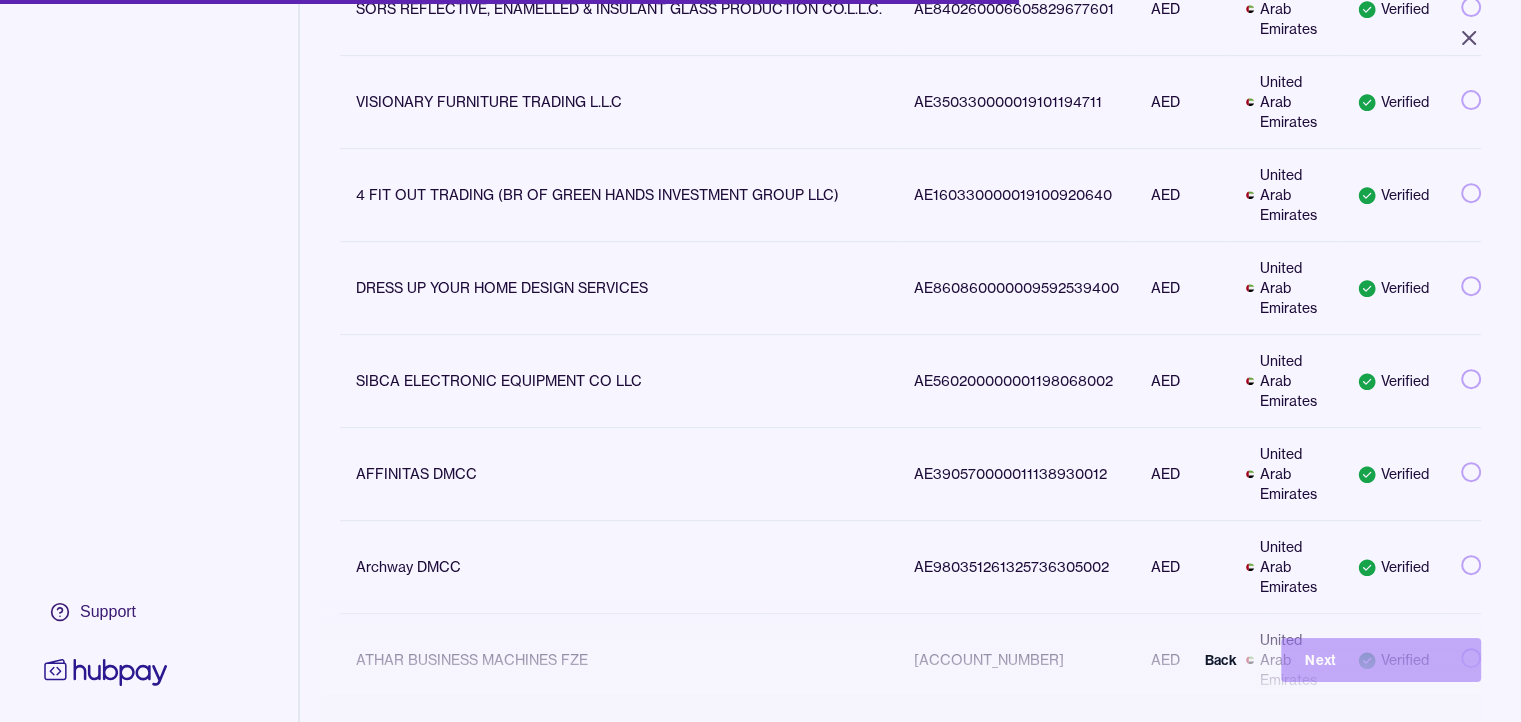 click on "BETA TECHNOLOGIES (DIFC) LIMITED" at bounding box center (619, 752) 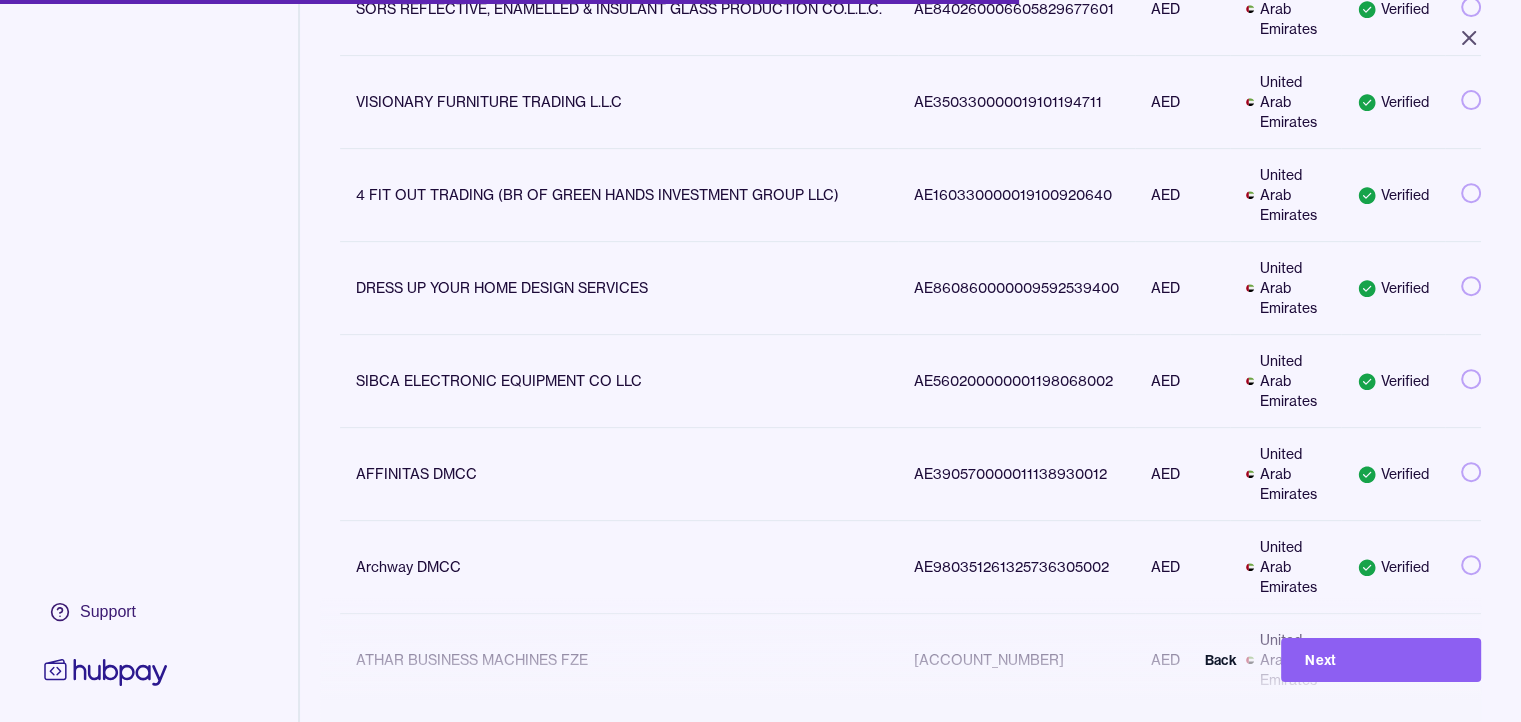 drag, startPoint x: 1320, startPoint y: 676, endPoint x: 1276, endPoint y: 669, distance: 44.553337 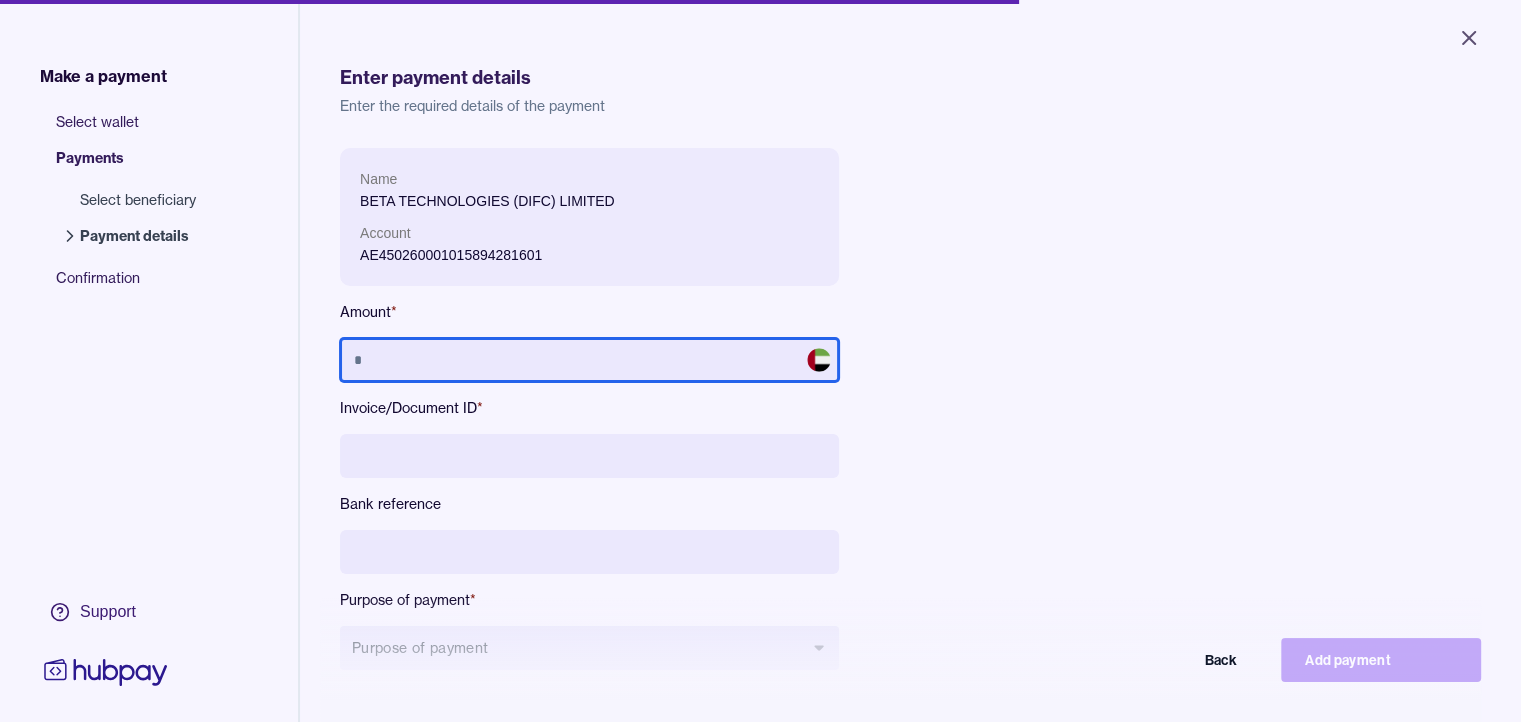 click at bounding box center [589, 360] 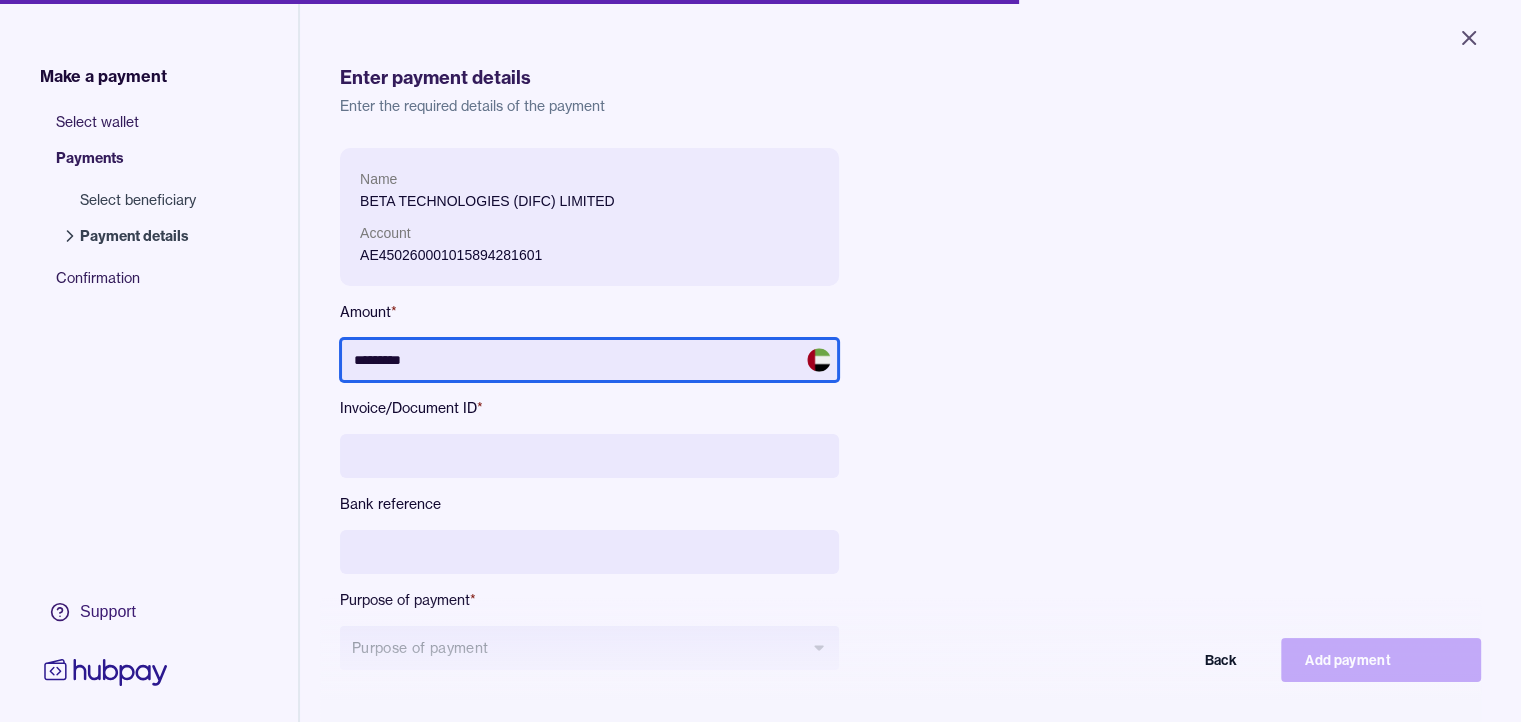click on "*********" at bounding box center (589, 360) 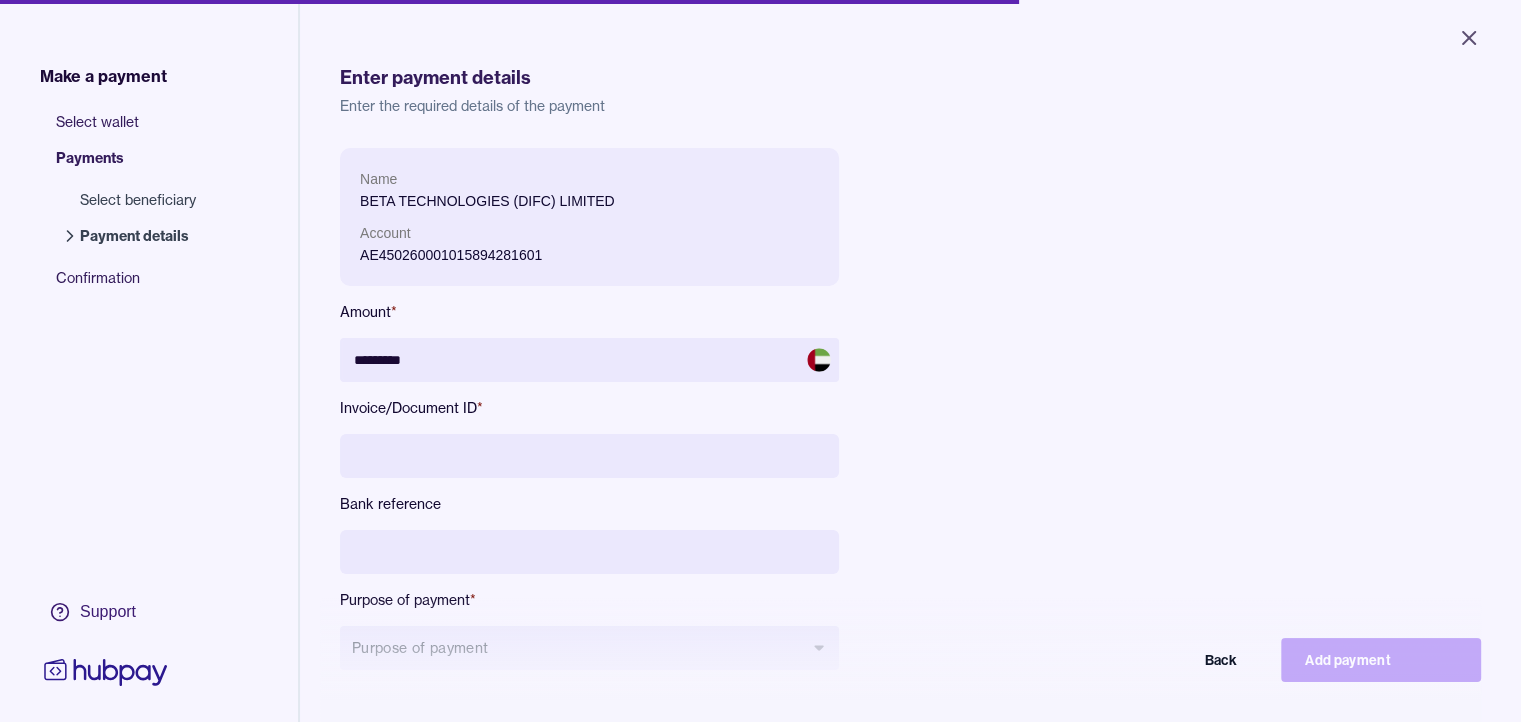 drag, startPoint x: 367, startPoint y: 456, endPoint x: 69, endPoint y: 457, distance: 298.00168 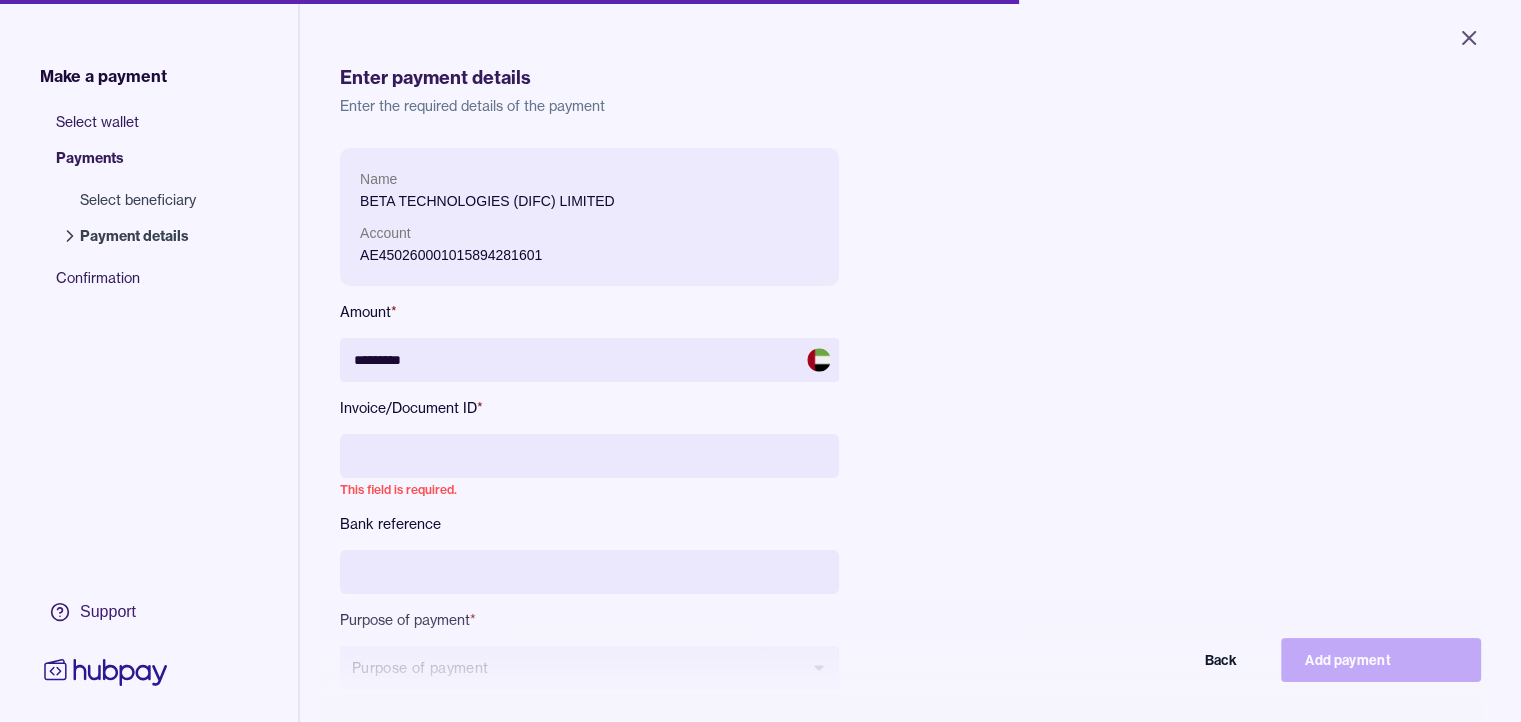 click at bounding box center (589, 456) 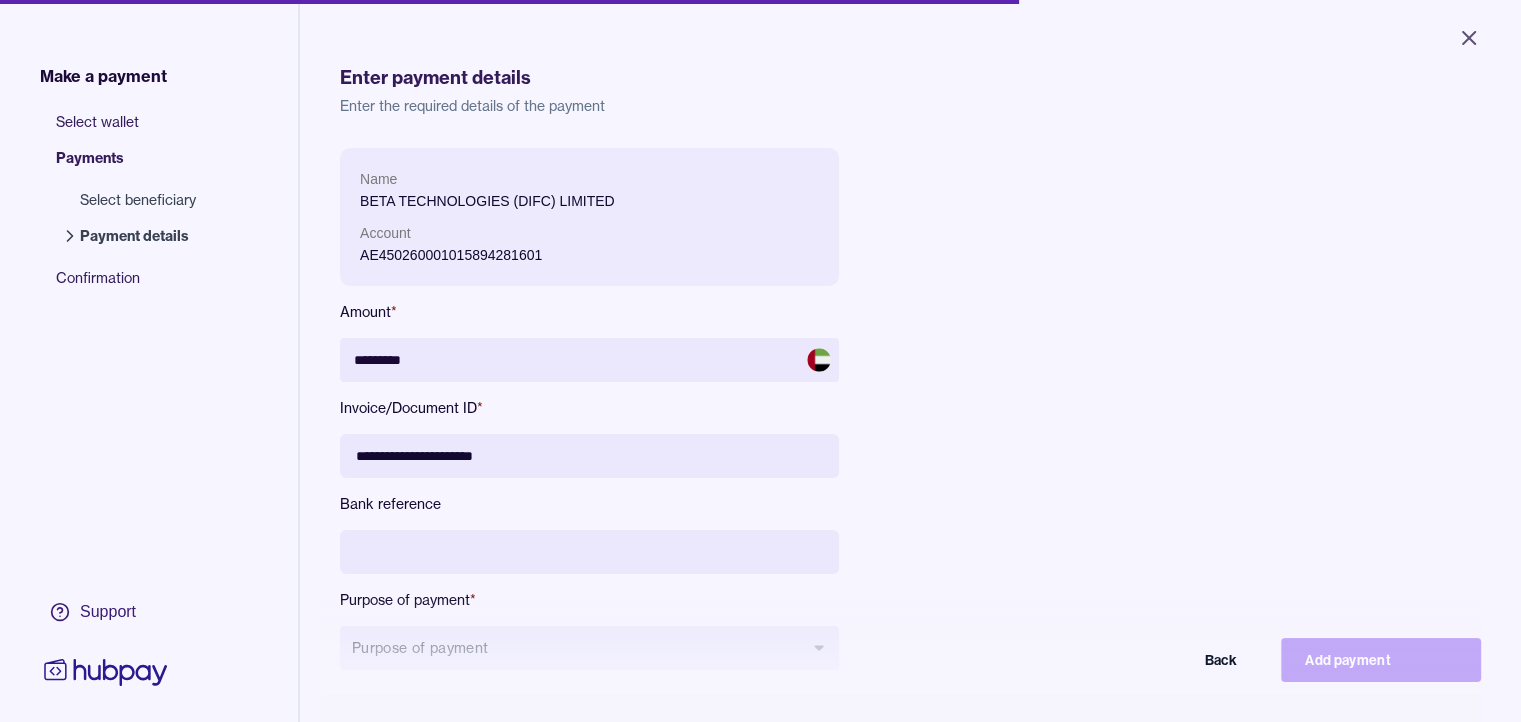 click on "**********" at bounding box center [589, 456] 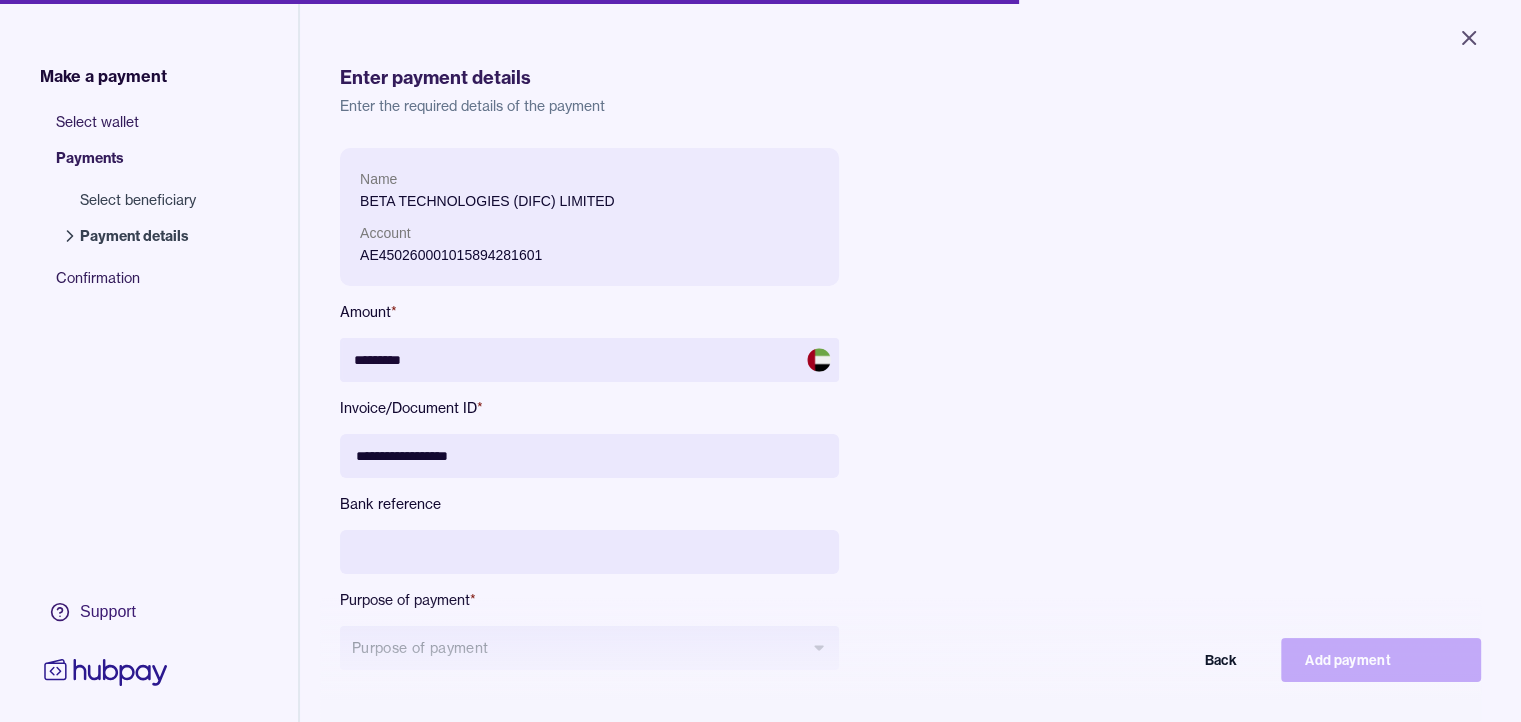 click on "**********" at bounding box center (589, 456) 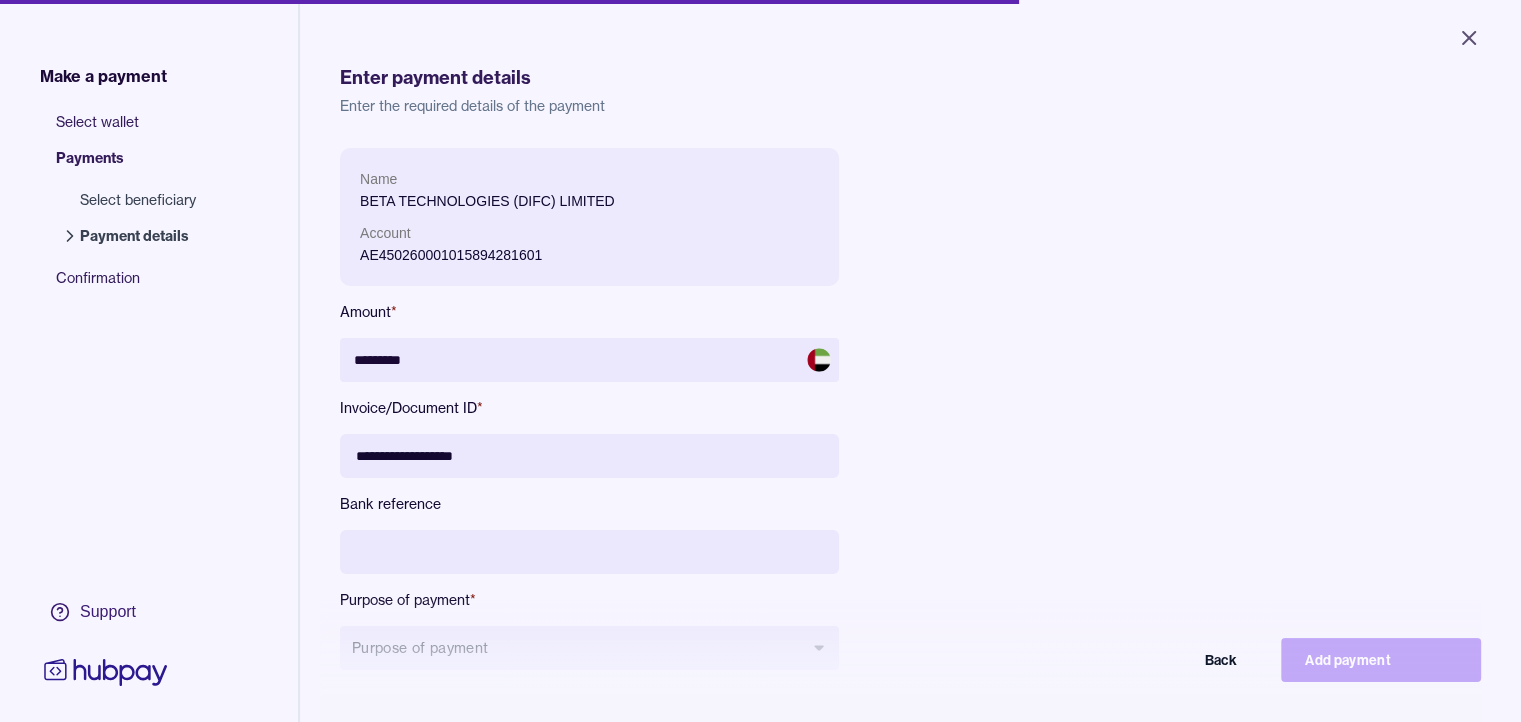 paste on "**********" 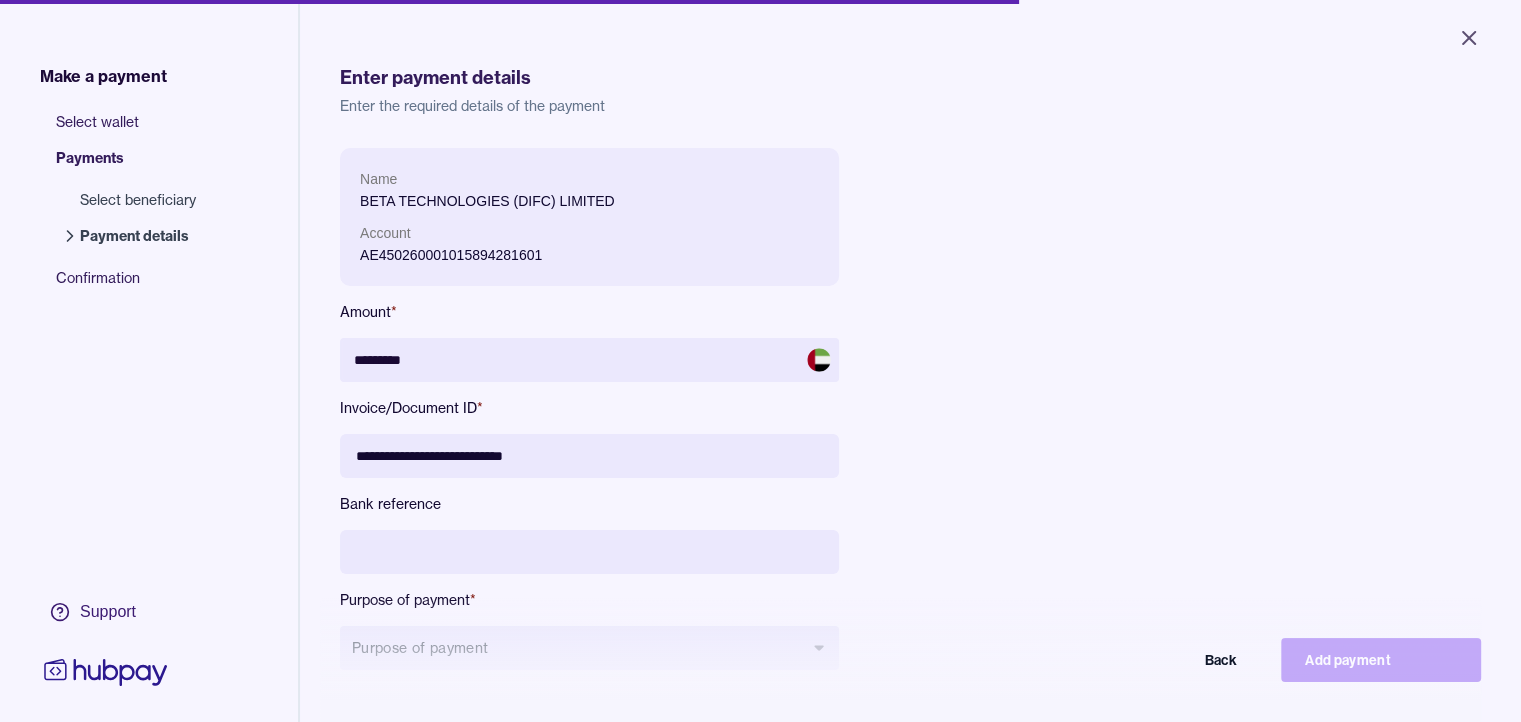 drag, startPoint x: 484, startPoint y: 464, endPoint x: 503, endPoint y: 465, distance: 19.026299 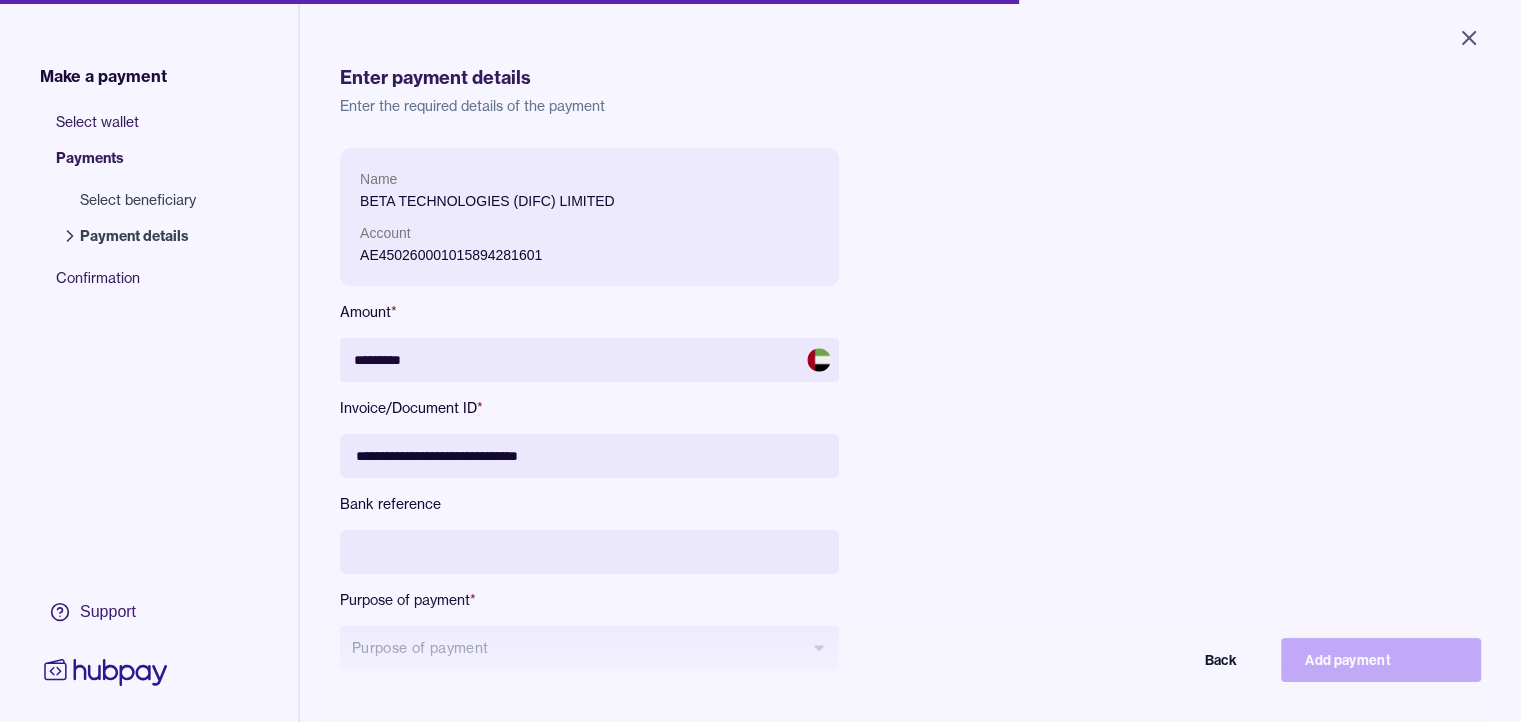 type on "**********" 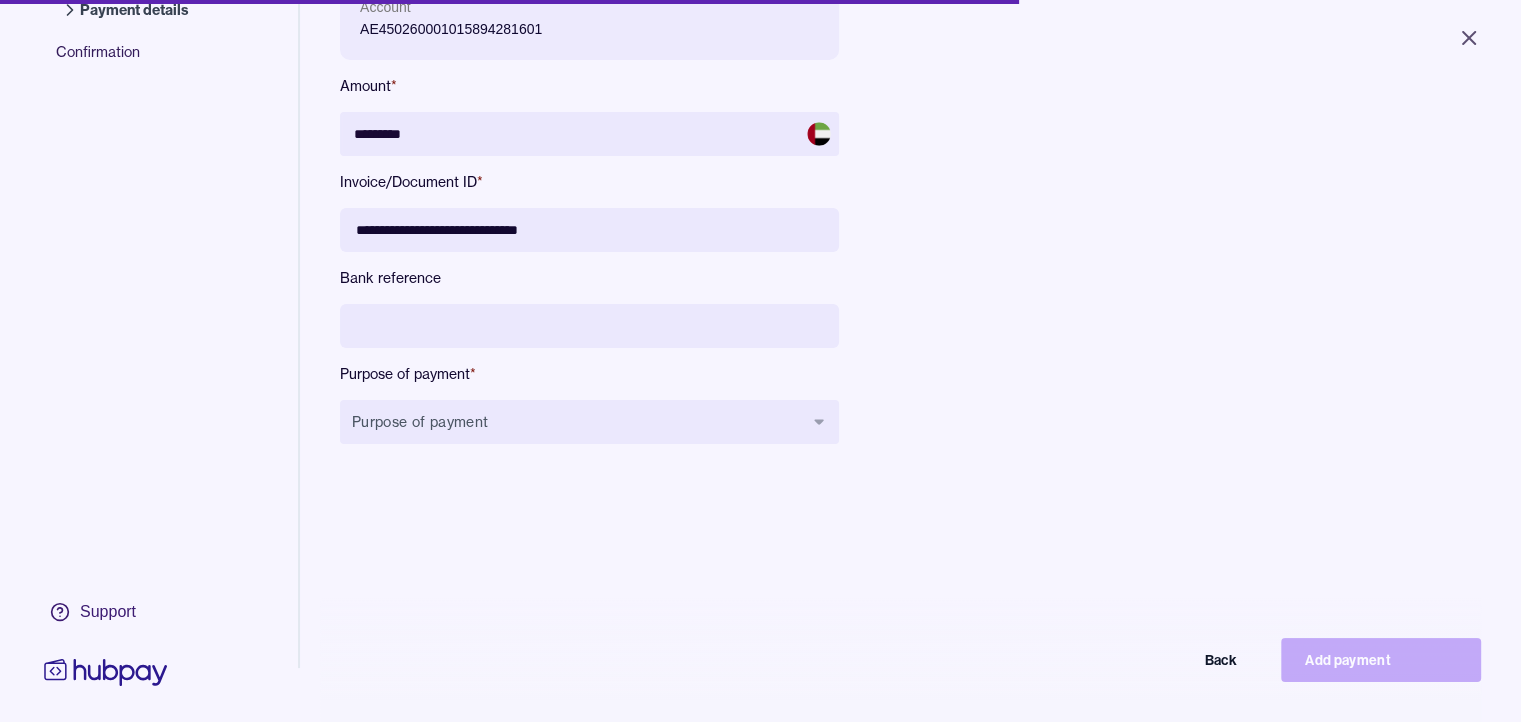 scroll, scrollTop: 283, scrollLeft: 0, axis: vertical 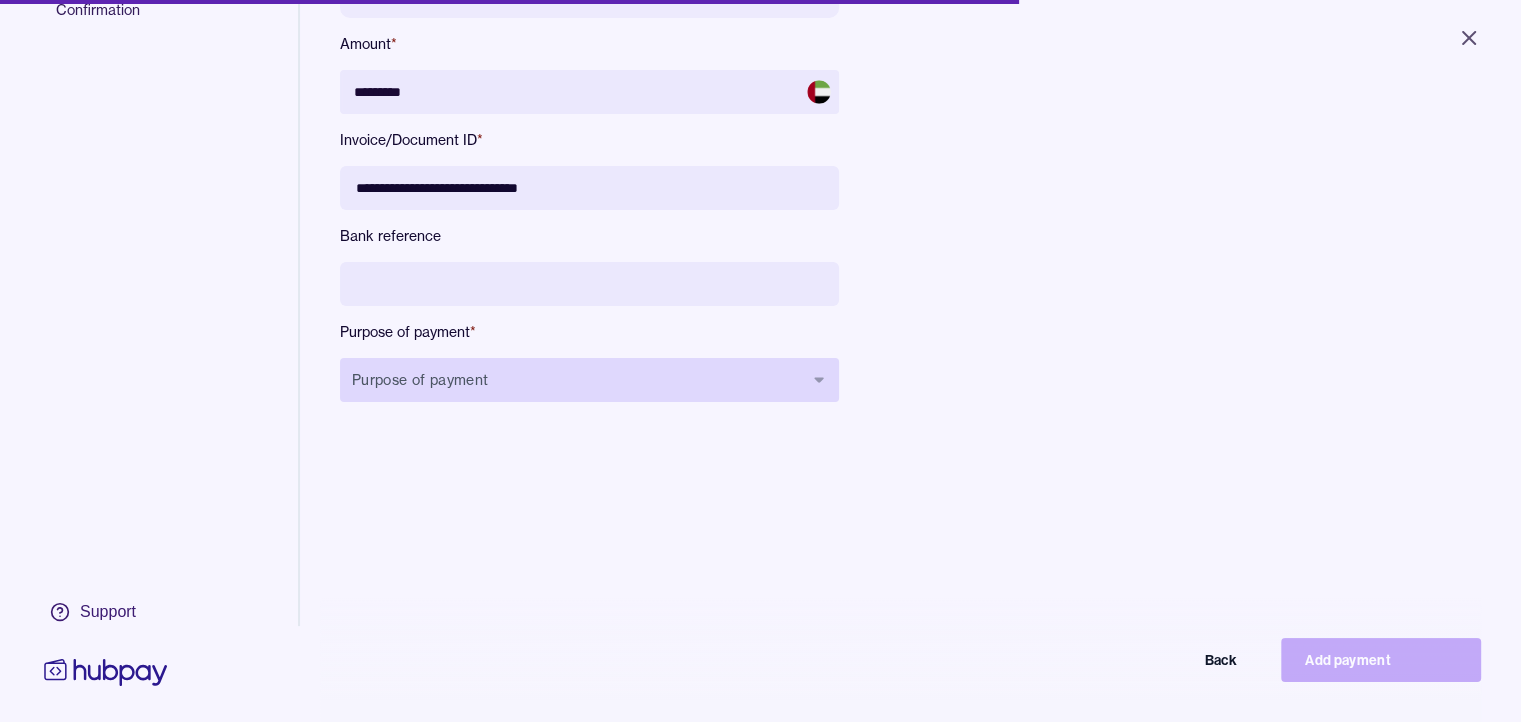 click on "Purpose of payment" at bounding box center (589, 380) 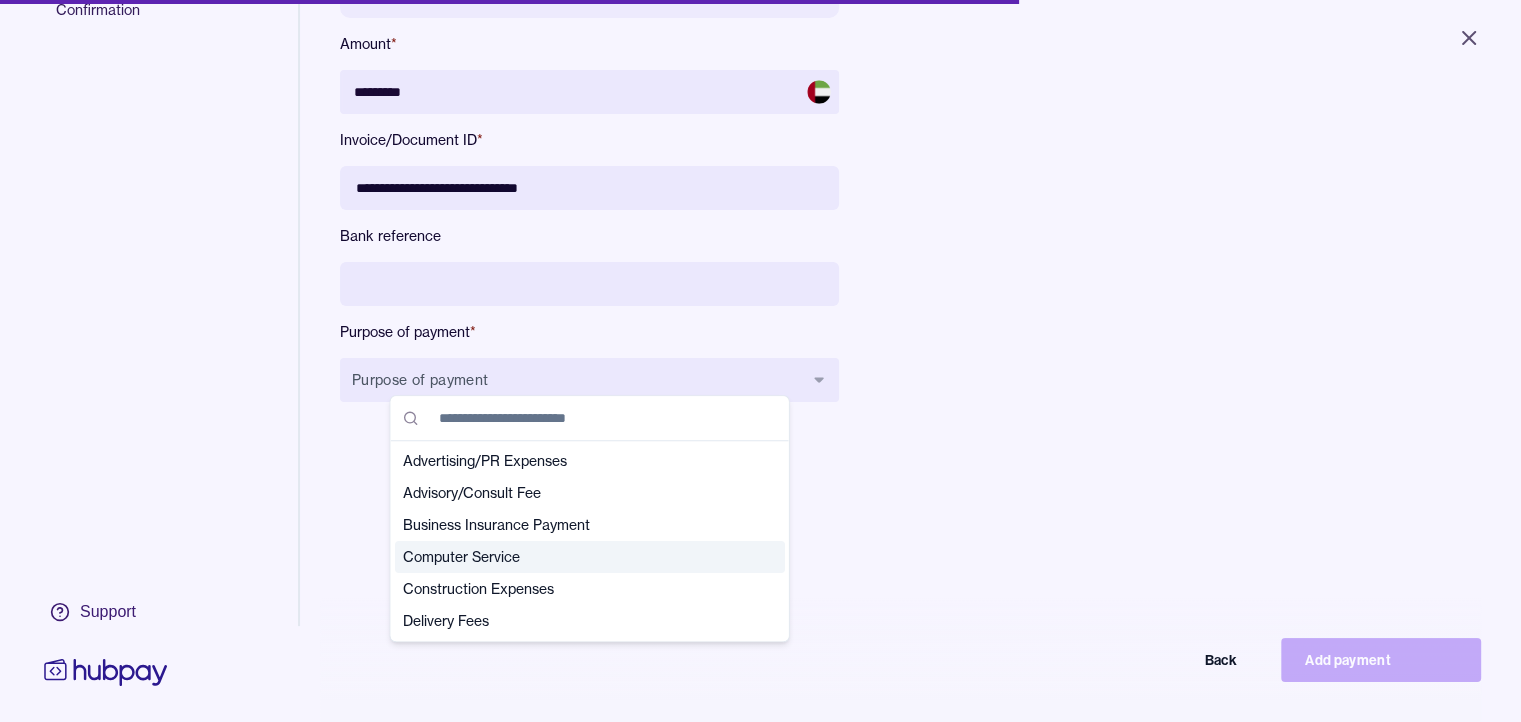 click on "Computer Service" at bounding box center (578, 557) 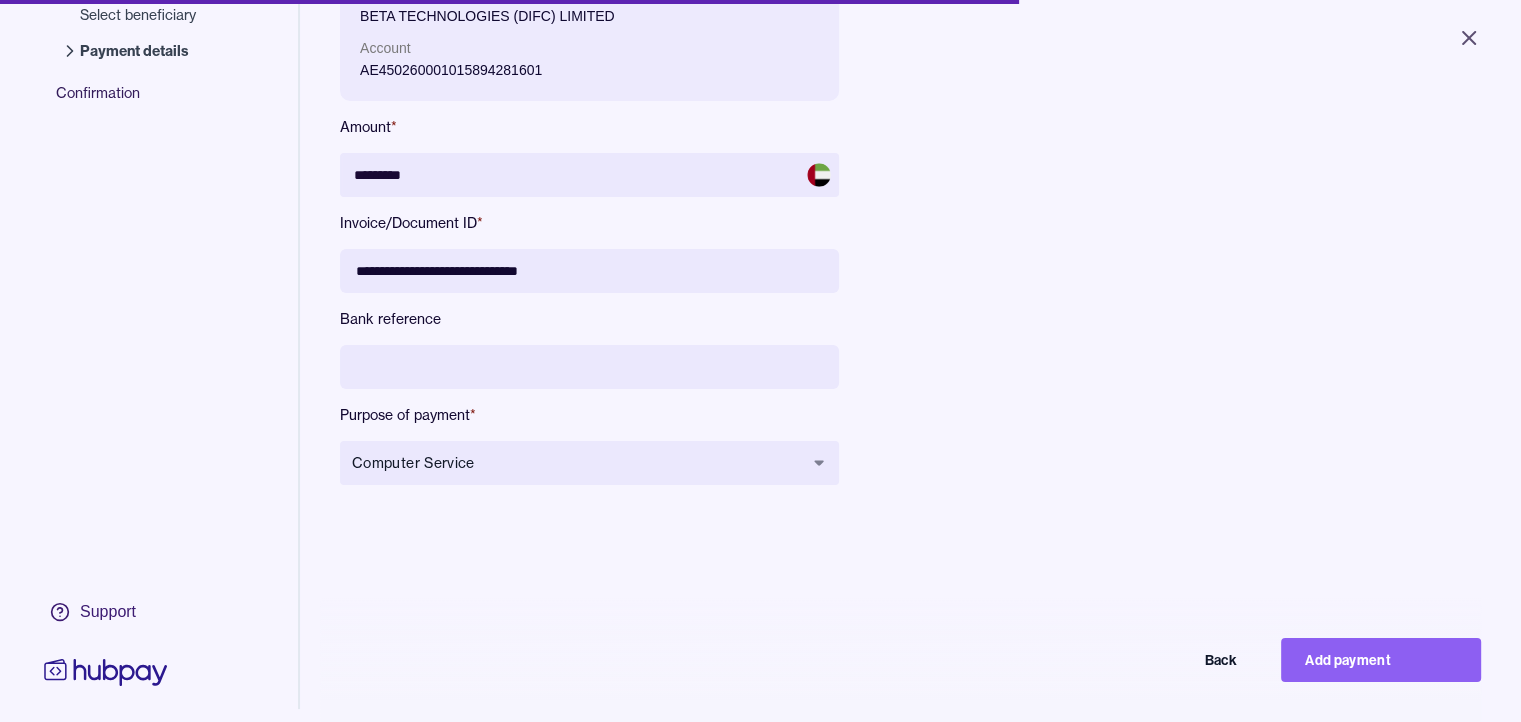 scroll, scrollTop: 283, scrollLeft: 0, axis: vertical 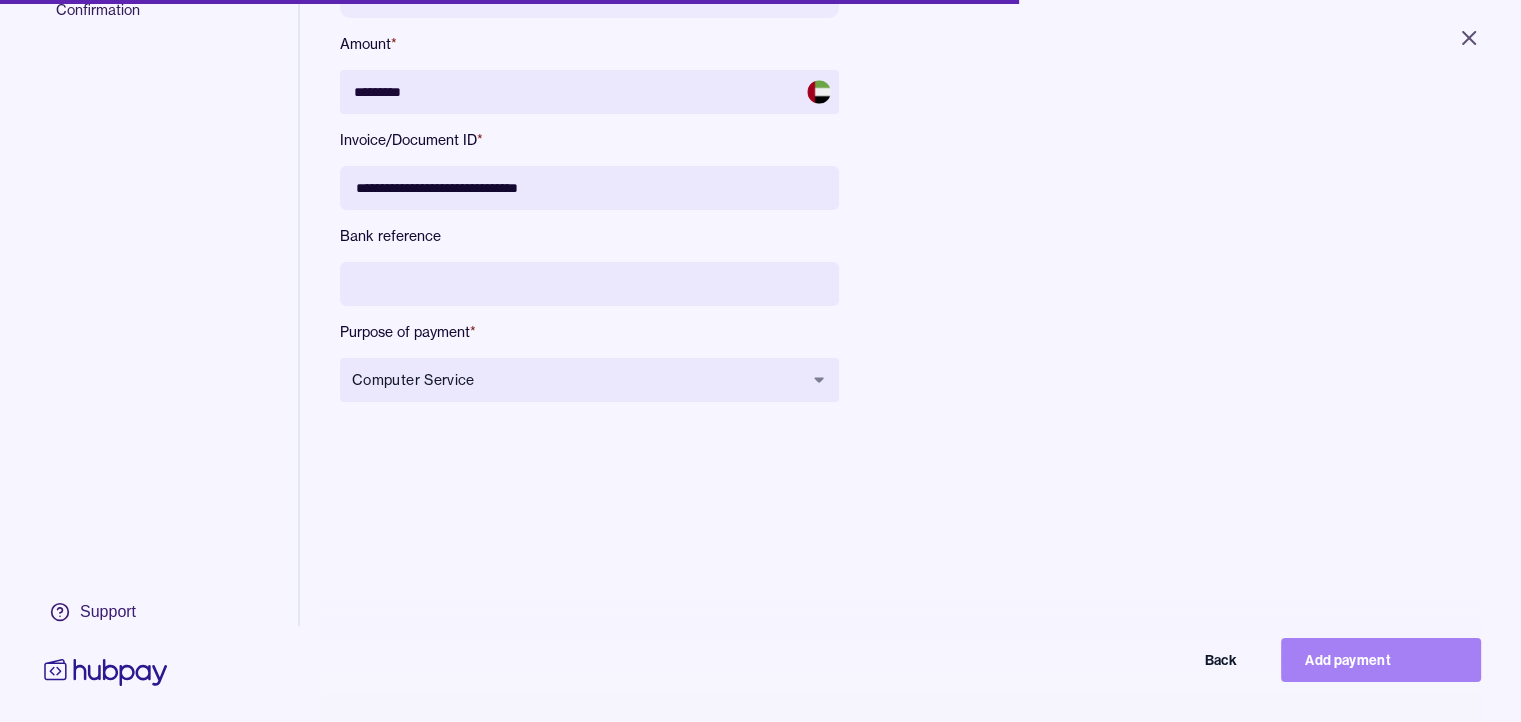 click on "Add payment" at bounding box center [1381, 660] 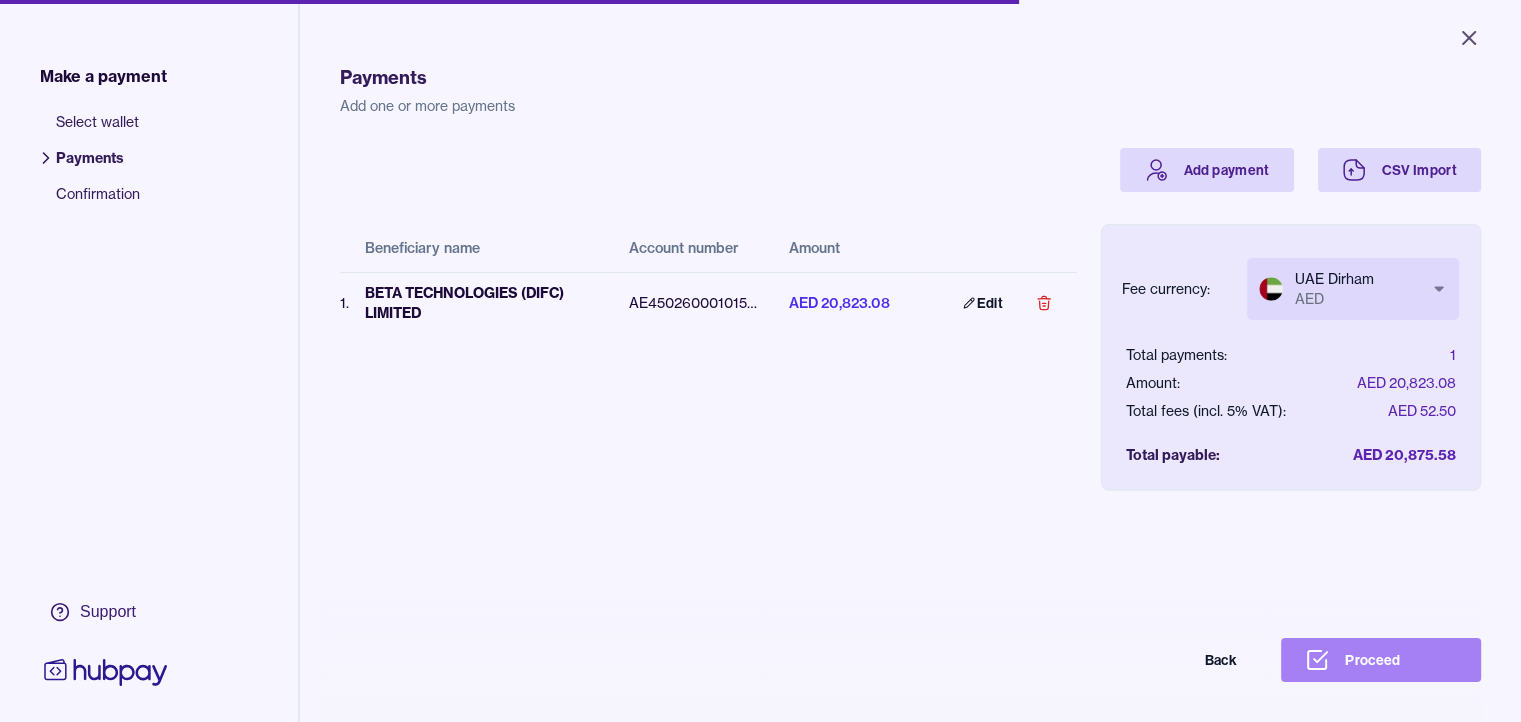 click on "Proceed" at bounding box center [1381, 660] 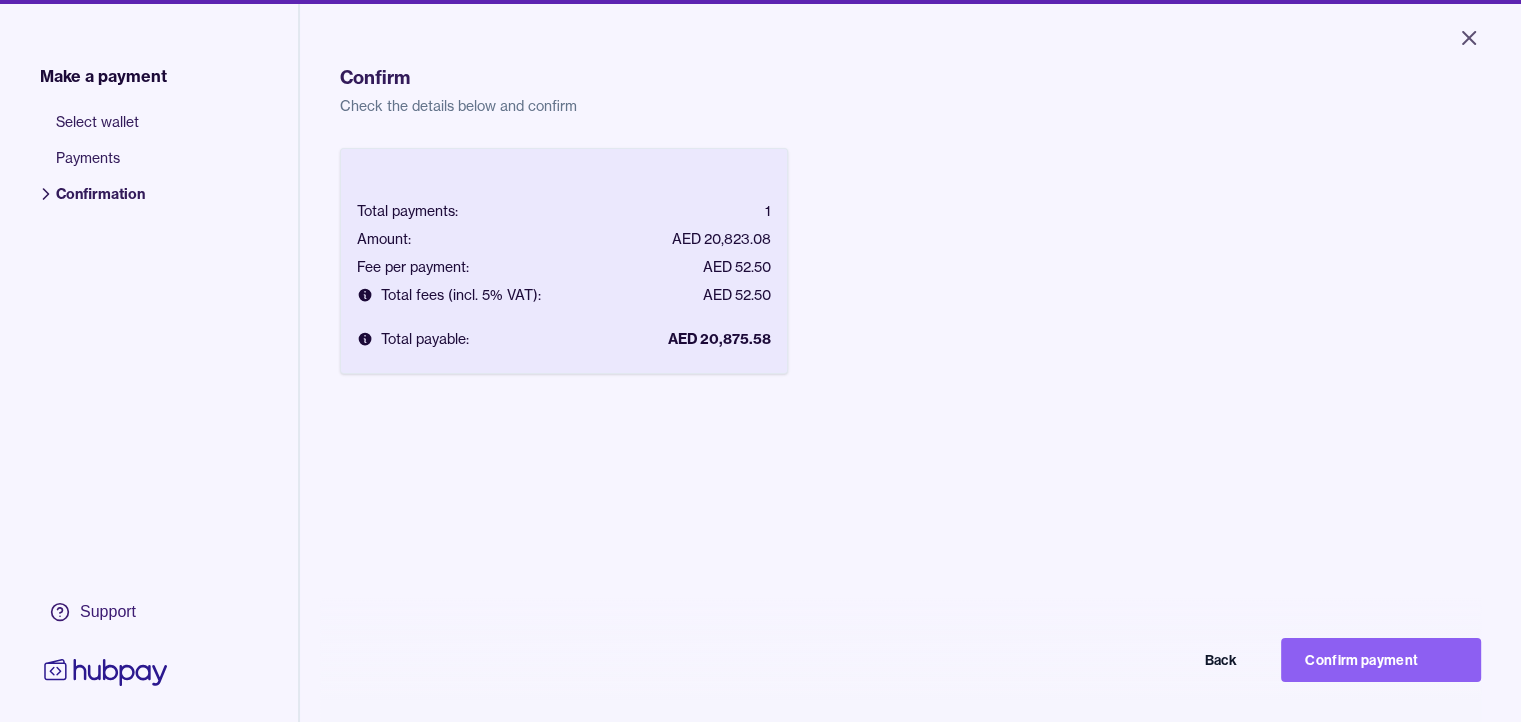 drag, startPoint x: 1456, startPoint y: 659, endPoint x: 1443, endPoint y: 660, distance: 13.038404 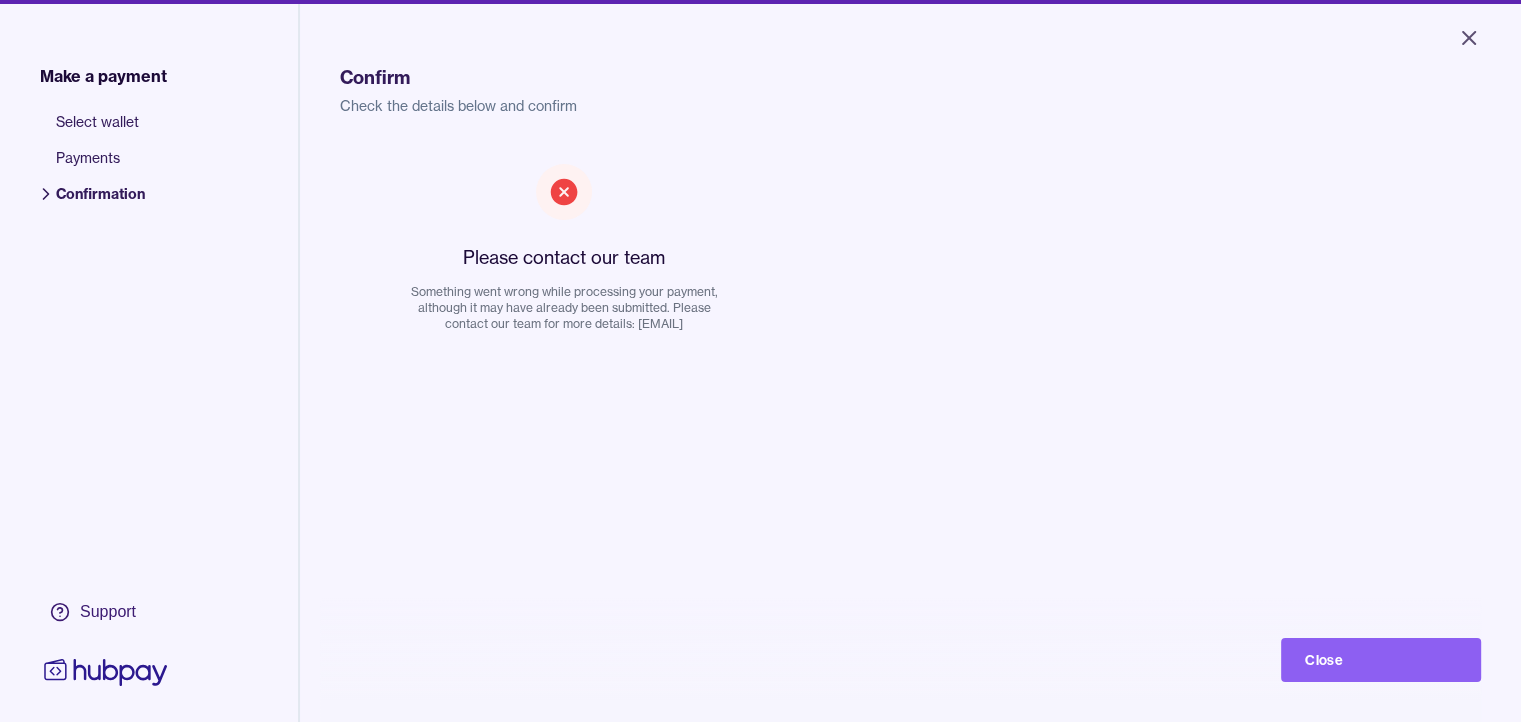 scroll, scrollTop: 299, scrollLeft: 0, axis: vertical 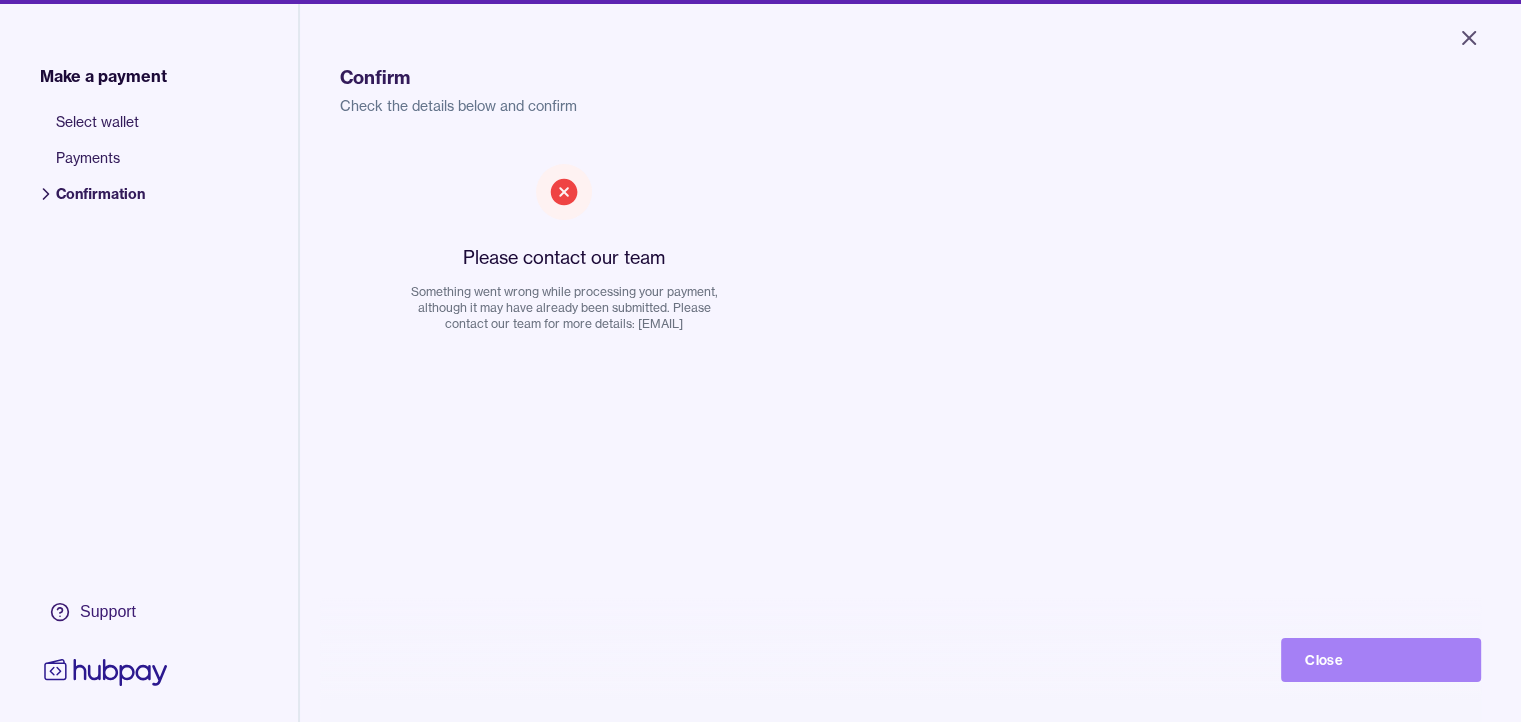 click on "Close" at bounding box center (1381, 660) 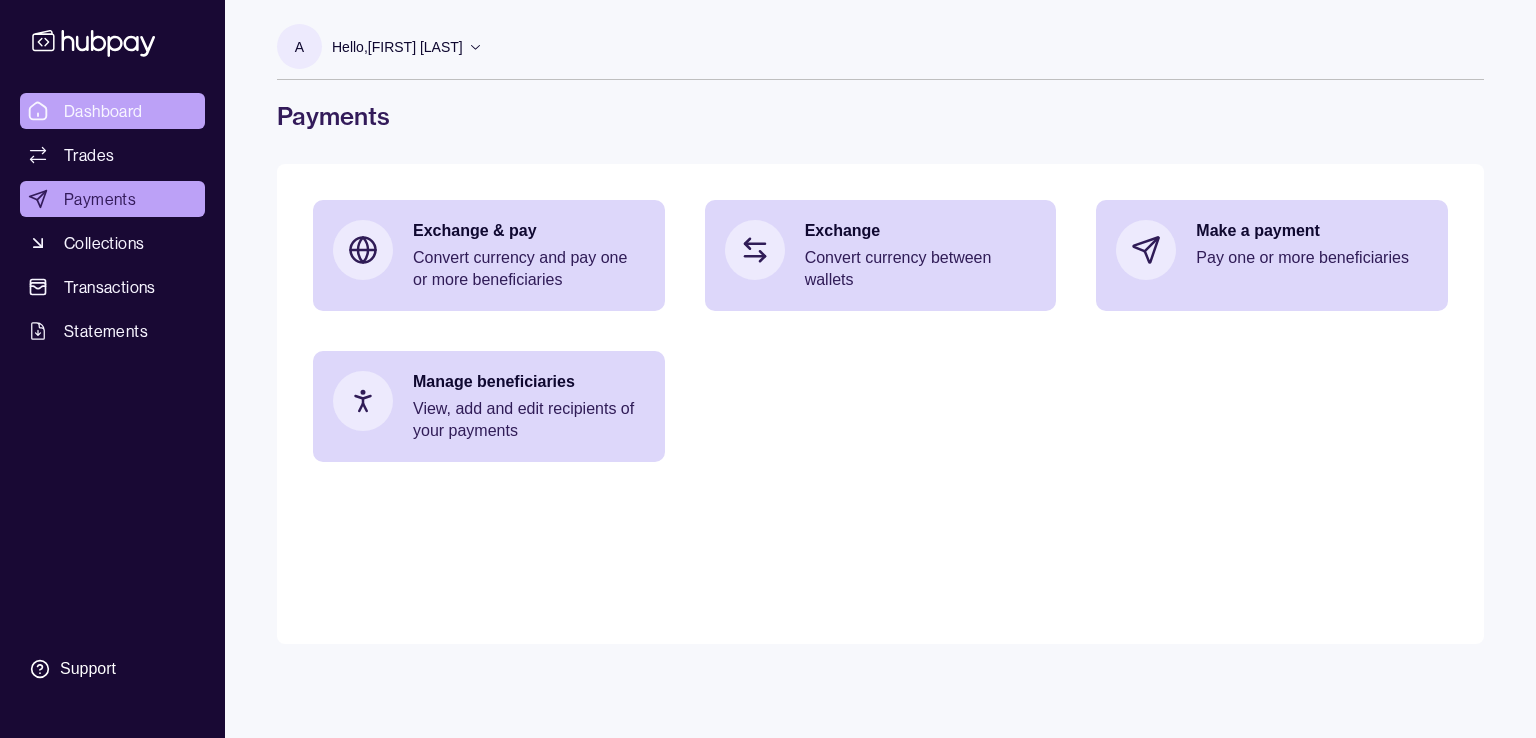click on "Dashboard" at bounding box center [103, 111] 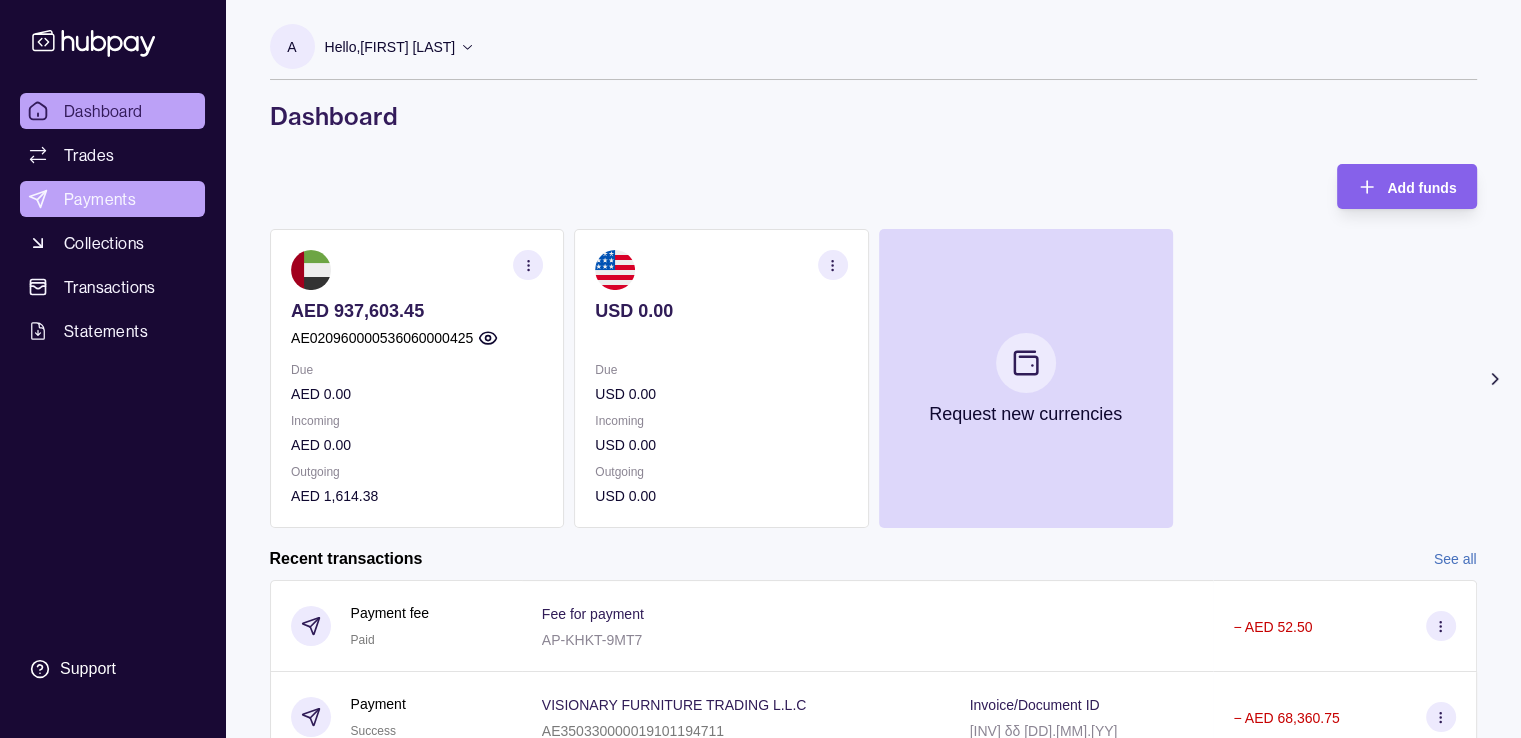 click on "Payments" at bounding box center [100, 199] 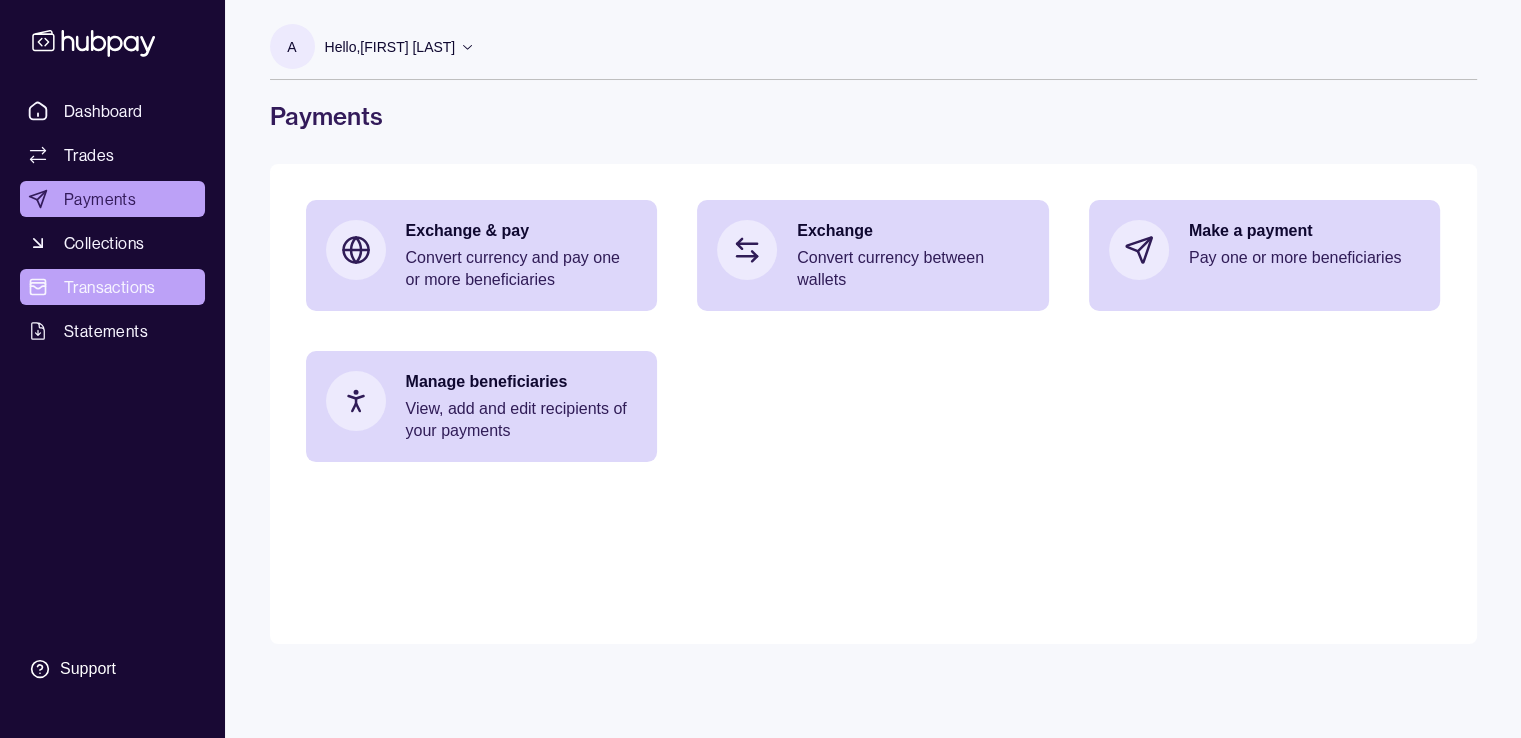 click on "Transactions" at bounding box center [110, 287] 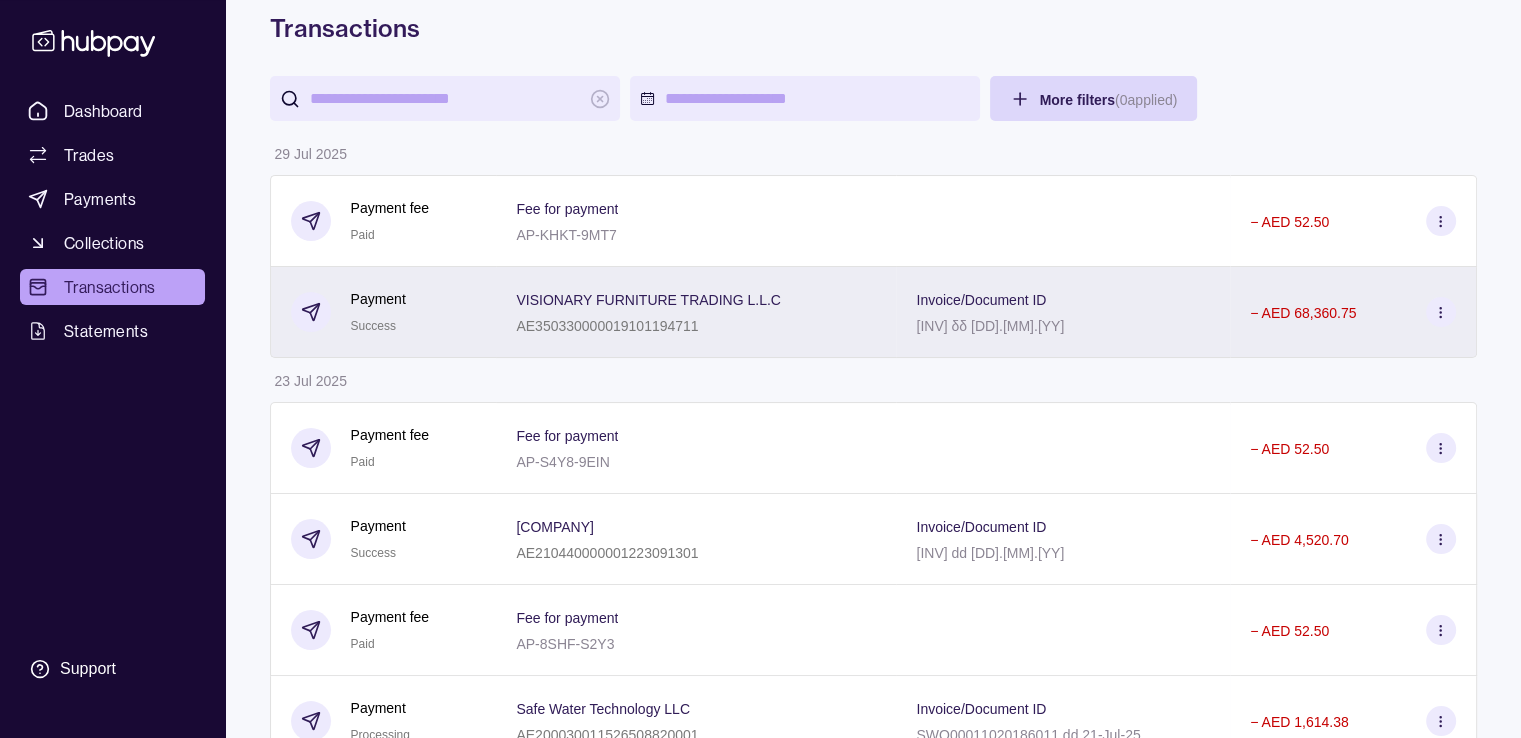 scroll, scrollTop: 100, scrollLeft: 0, axis: vertical 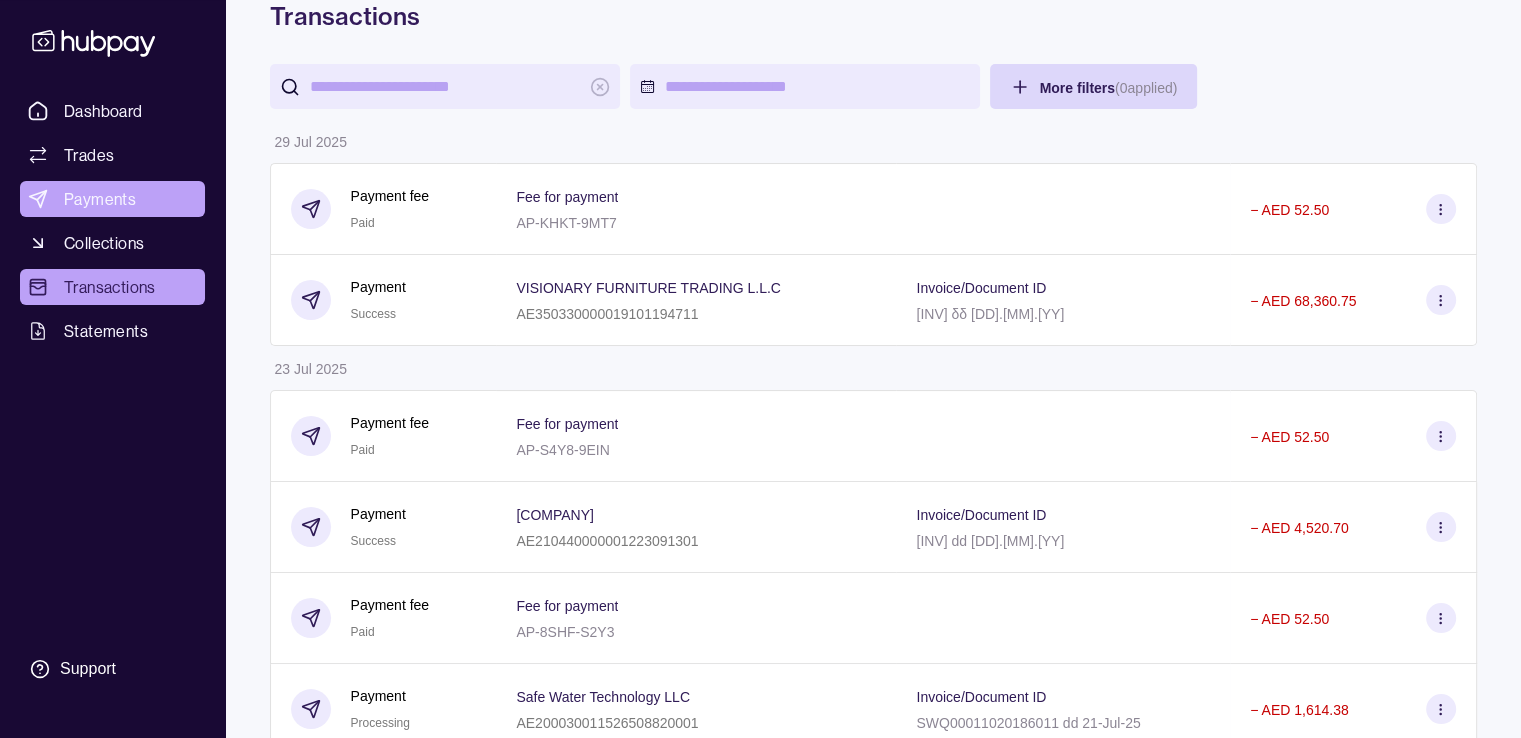 click on "Payments" at bounding box center (112, 199) 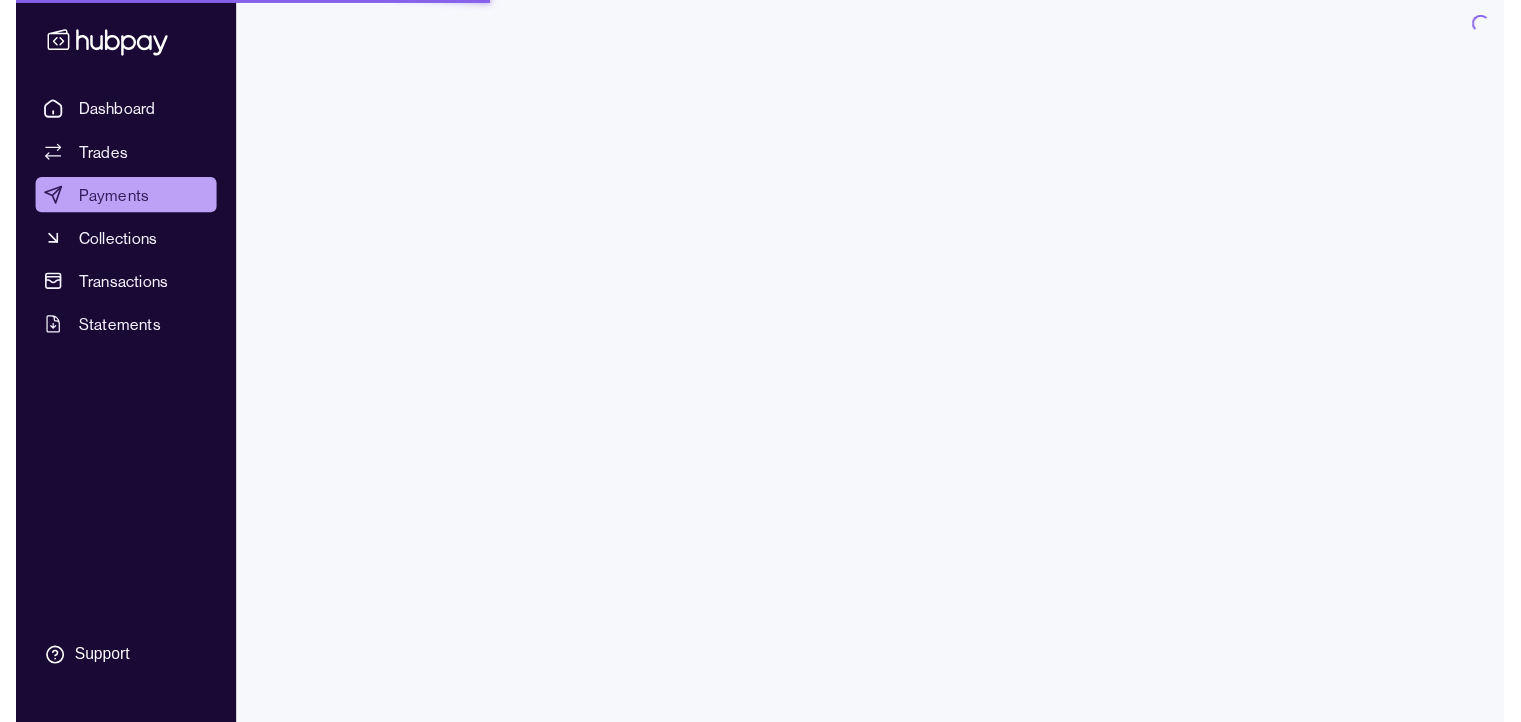 scroll, scrollTop: 0, scrollLeft: 0, axis: both 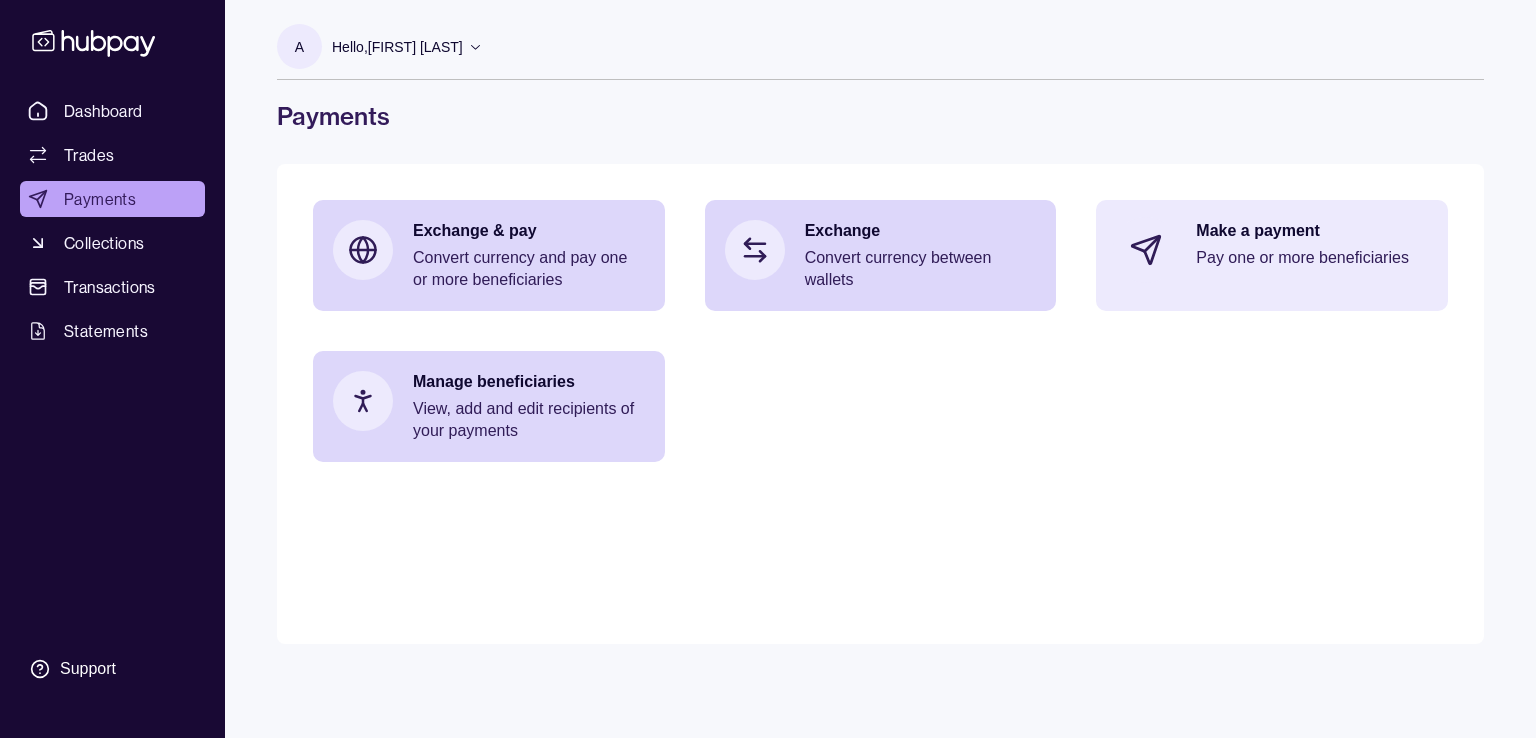 click on "Make a payment" at bounding box center [1312, 231] 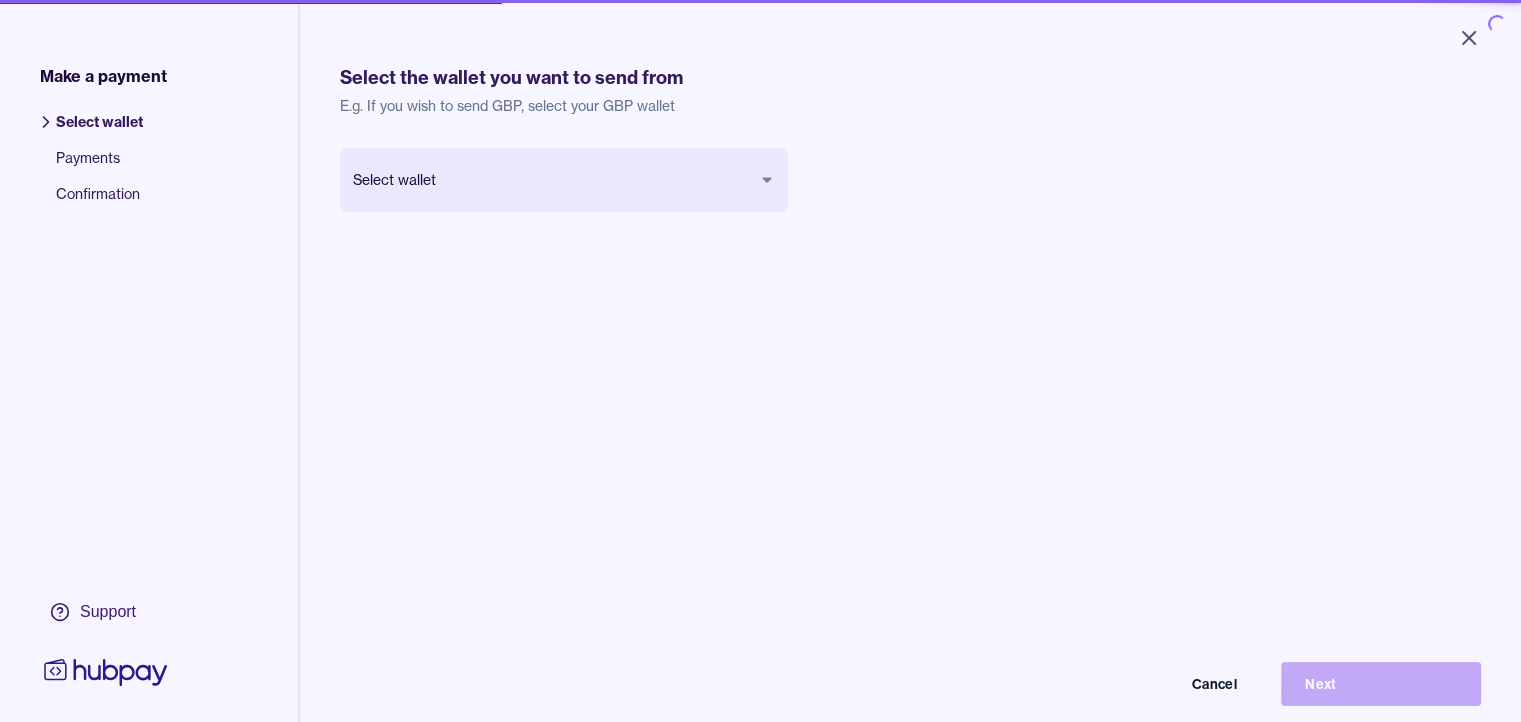 click on "Close Make a payment Select wallet Payments Confirmation Support Select the wallet you want to send from E.g. If you wish to send GBP, select your GBP wallet Select wallet Cancel Next Make a payment | Hubpay" at bounding box center (760, 361) 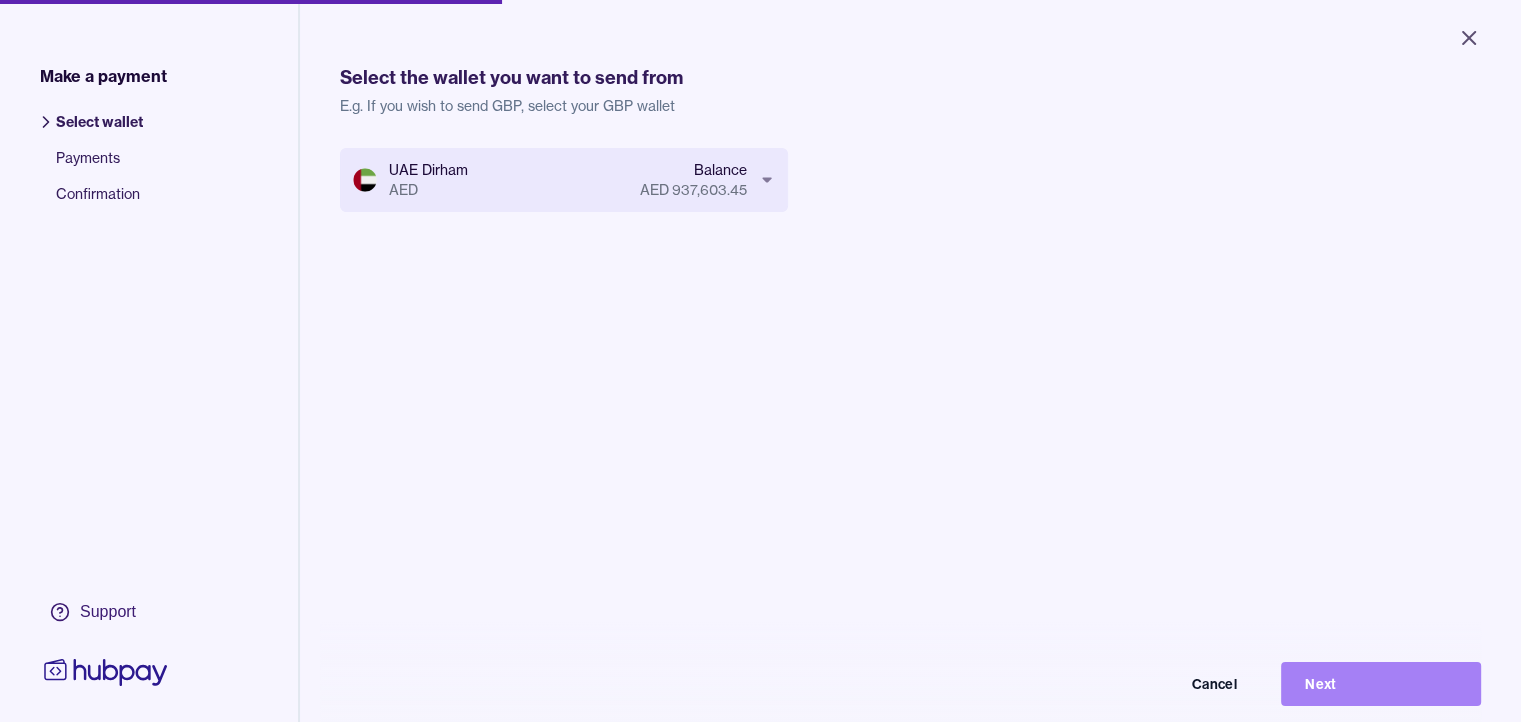 click on "Next" at bounding box center [1381, 684] 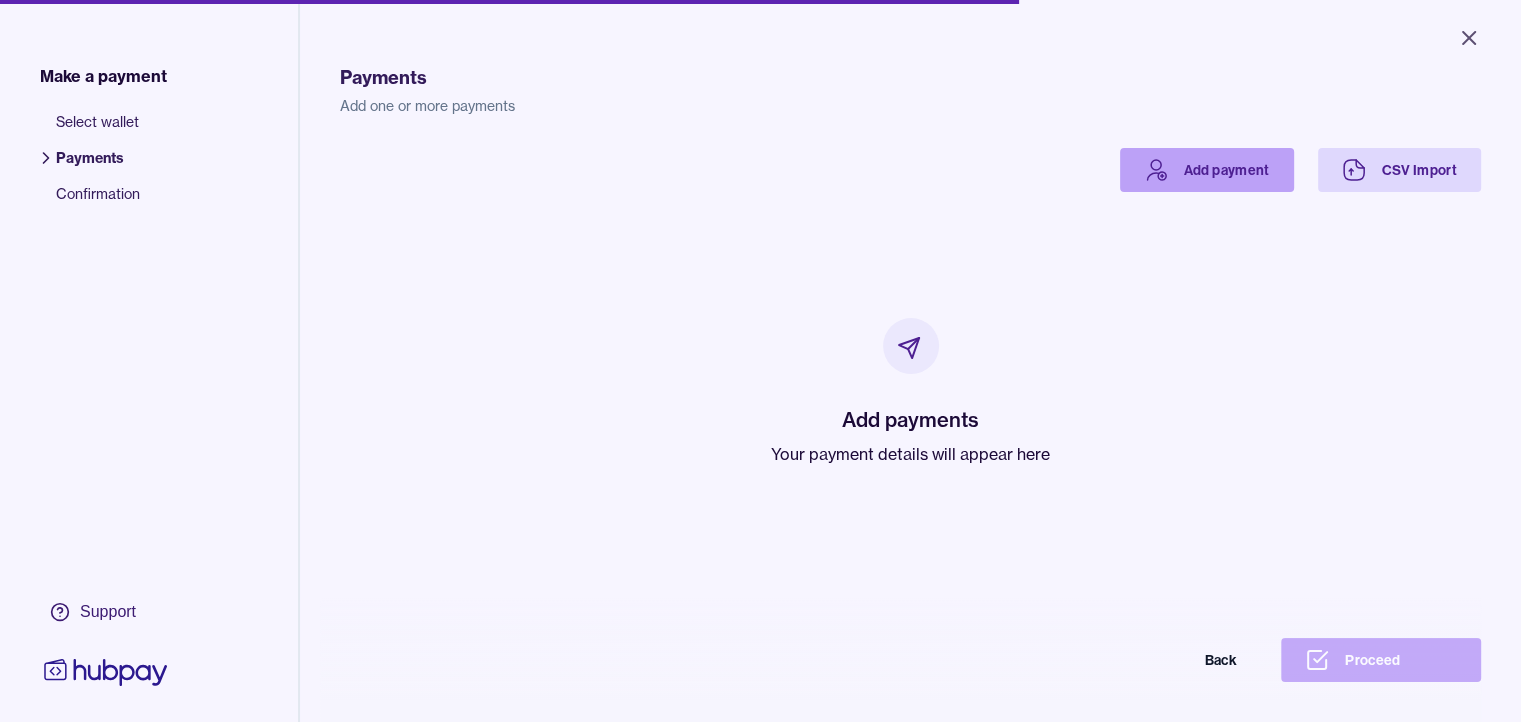 click 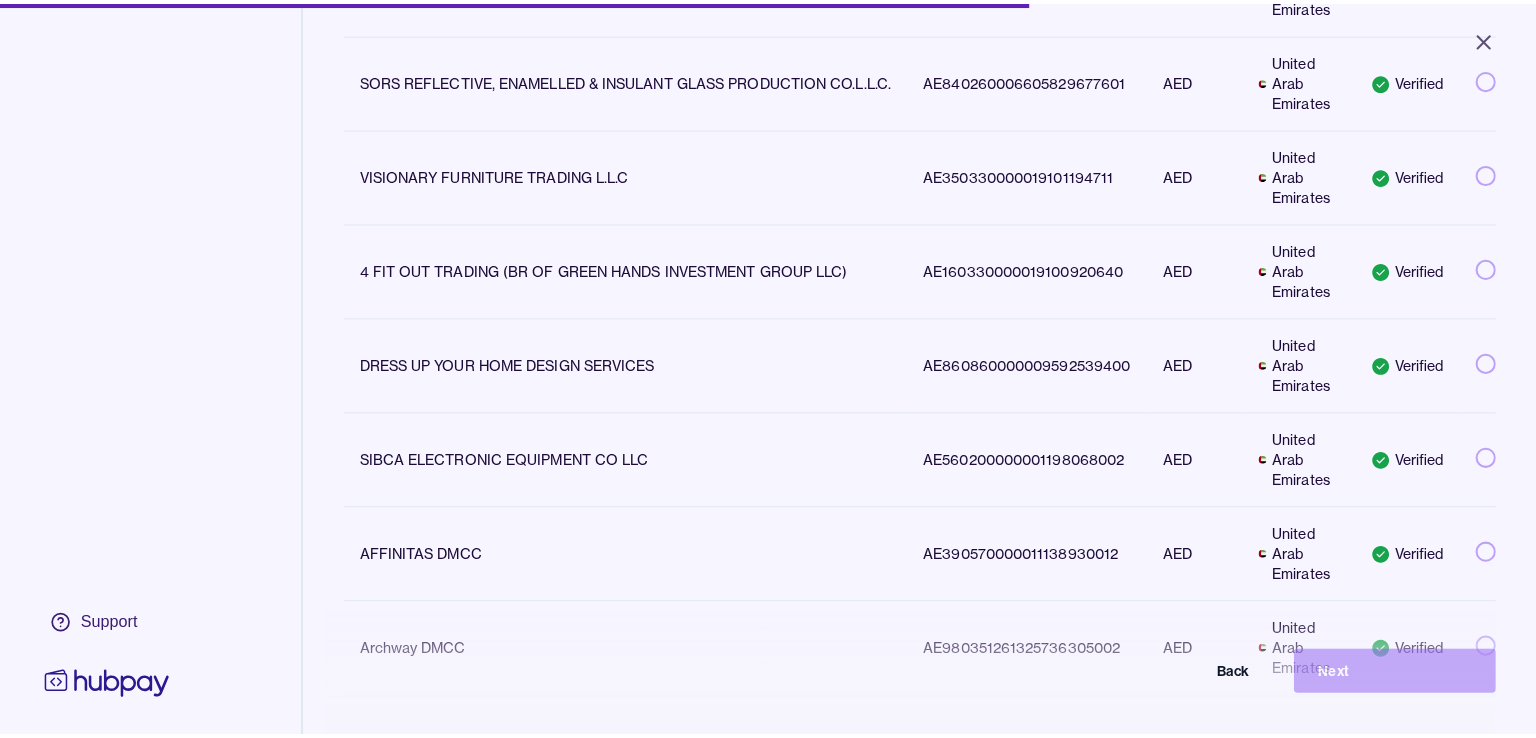 scroll, scrollTop: 810, scrollLeft: 0, axis: vertical 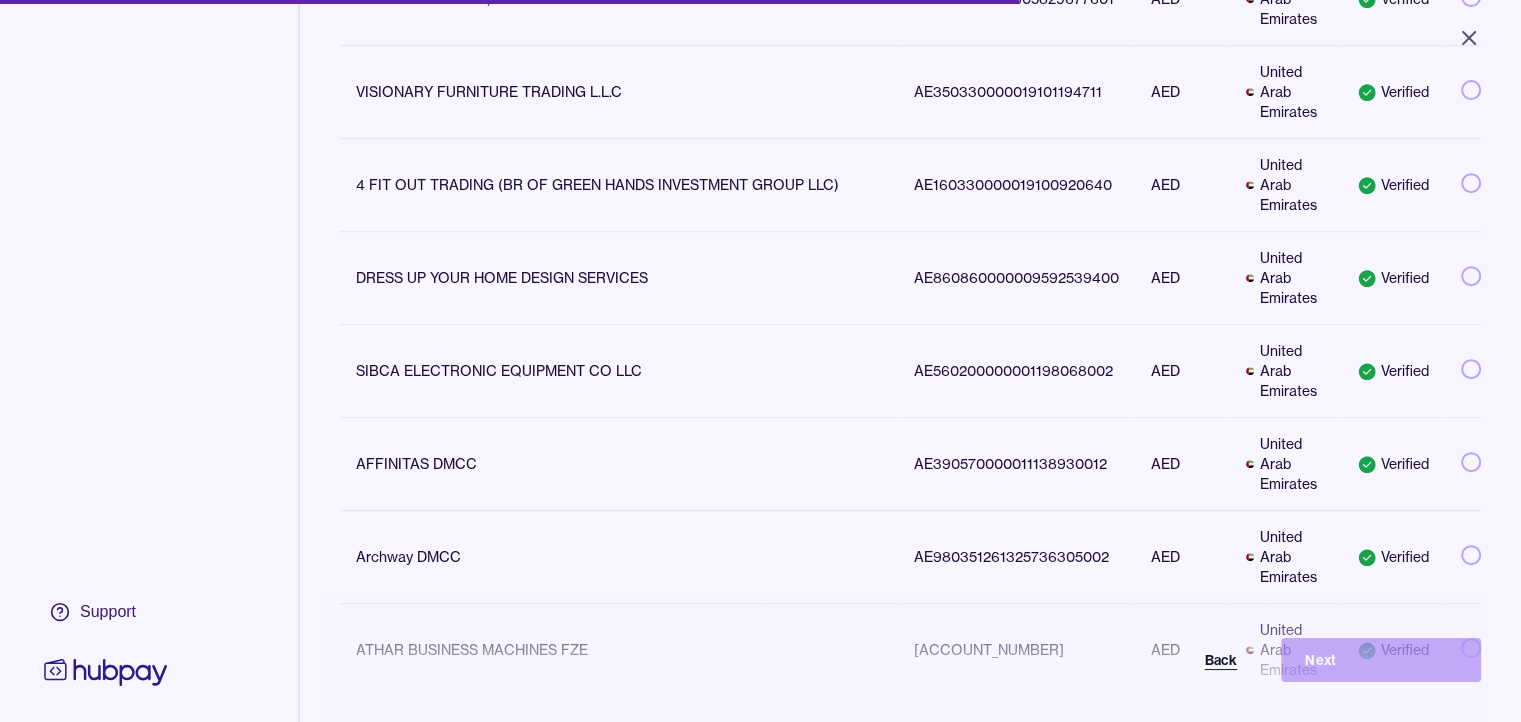 click on "Back" at bounding box center (1161, 660) 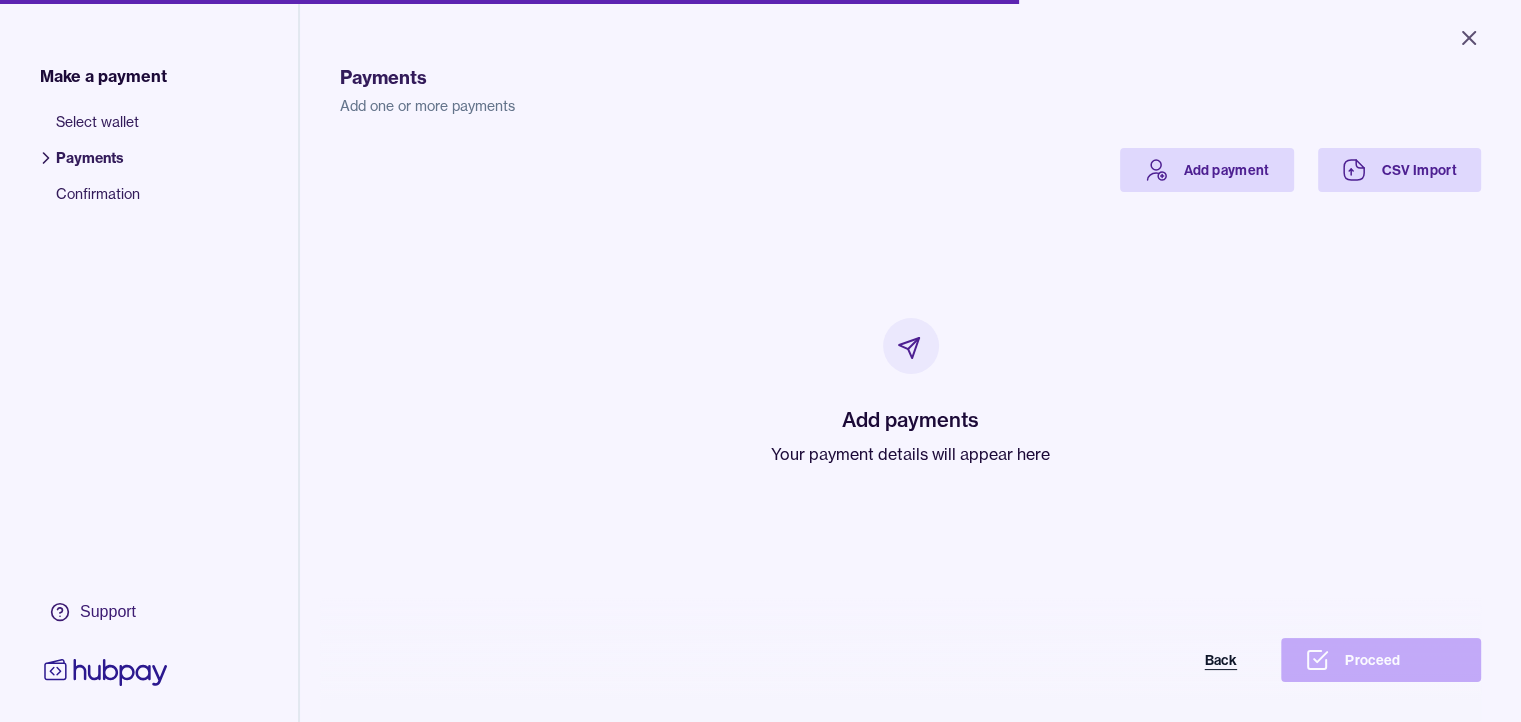 click on "Back" at bounding box center [1161, 660] 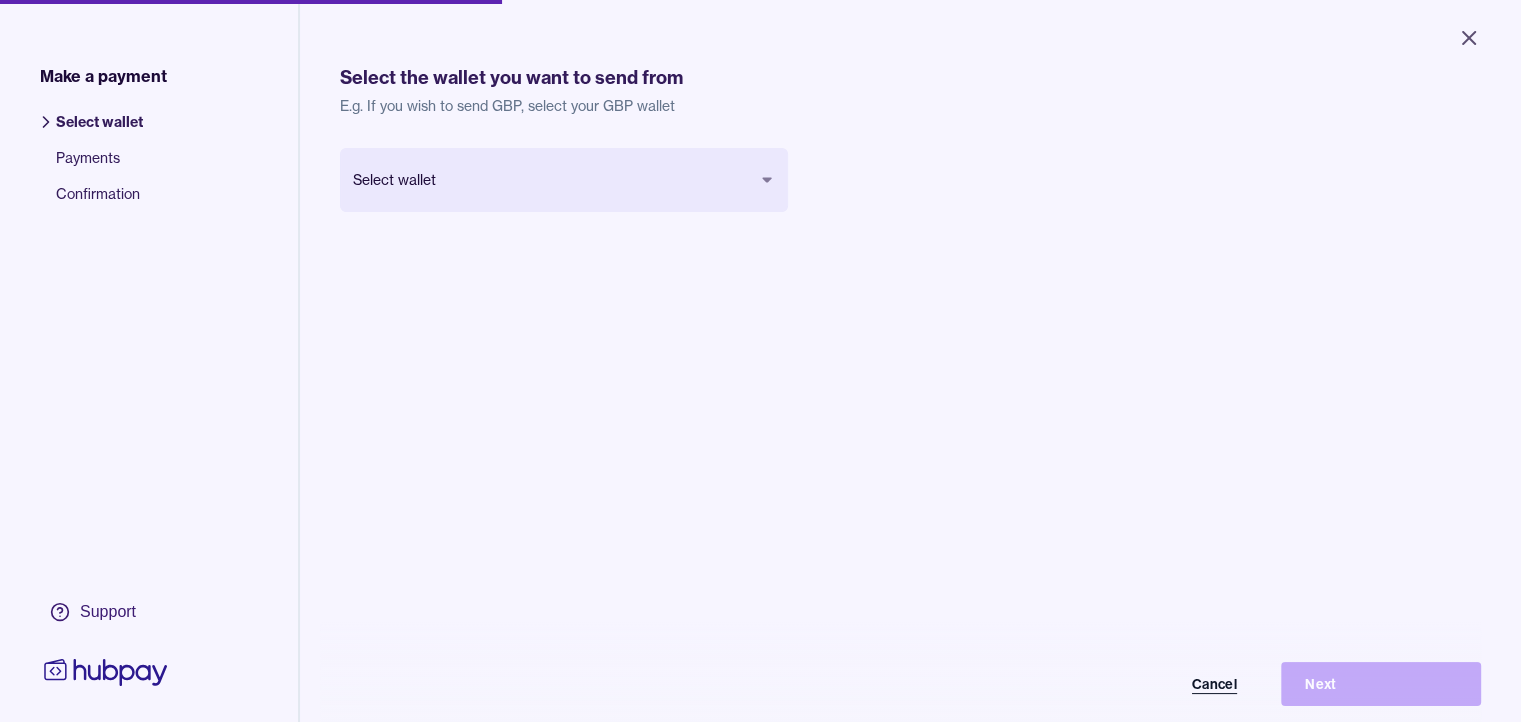 click on "Cancel" at bounding box center (1161, 684) 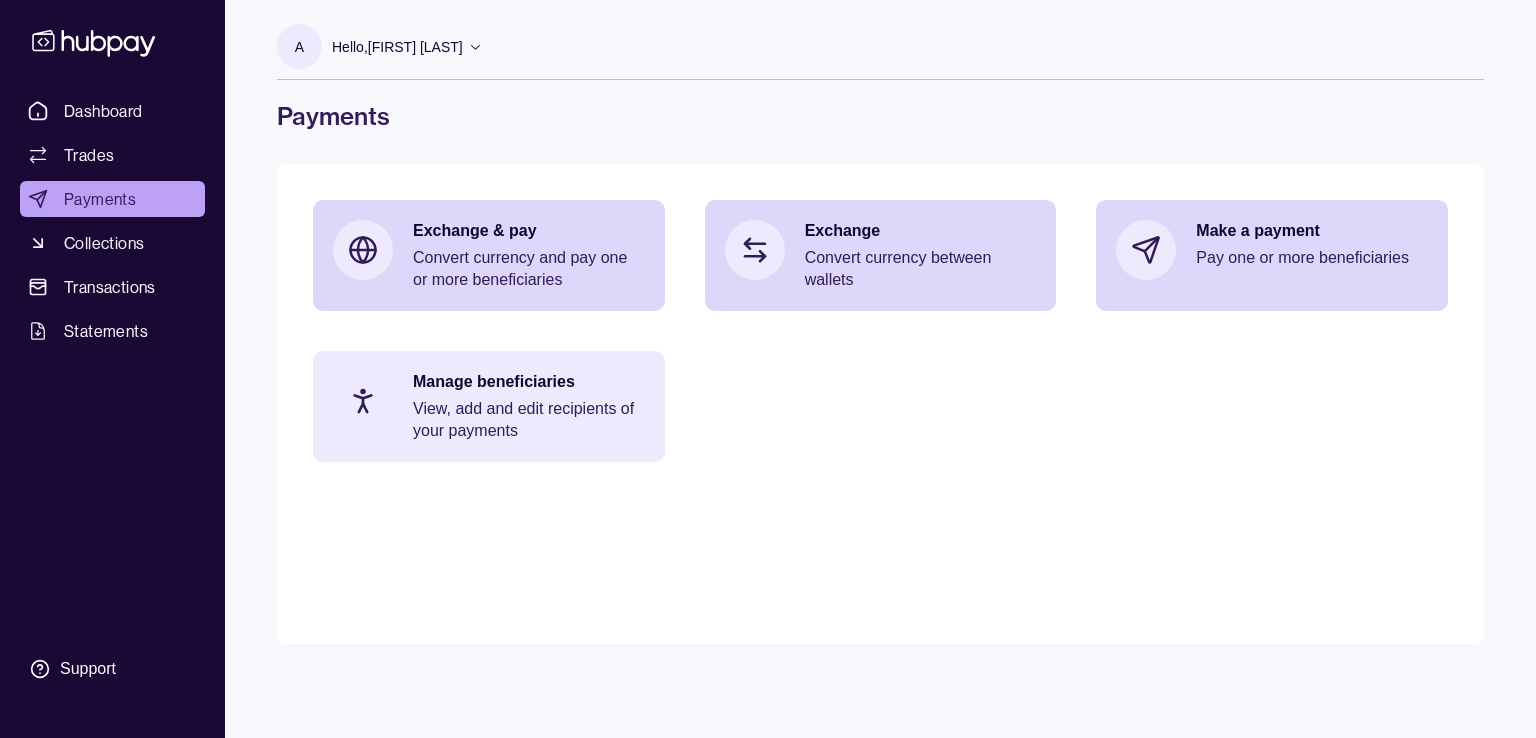 click on "Manage beneficiaries" at bounding box center [529, 382] 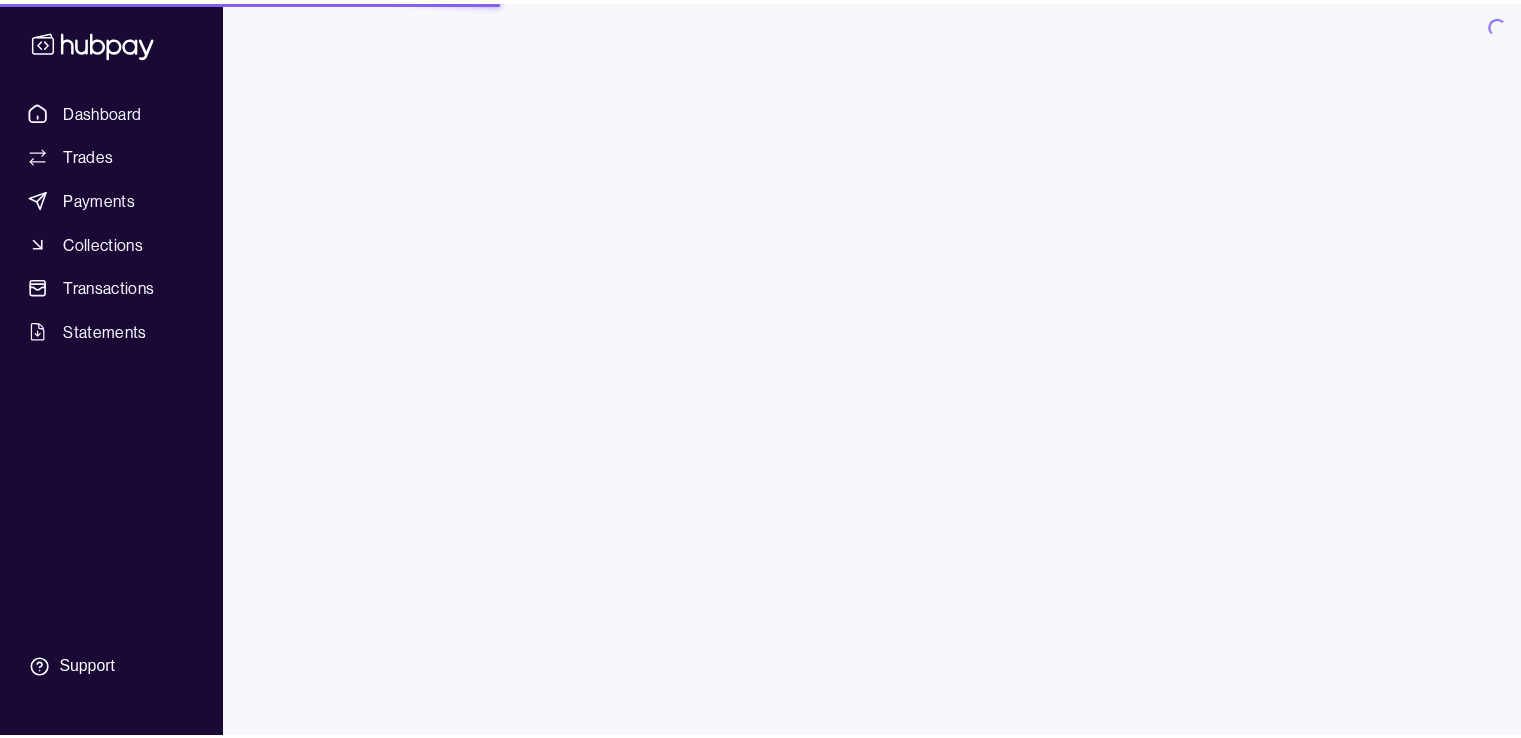 scroll, scrollTop: 307, scrollLeft: 0, axis: vertical 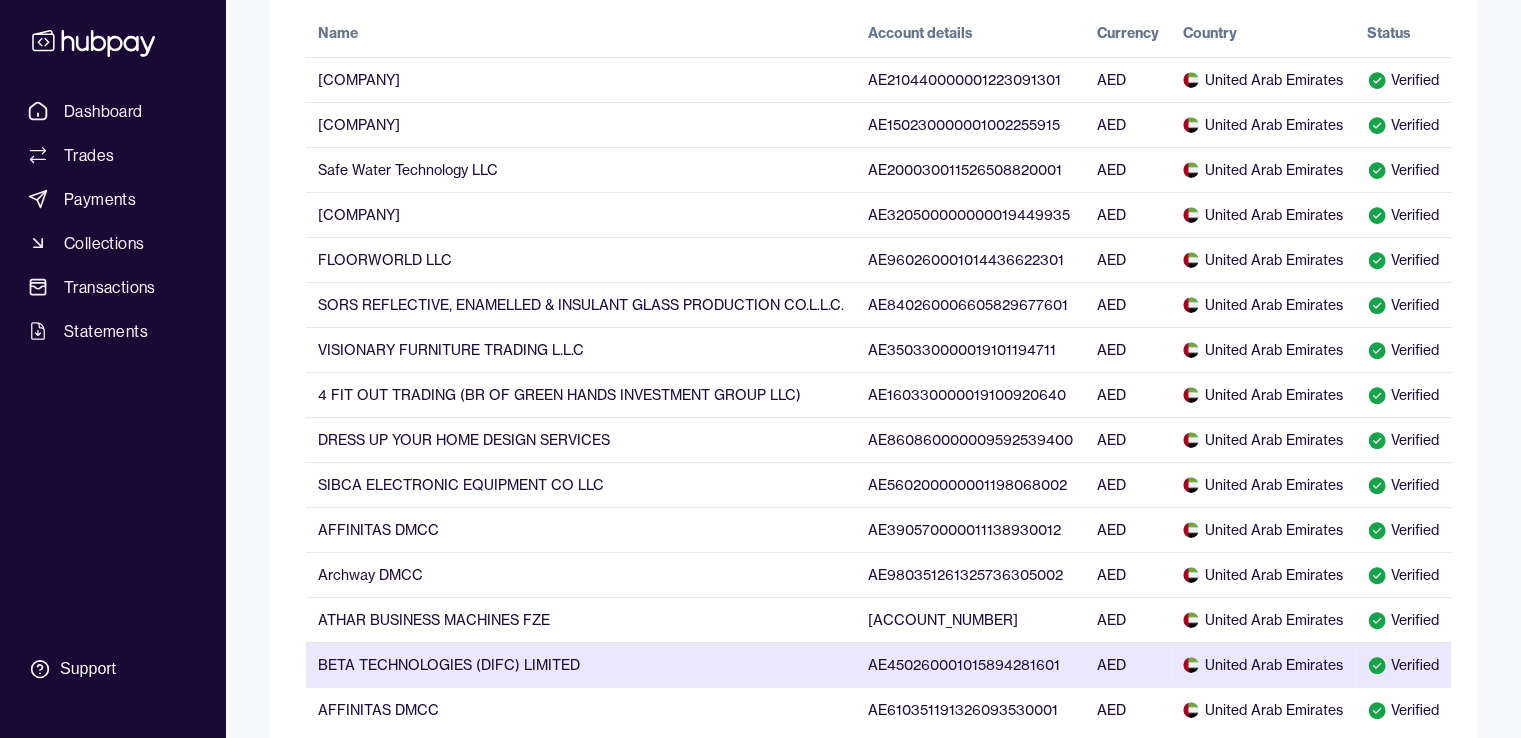 click on "BETA TECHNOLOGIES (DIFC) LIMITED" at bounding box center [581, 664] 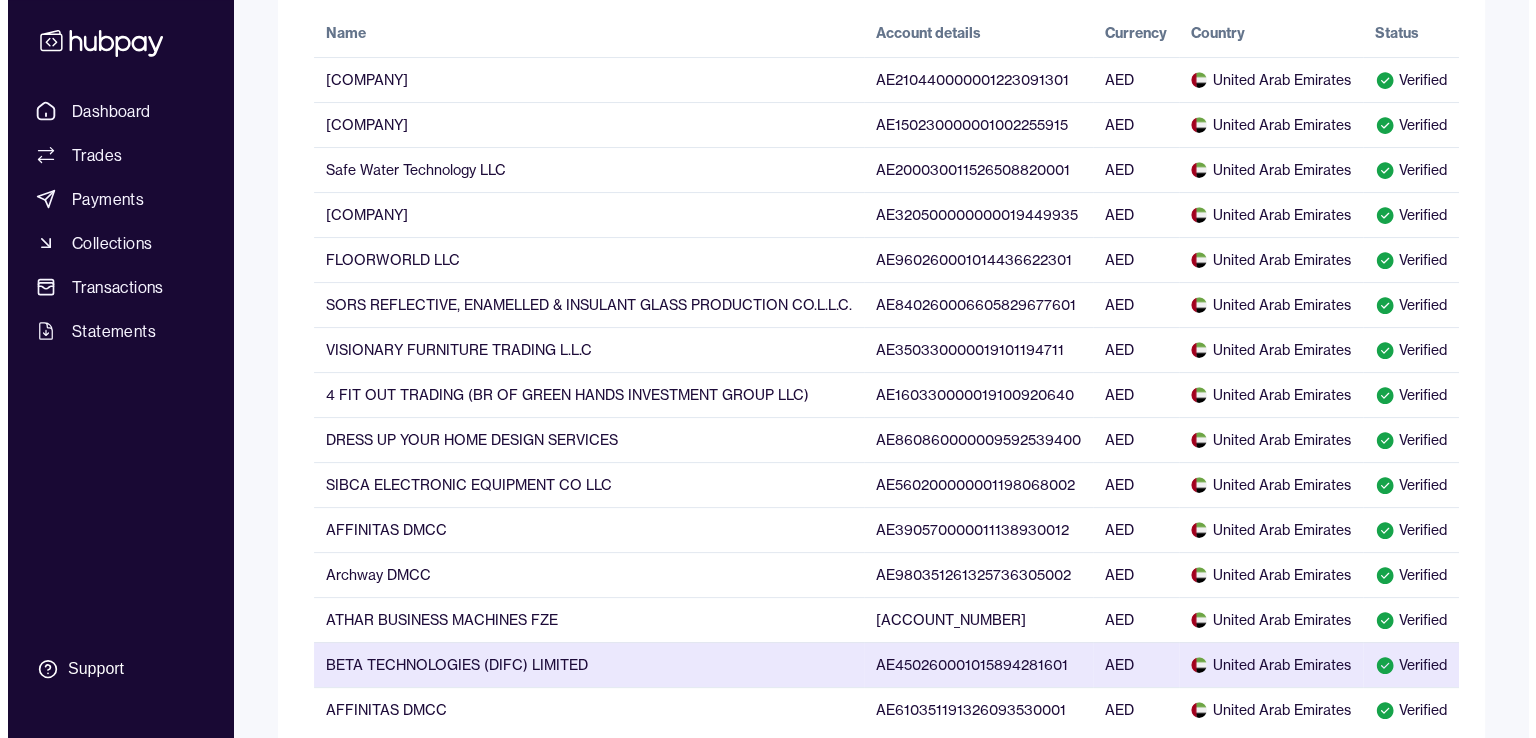scroll, scrollTop: 429, scrollLeft: 0, axis: vertical 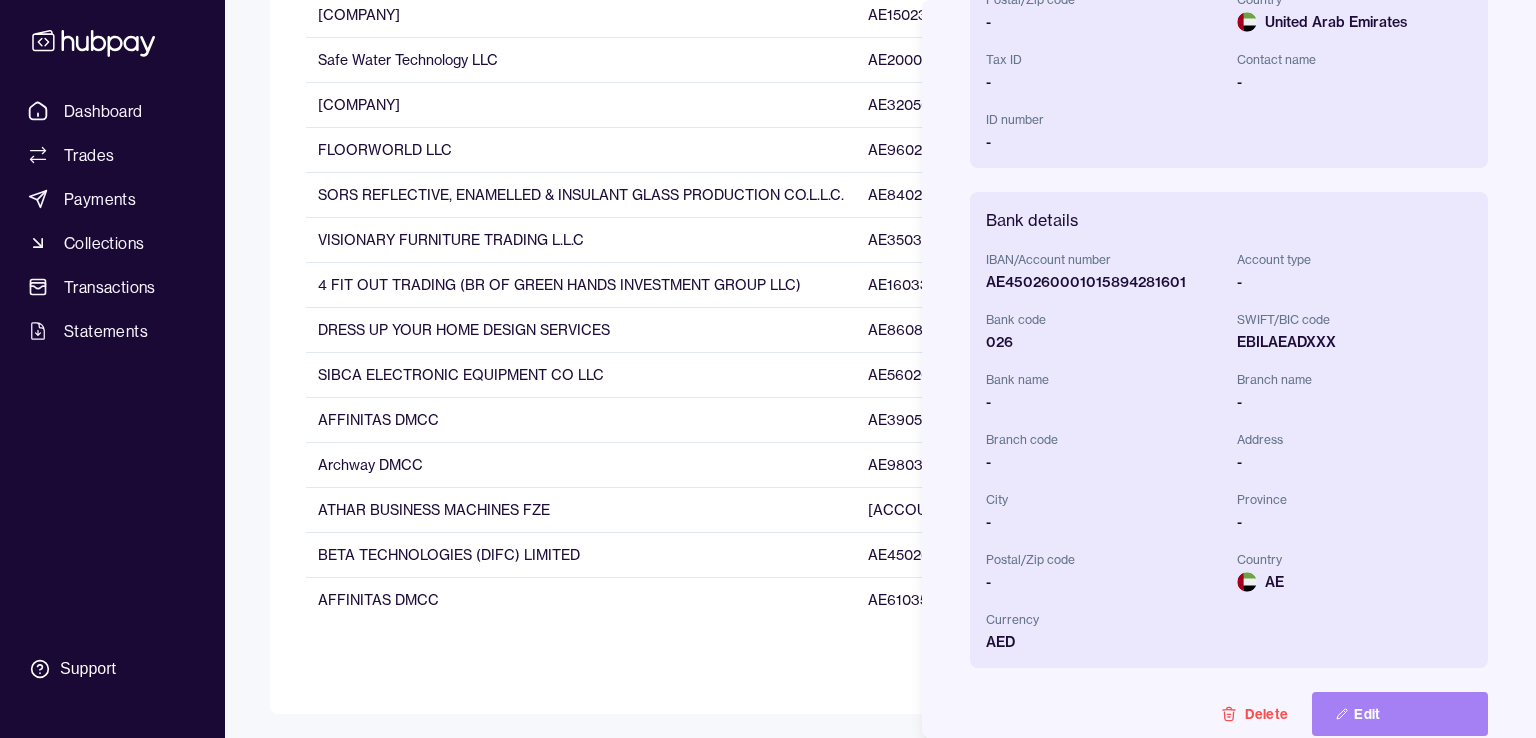 click on "Edit" at bounding box center [1400, 714] 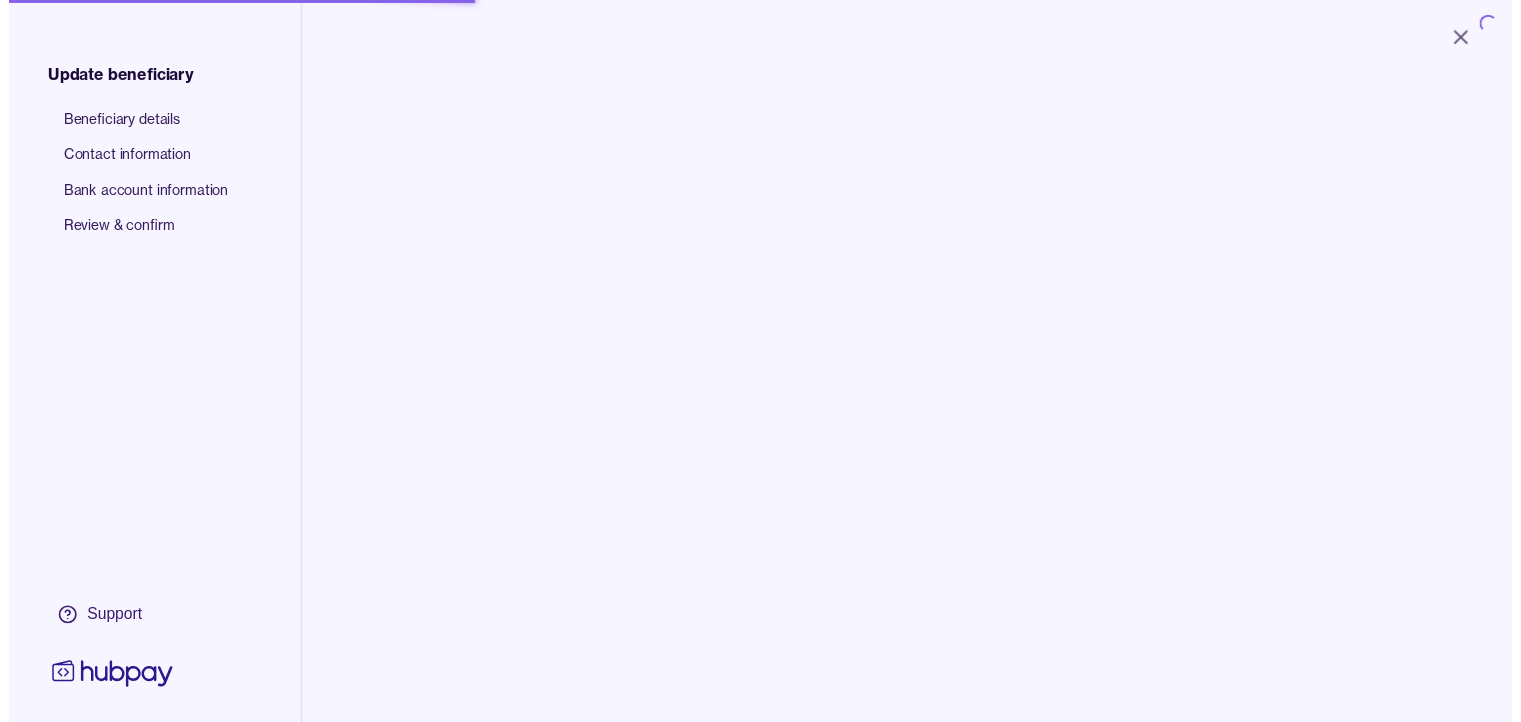 scroll, scrollTop: 0, scrollLeft: 0, axis: both 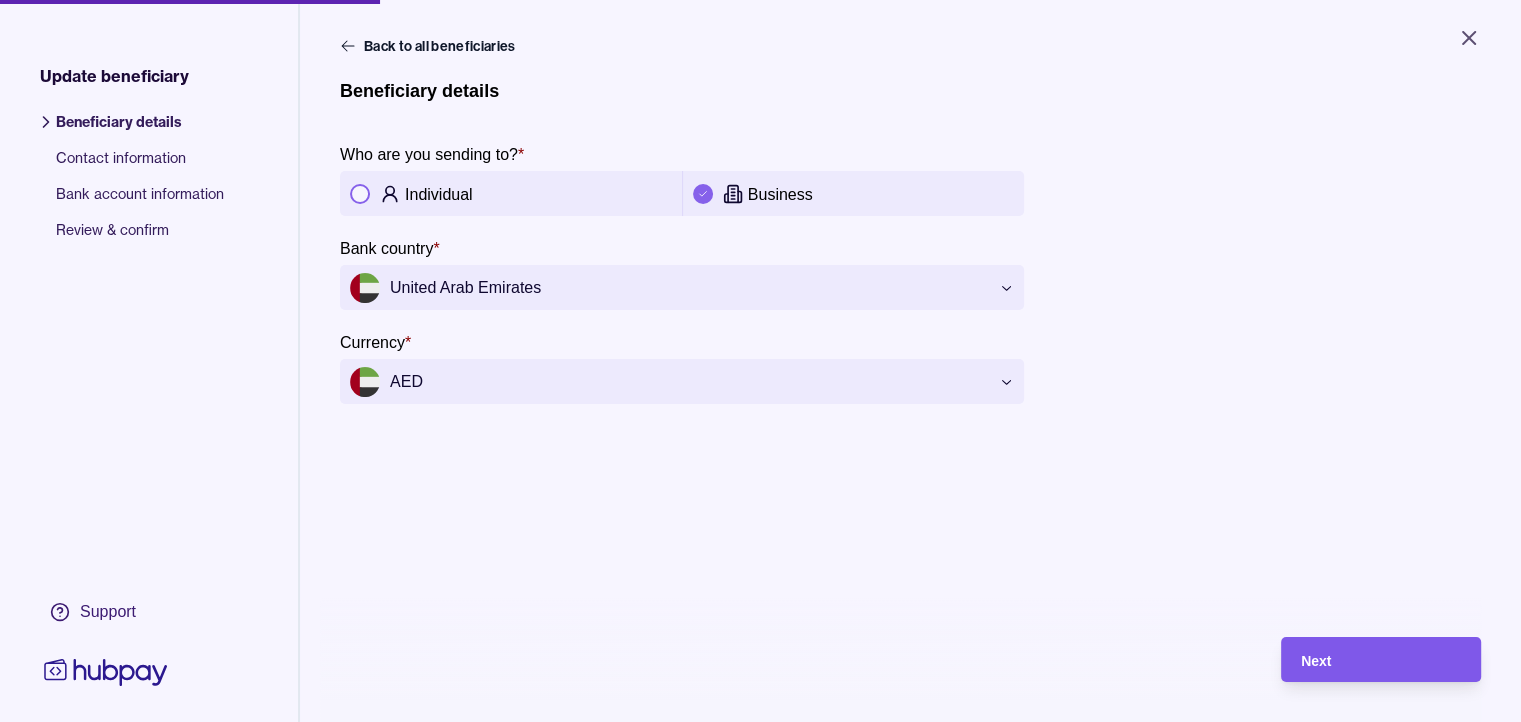 click on "Next" at bounding box center [1366, 659] 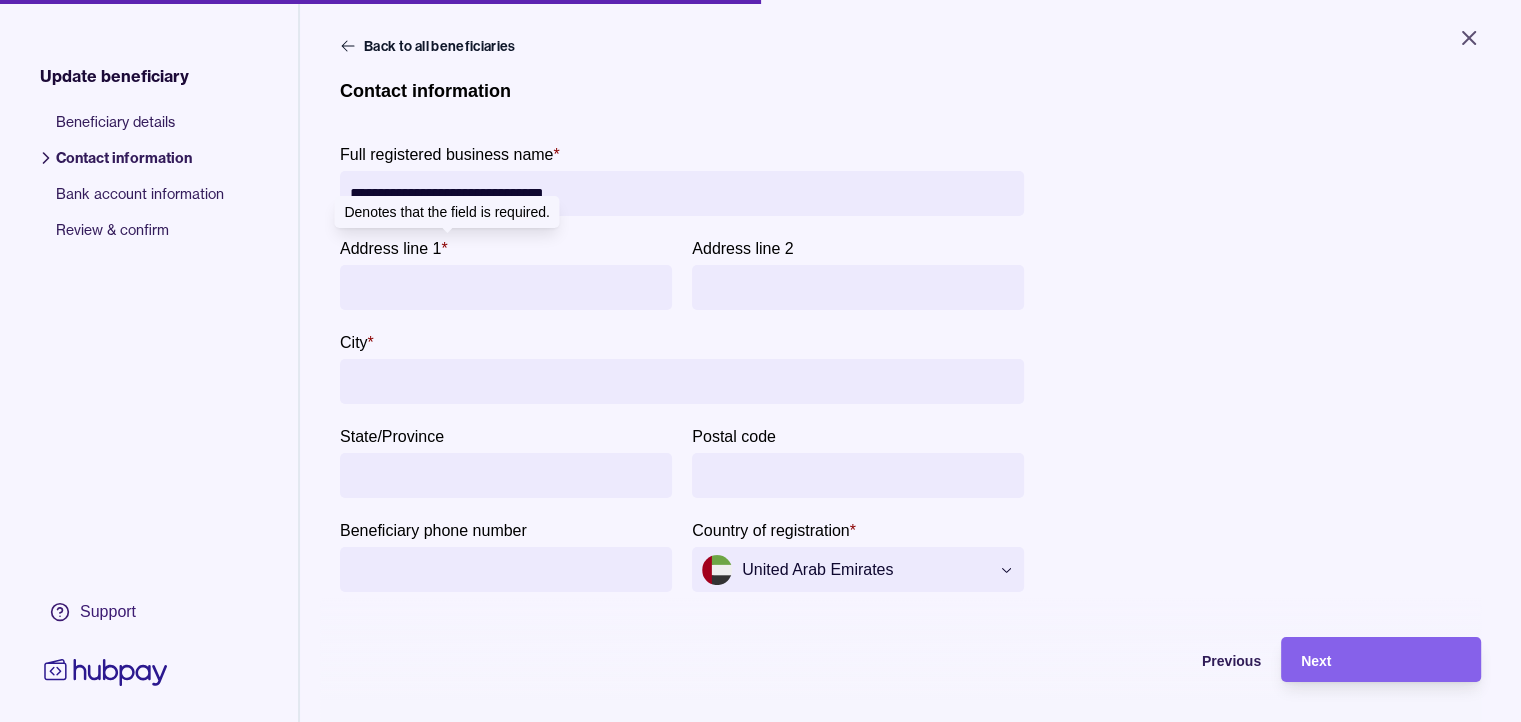 drag, startPoint x: 453, startPoint y: 273, endPoint x: 11, endPoint y: 150, distance: 458.79517 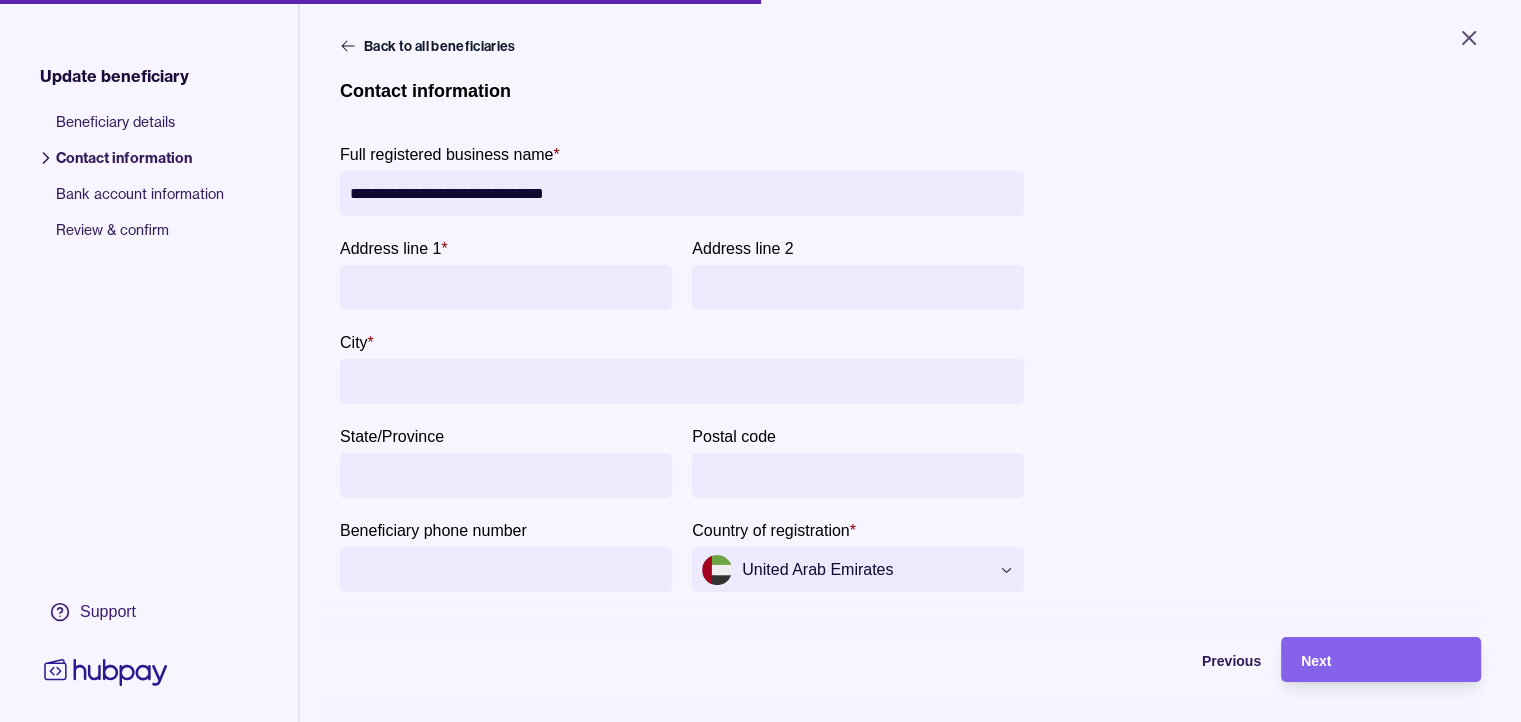 click on "Address line 1  *" at bounding box center (506, 287) 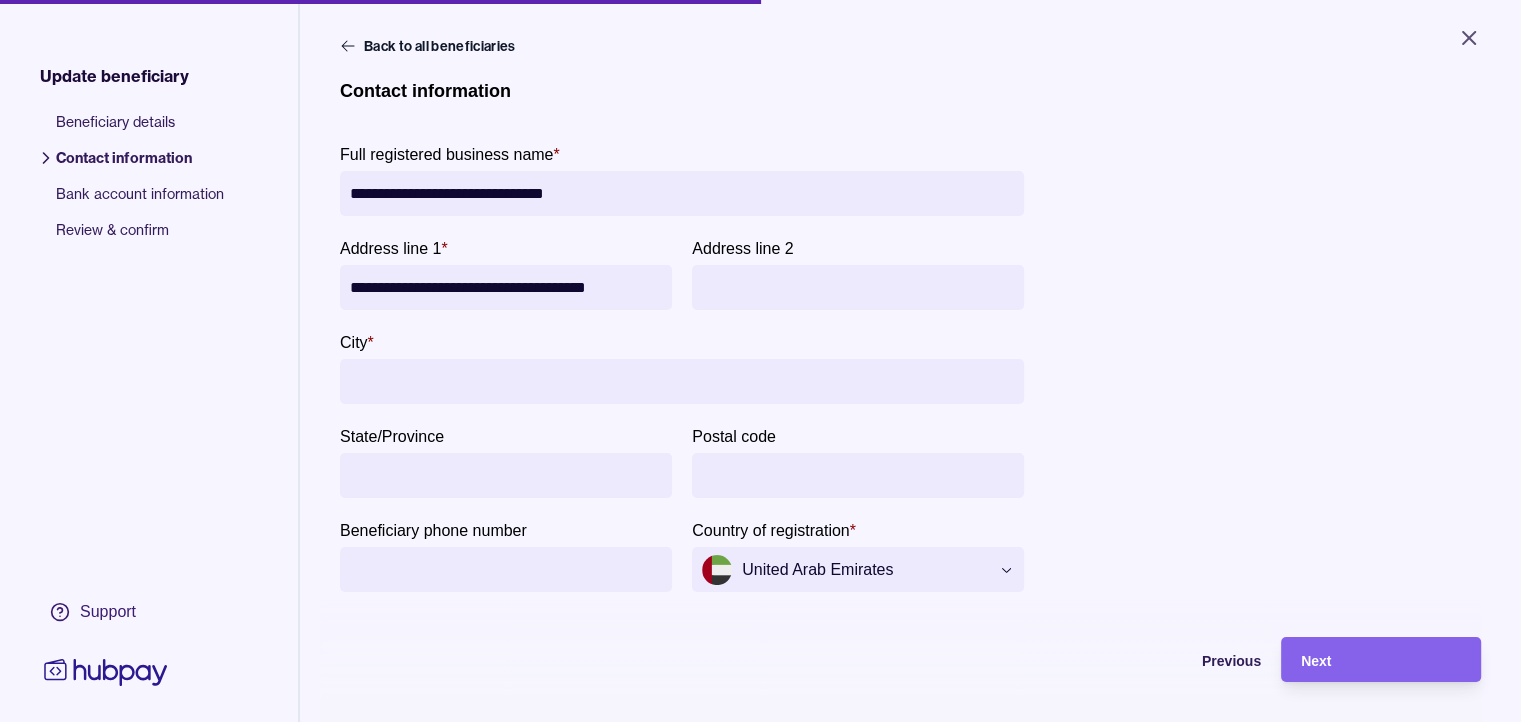type on "**********" 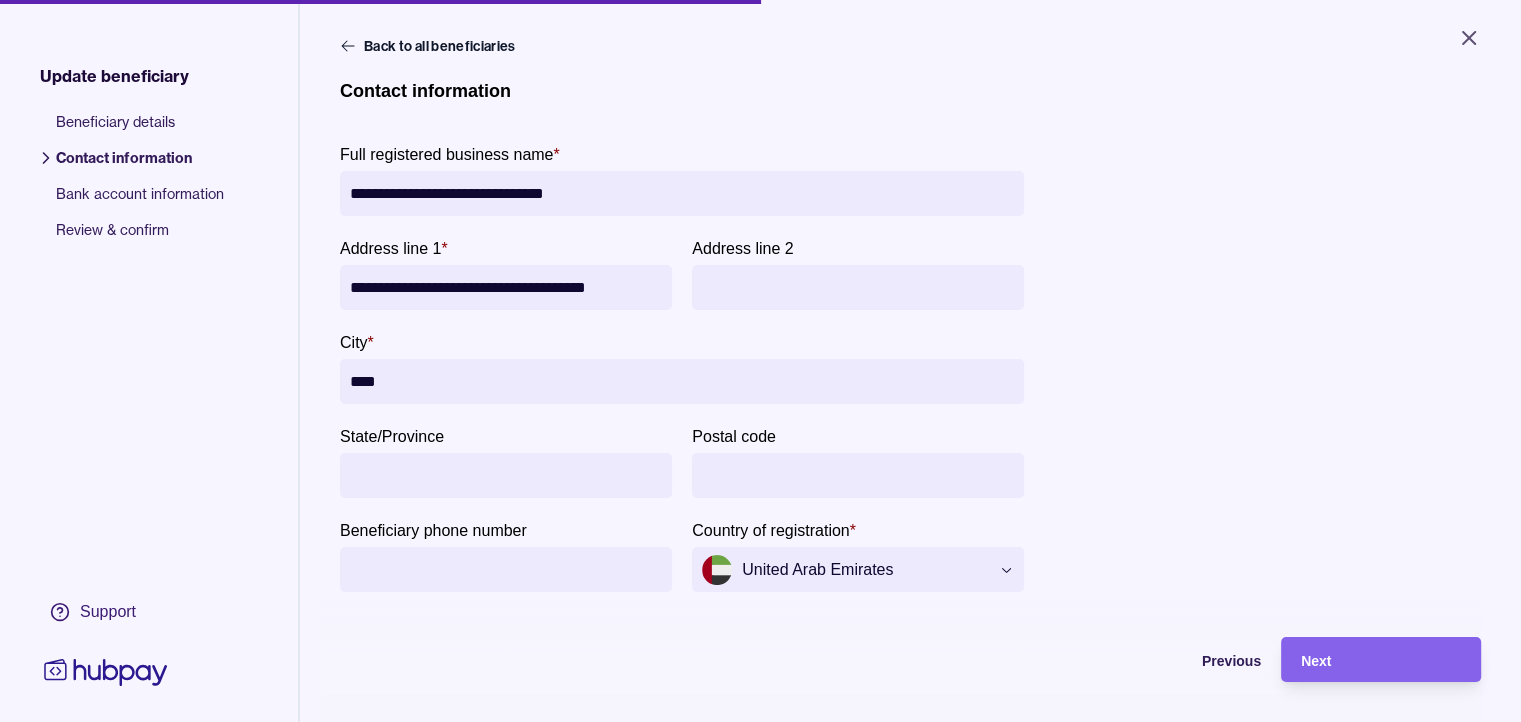 type on "*****" 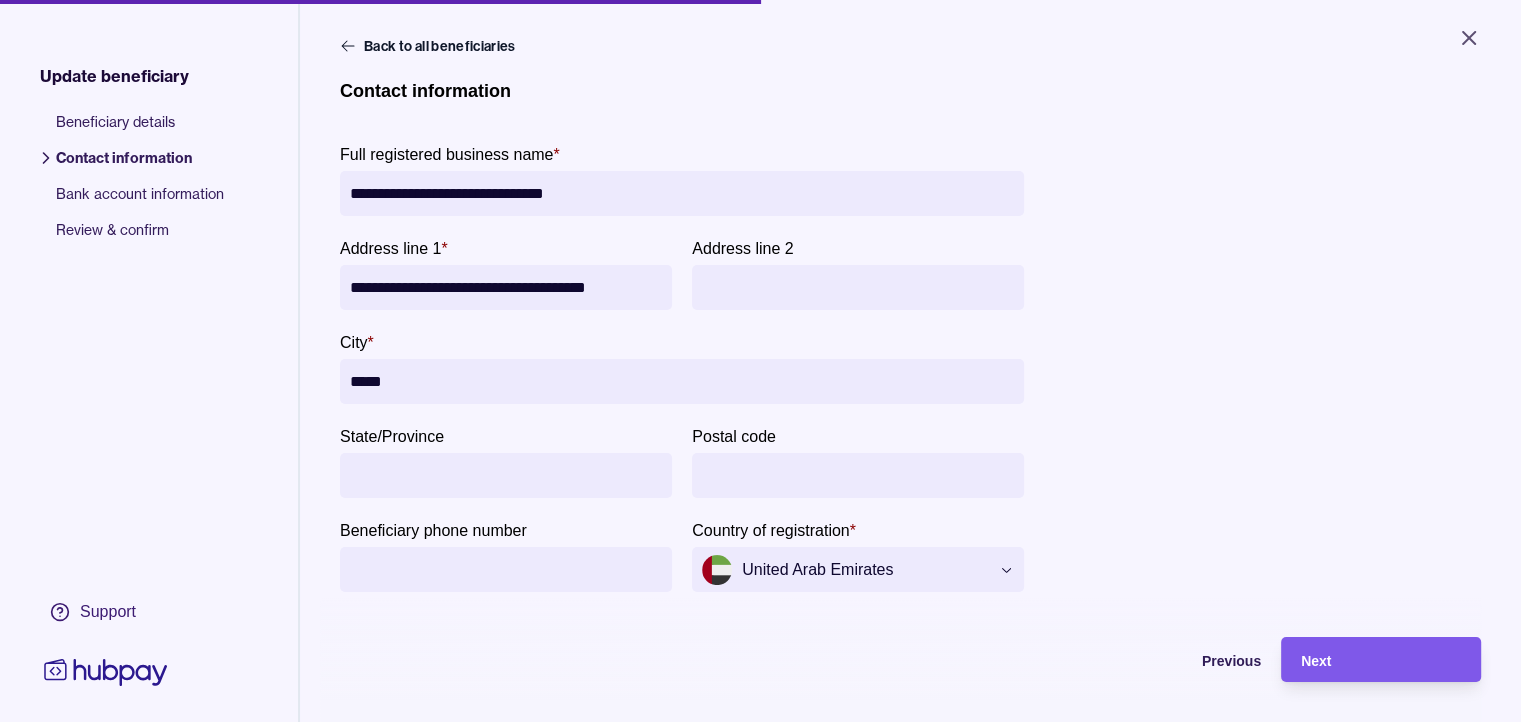 click on "Next" at bounding box center [1381, 660] 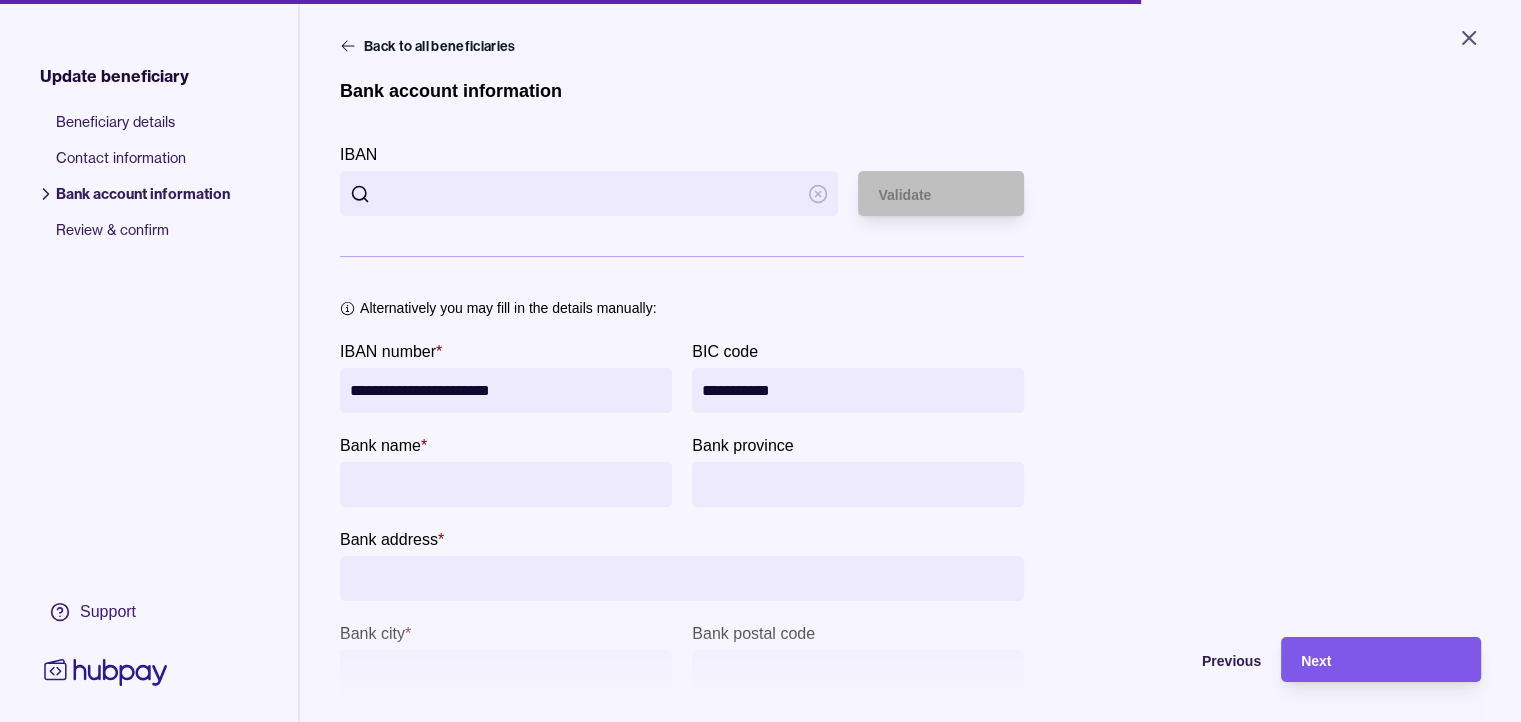 click on "Next" at bounding box center [1381, 660] 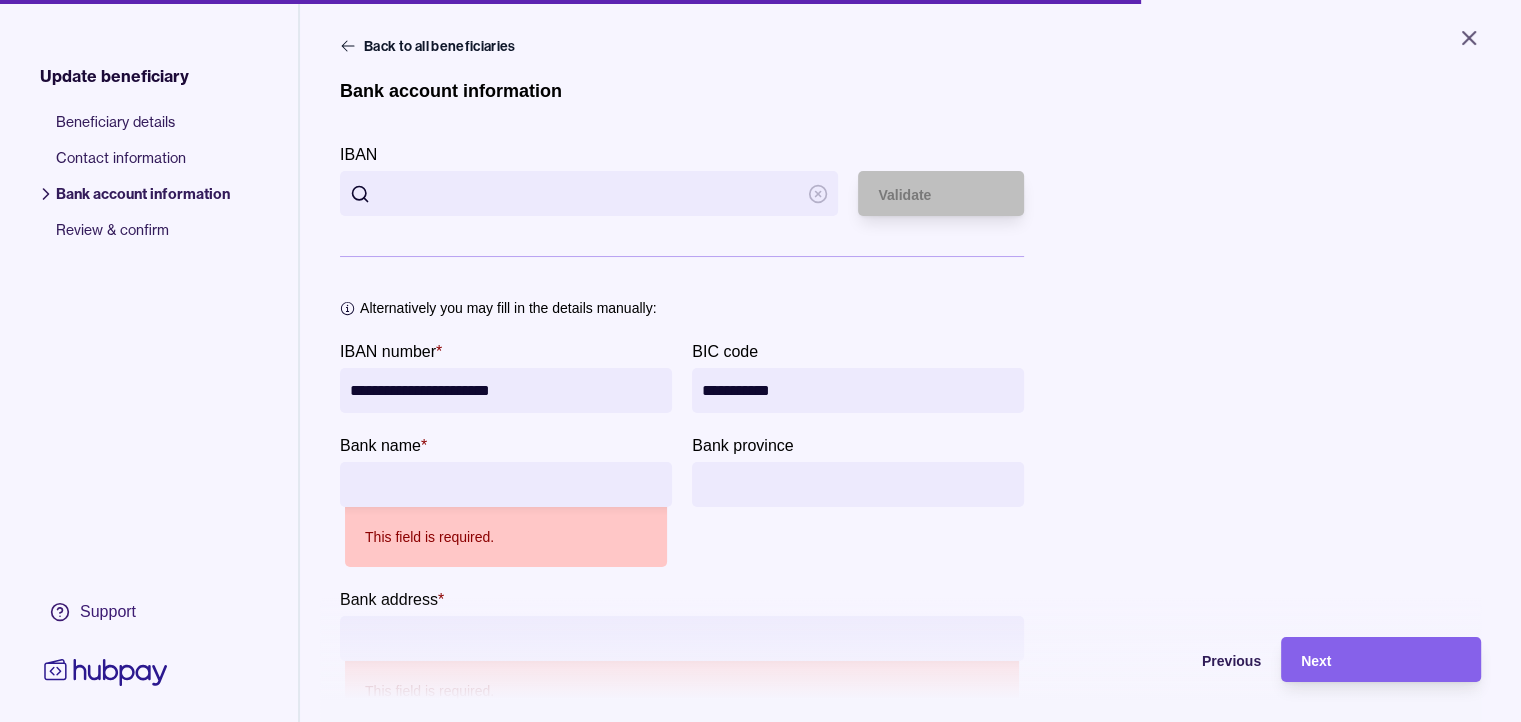 click on "IBAN" at bounding box center (589, 193) 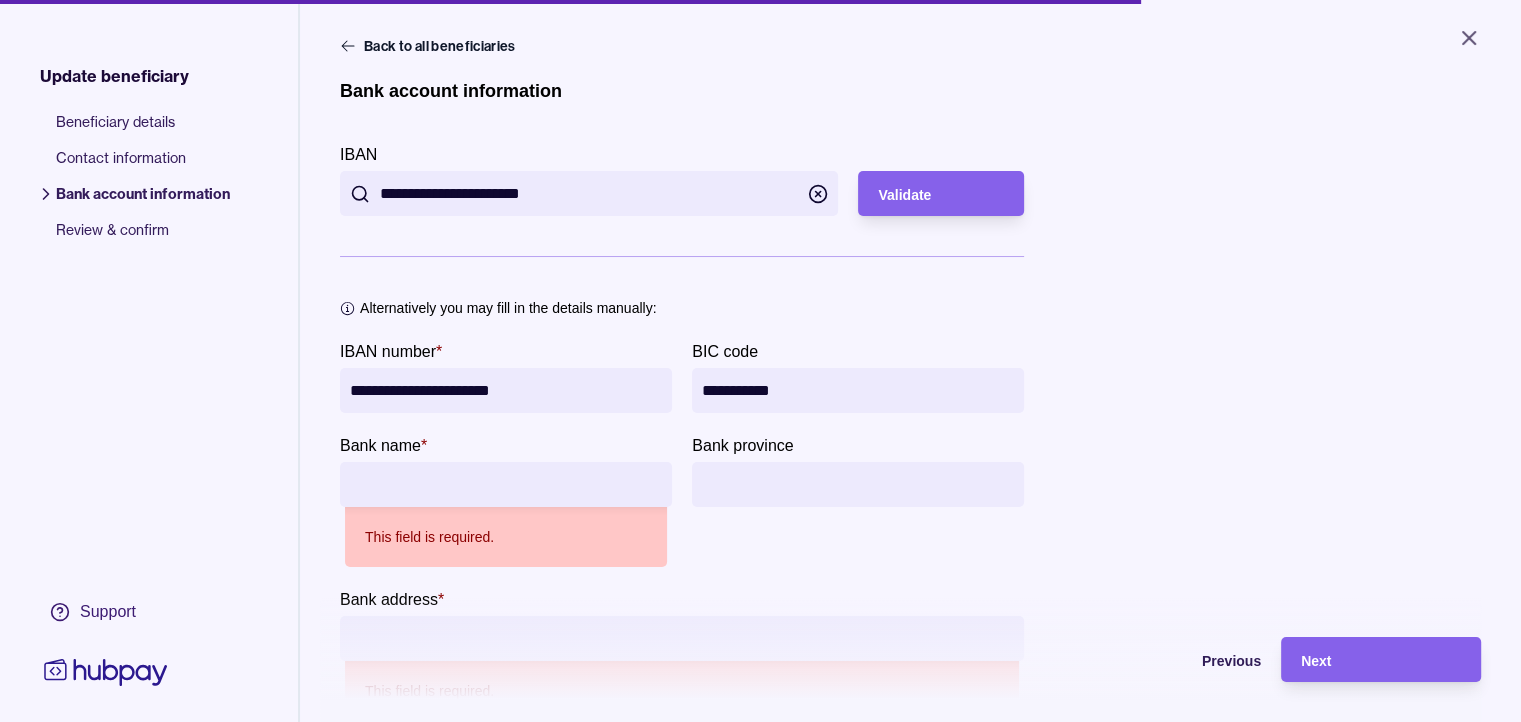 type on "**********" 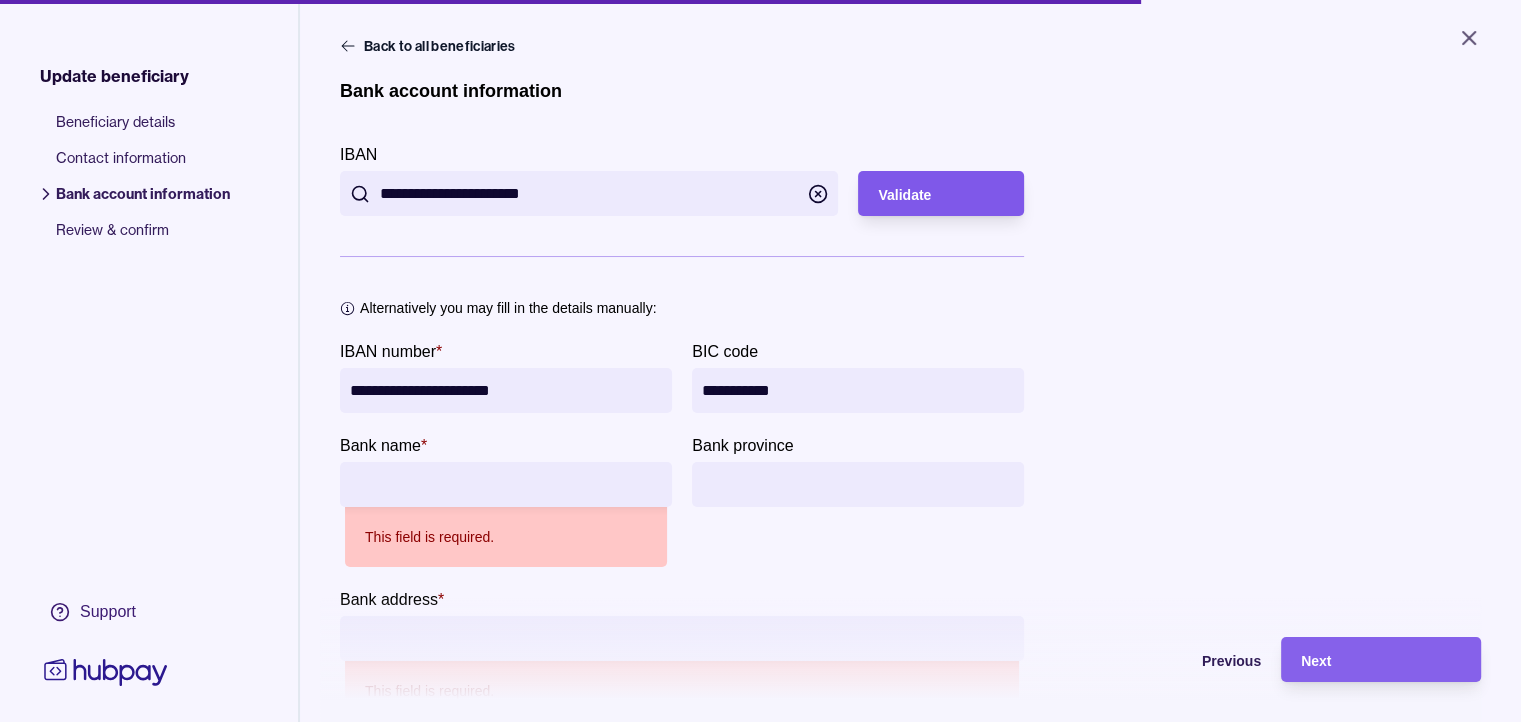 click on "Validate" at bounding box center [904, 195] 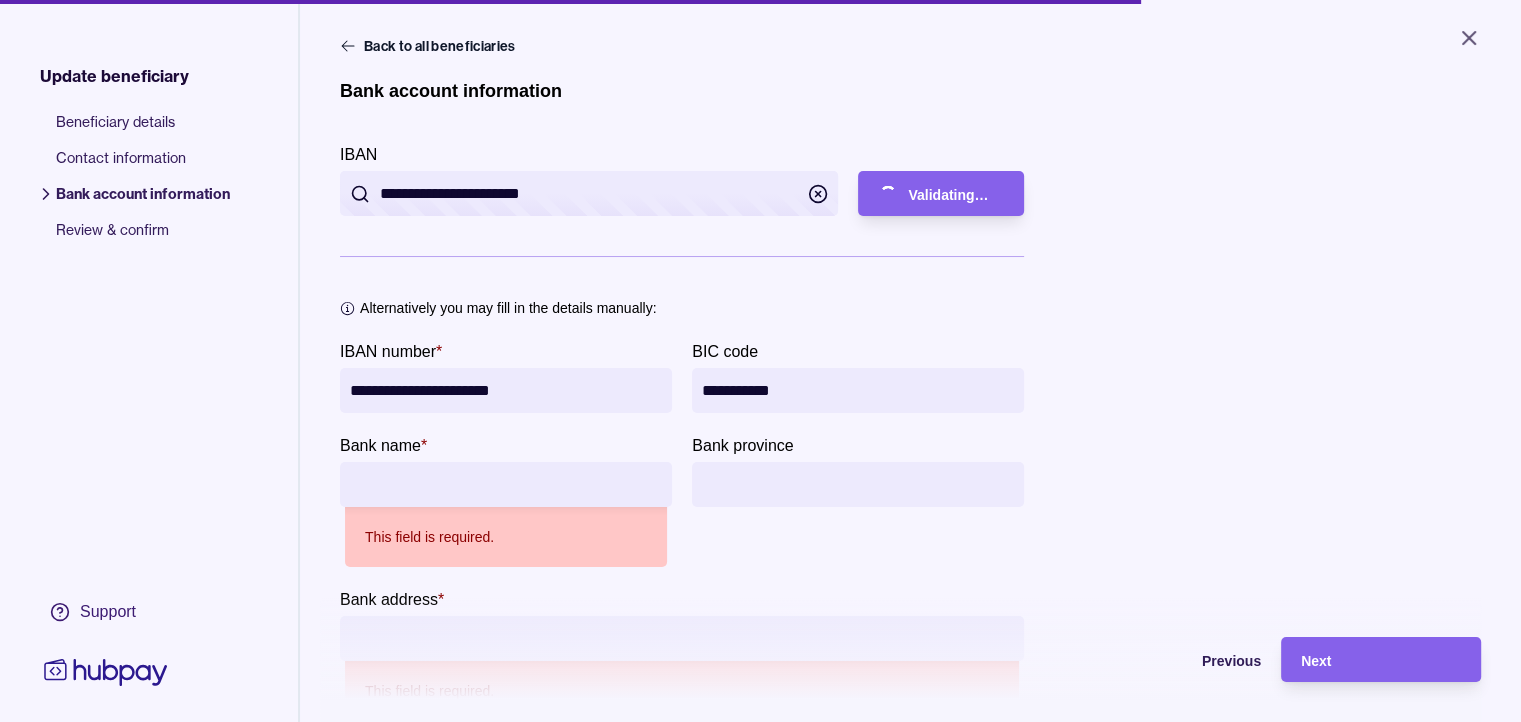 click on "**********" at bounding box center (910, 524) 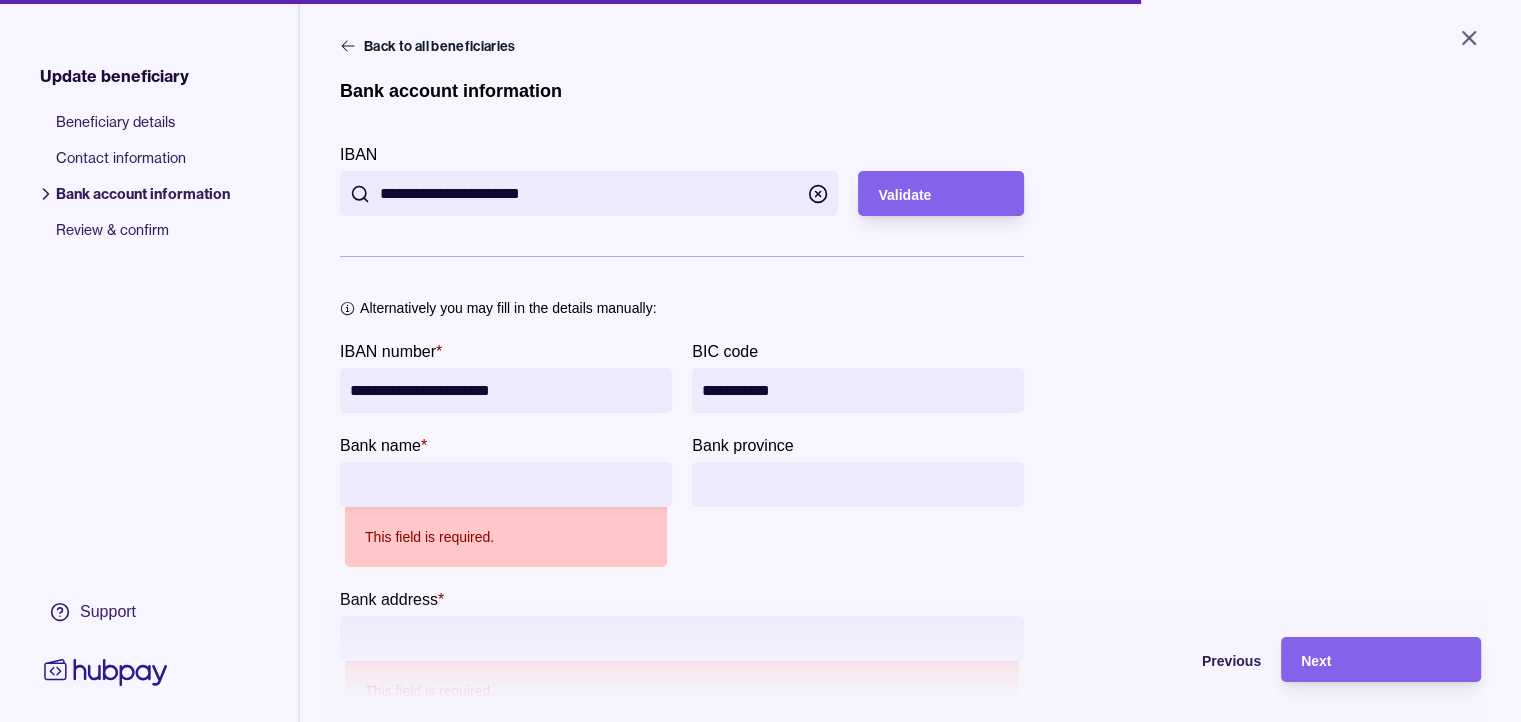 type on "**********" 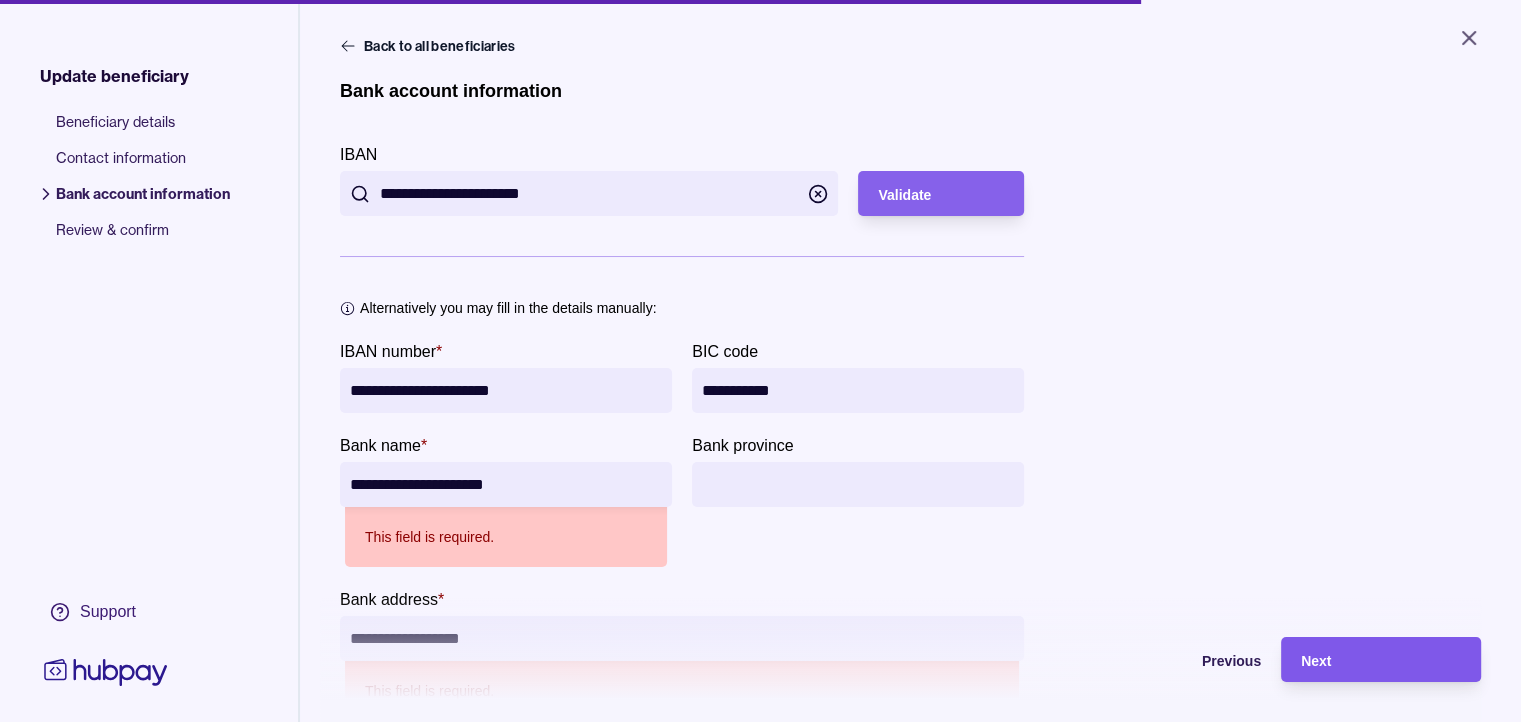 click on "Next" at bounding box center [1381, 660] 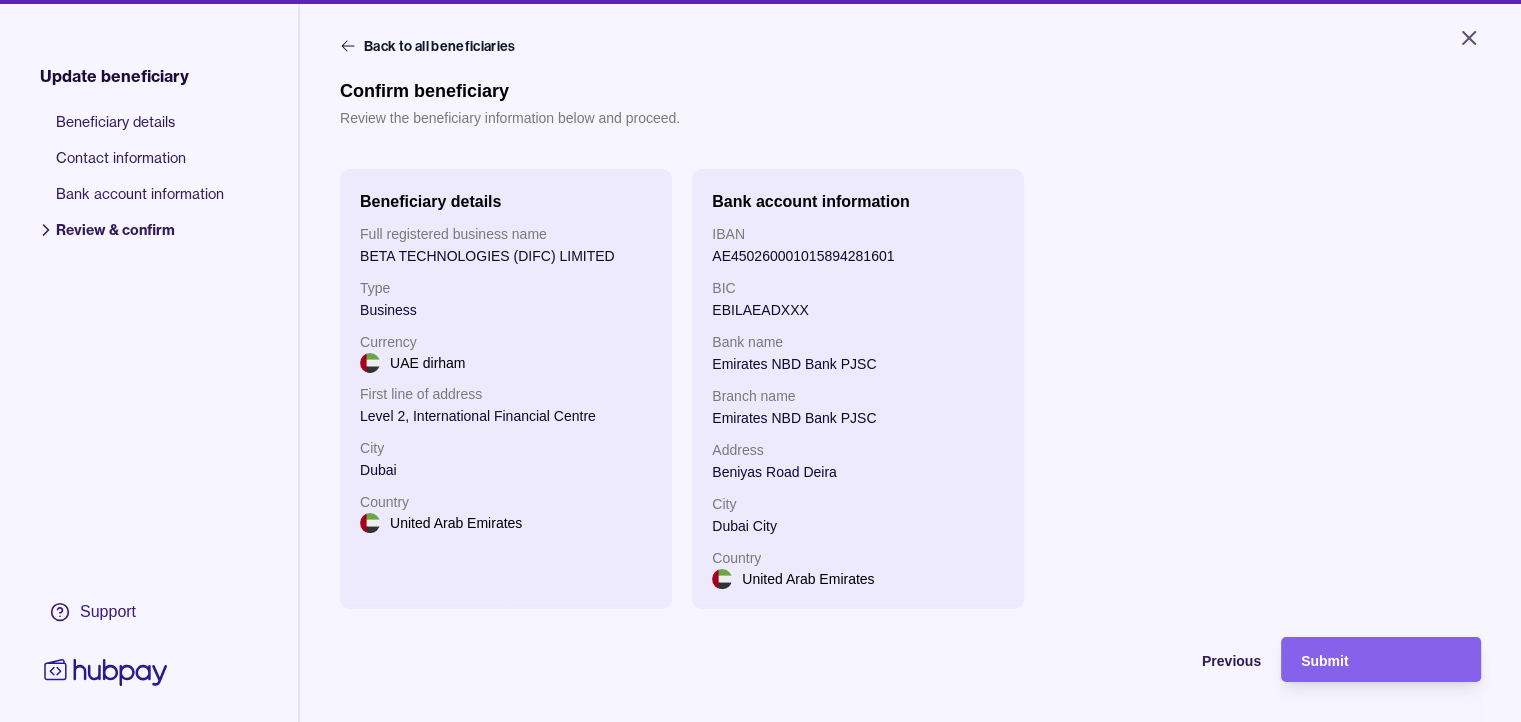 click on "Submit" at bounding box center (1381, 660) 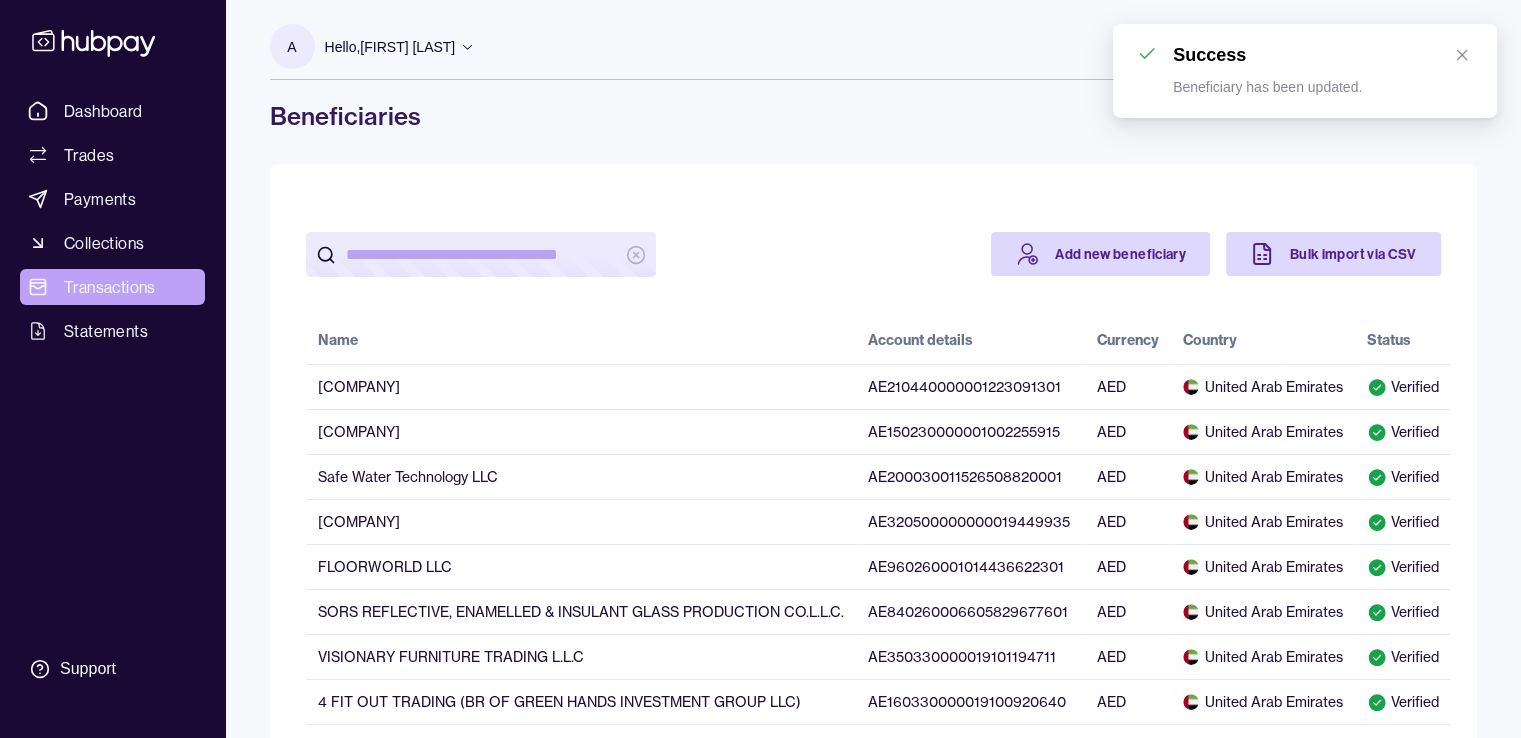 click on "Transactions" at bounding box center (110, 287) 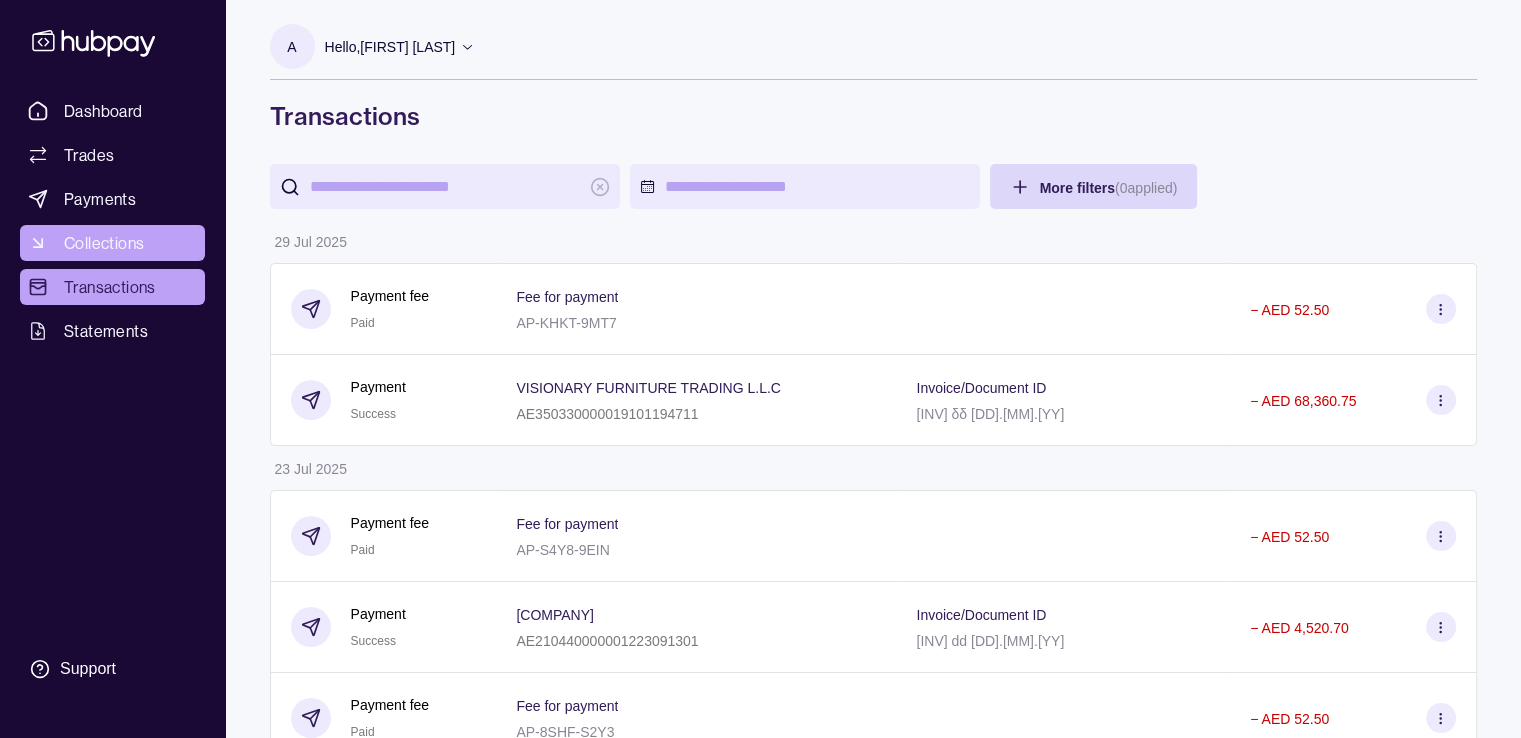 click on "Collections" at bounding box center (112, 243) 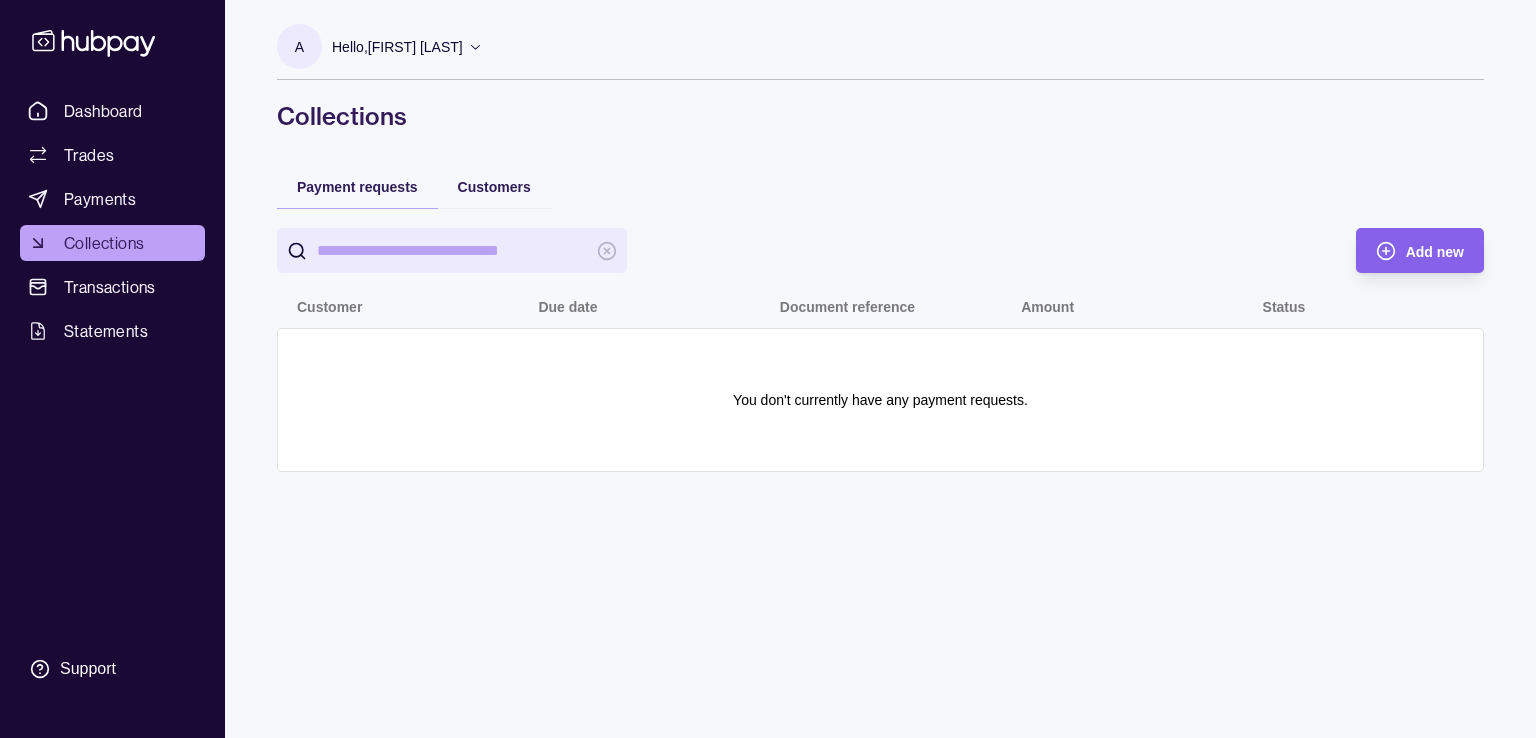 click on "Payments" at bounding box center (100, 199) 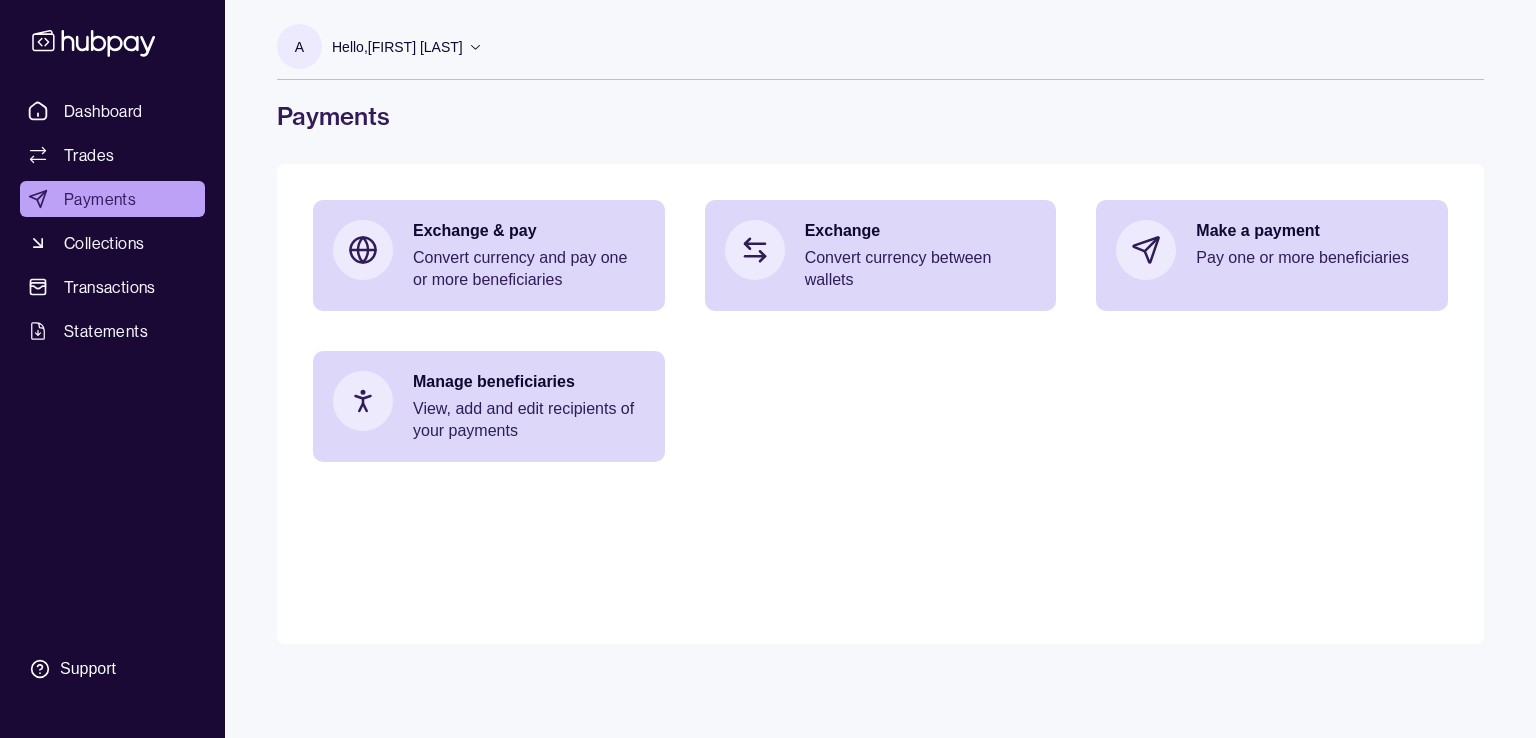 click on "Make a payment" at bounding box center (1312, 231) 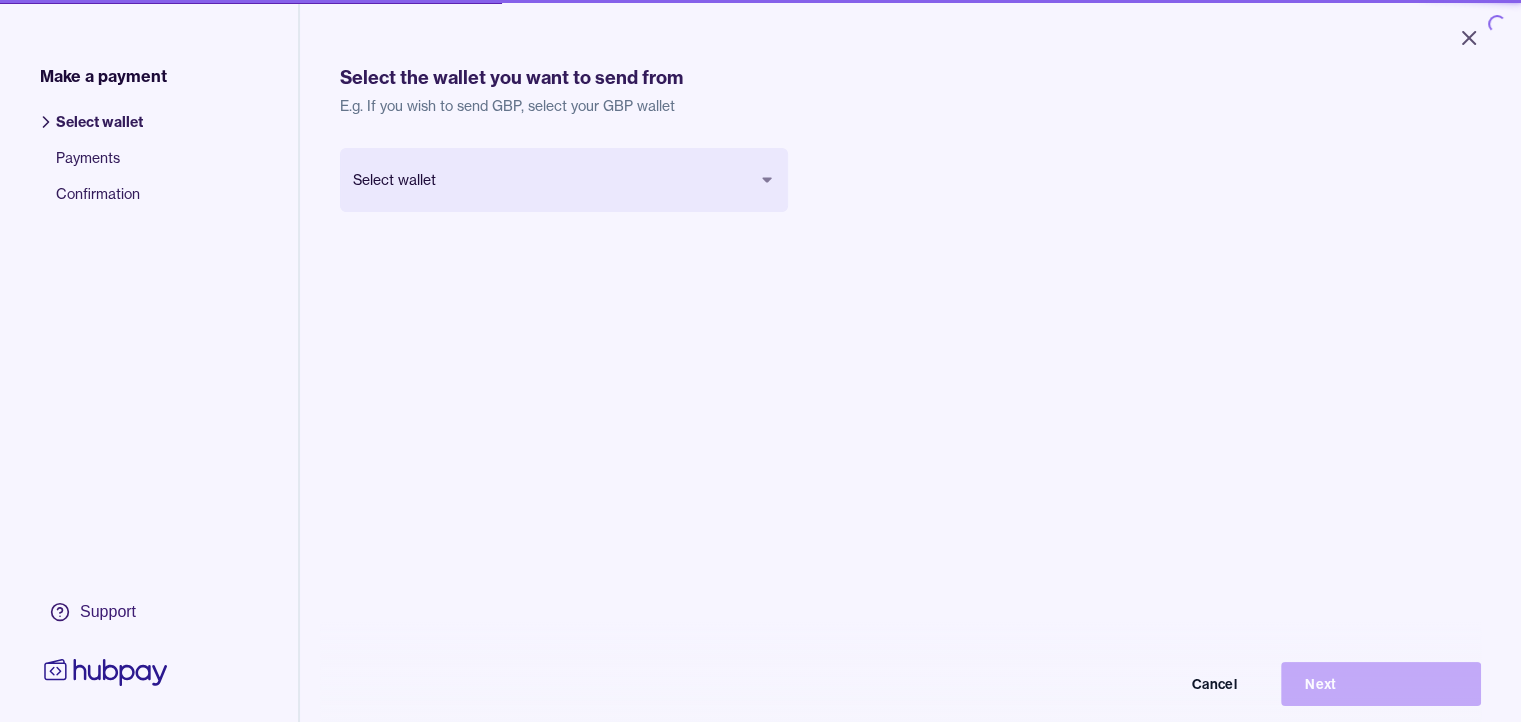 click on "Close Make a payment Select wallet Payments Confirmation Support Select the wallet you want to send from E.g. If you wish to send GBP, select your GBP wallet Select wallet Cancel Next Make a payment | Hubpay" at bounding box center (760, 361) 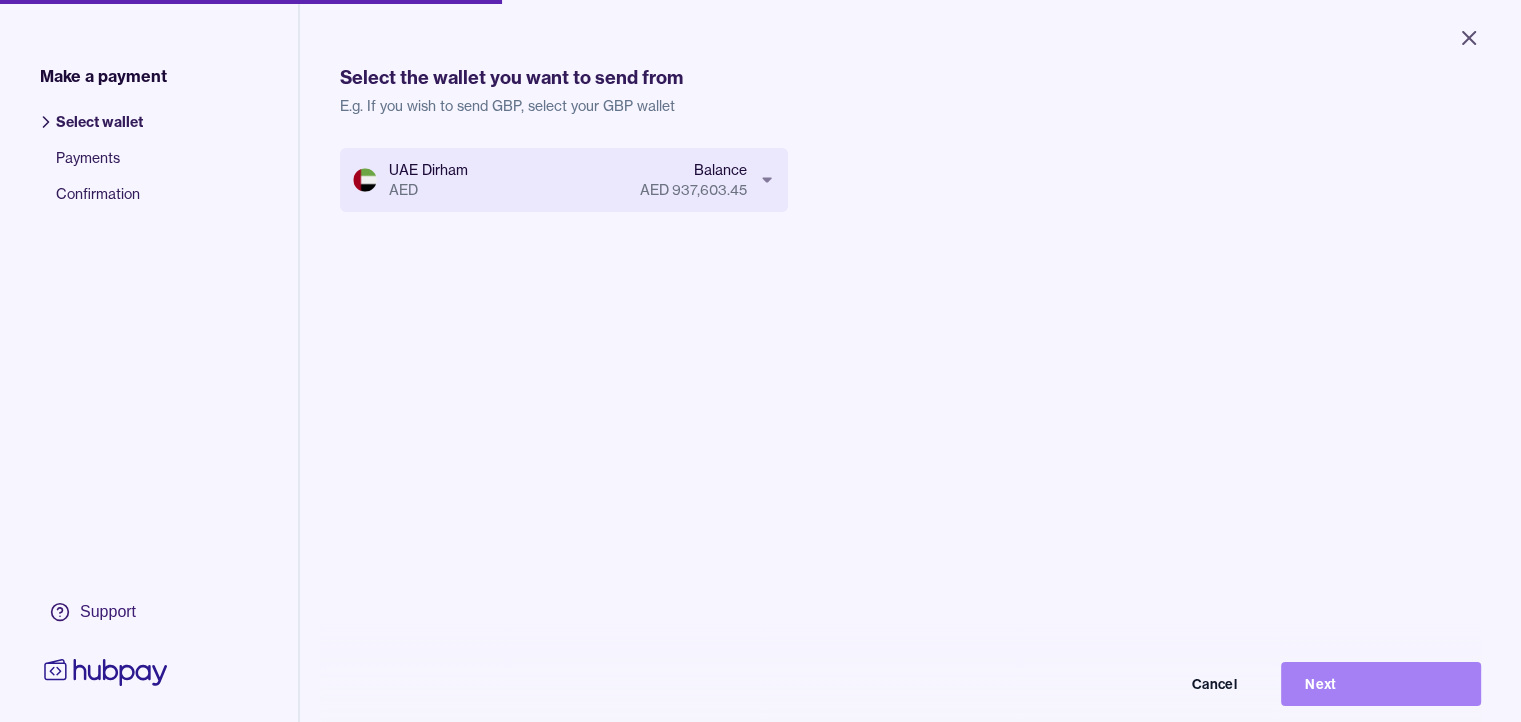 click on "Next" at bounding box center [1381, 684] 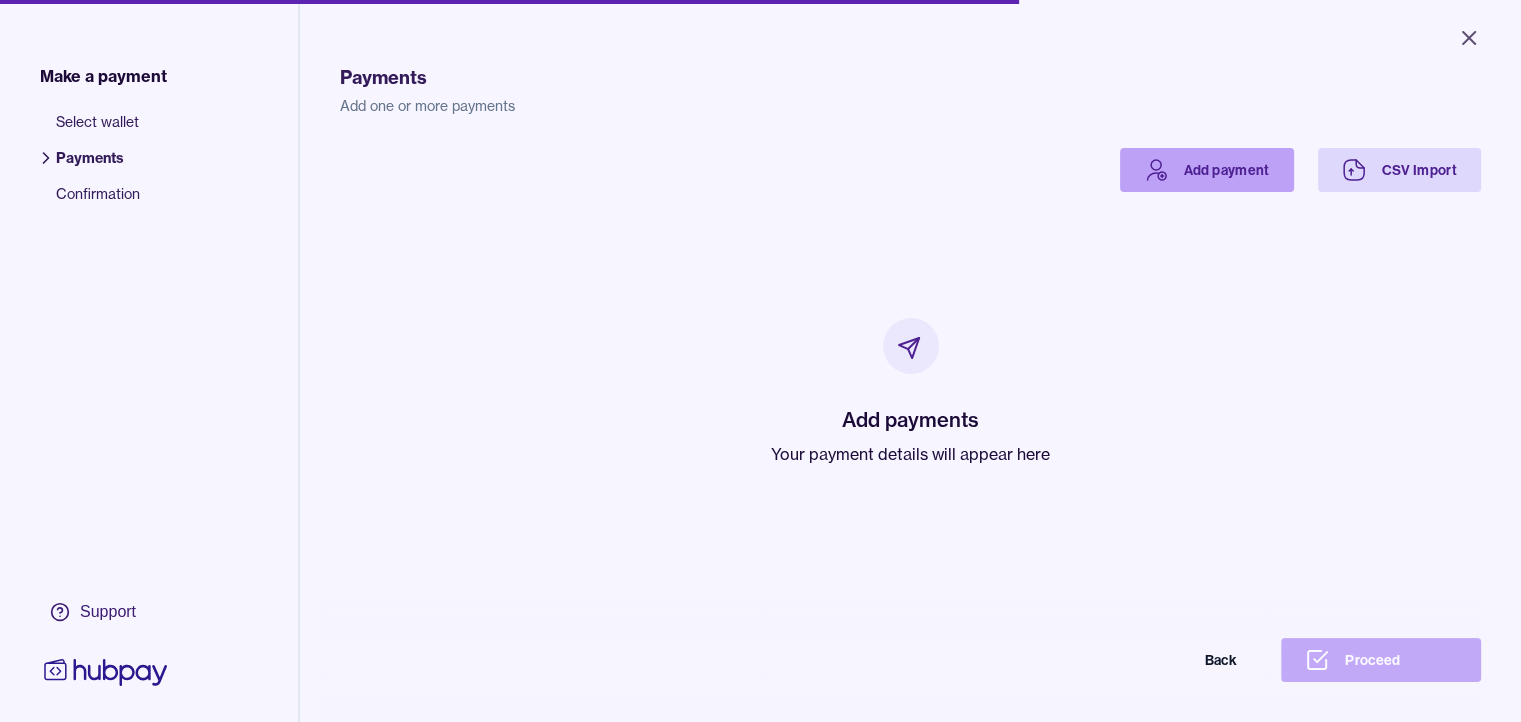 click on "Add payment" at bounding box center [1207, 170] 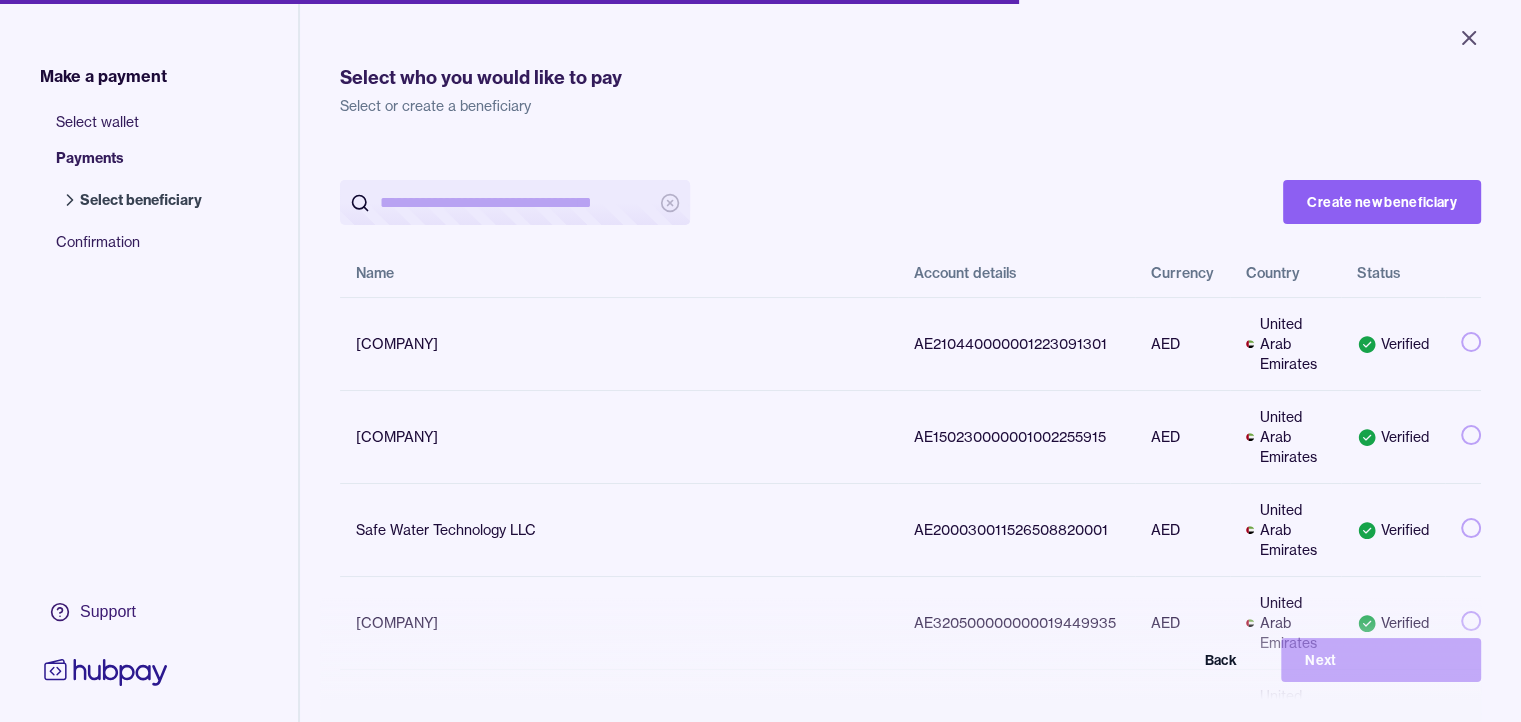 scroll, scrollTop: 810, scrollLeft: 0, axis: vertical 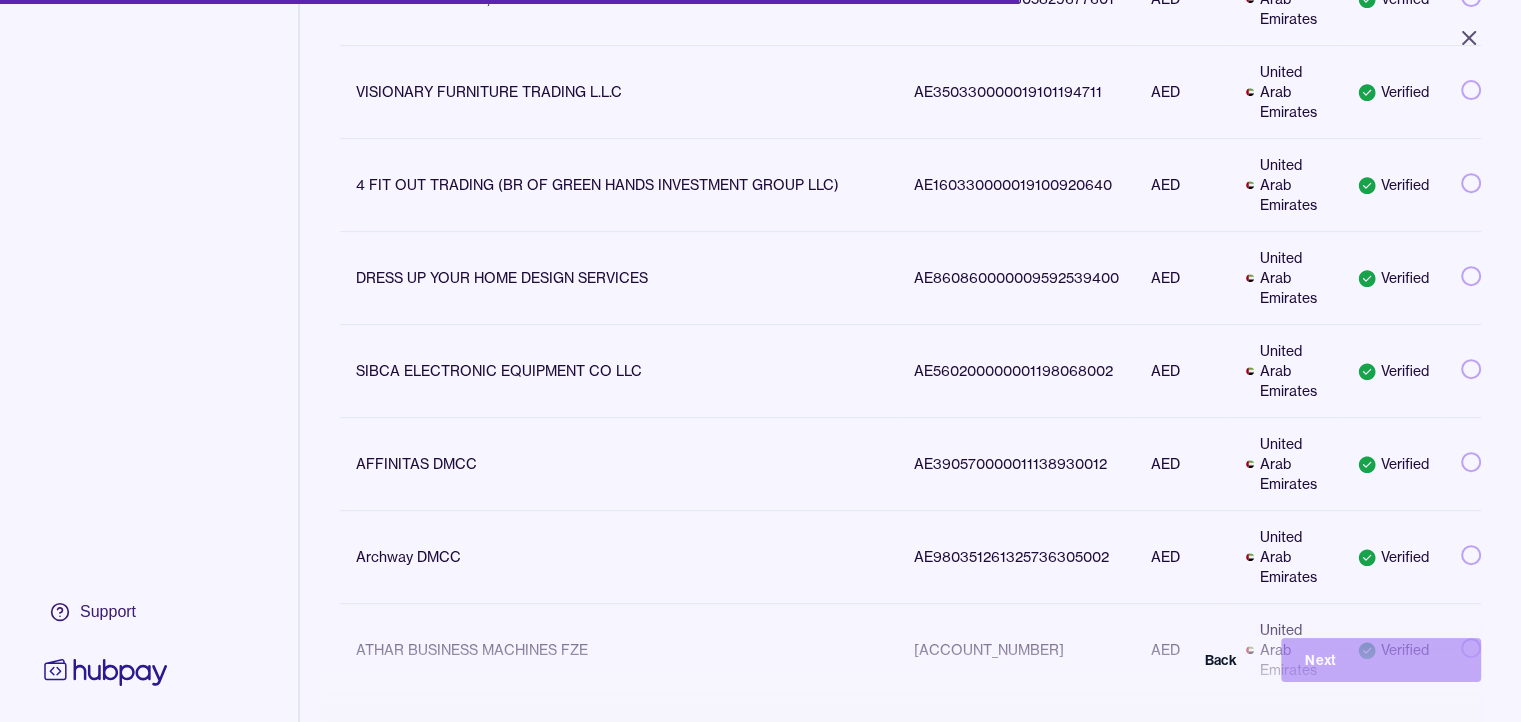 click on "BETA TECHNOLOGIES (DIFC) LIMITED" at bounding box center [619, 743] 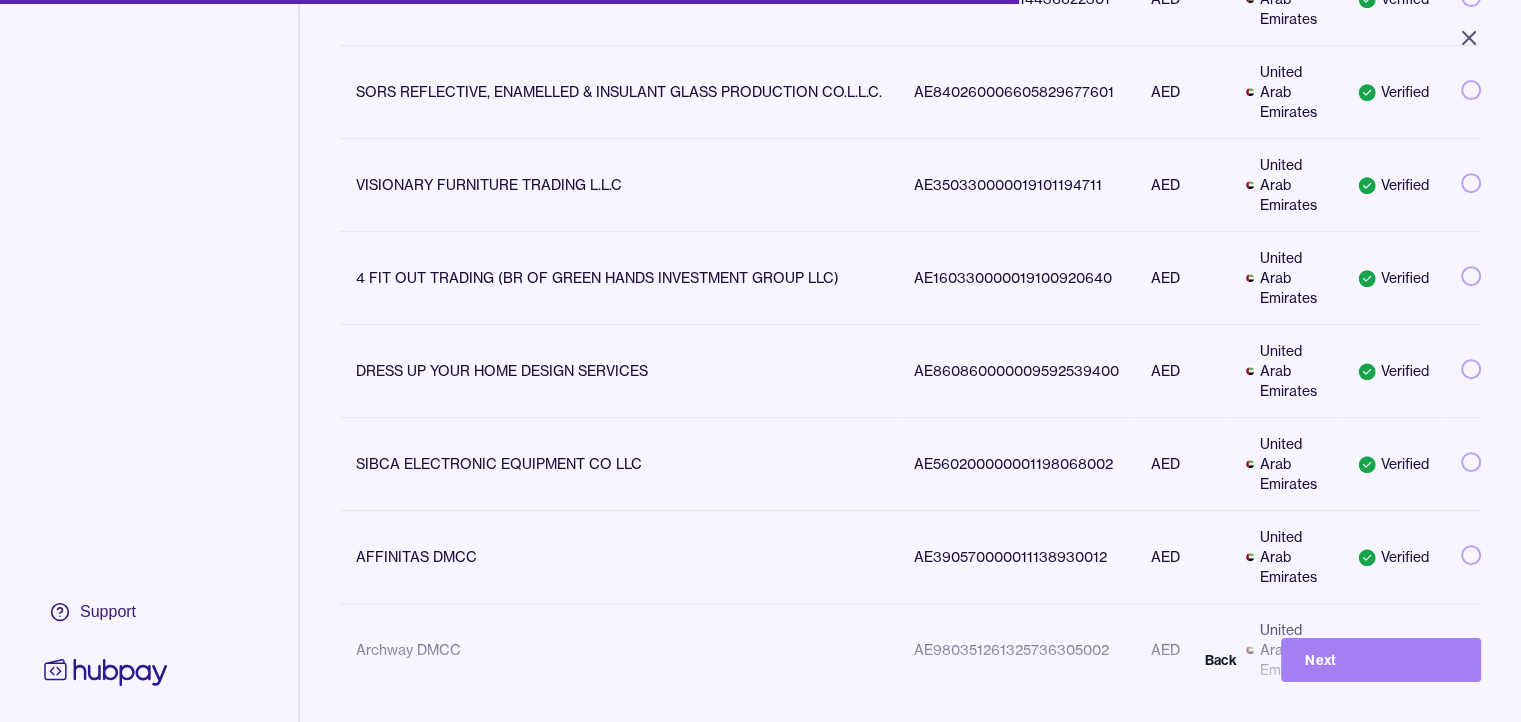 click on "Next" at bounding box center [1381, 660] 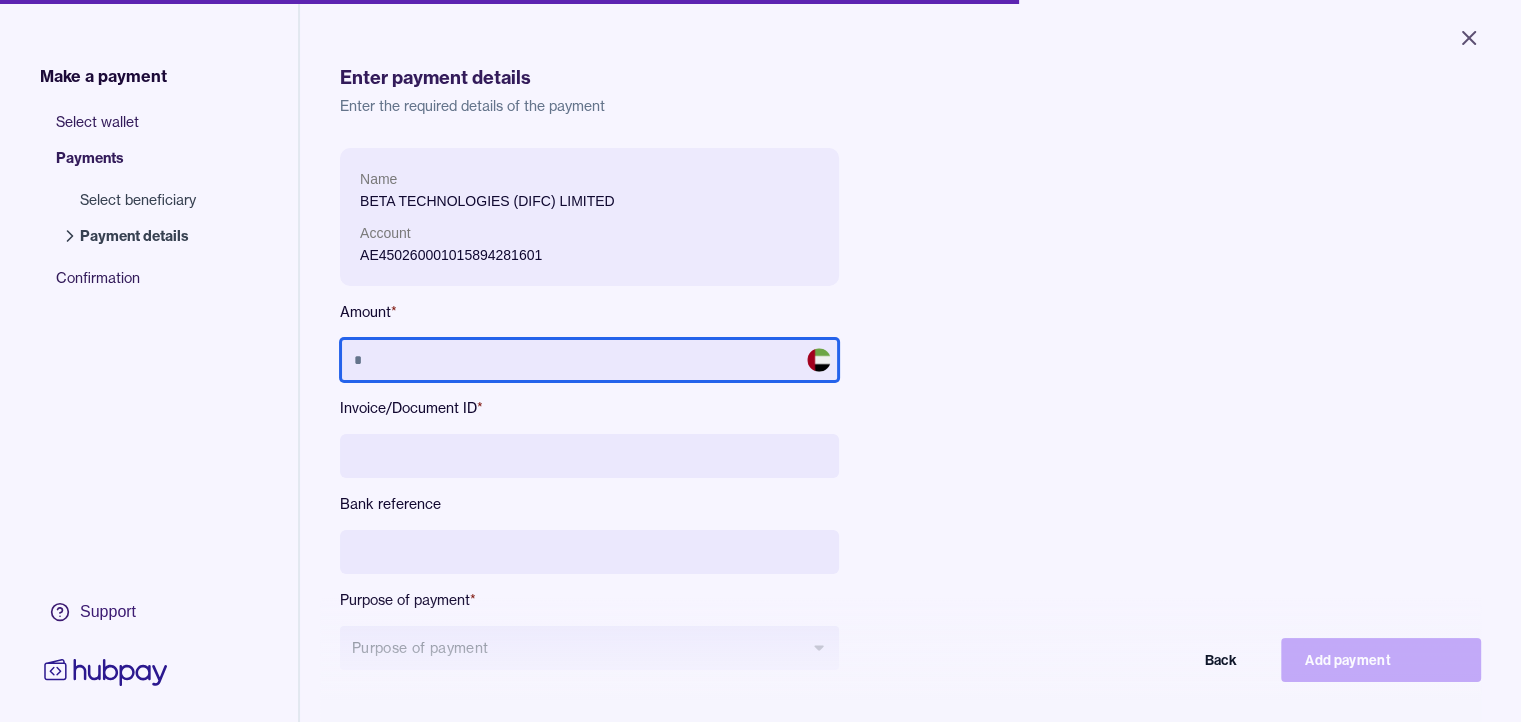 click at bounding box center (589, 360) 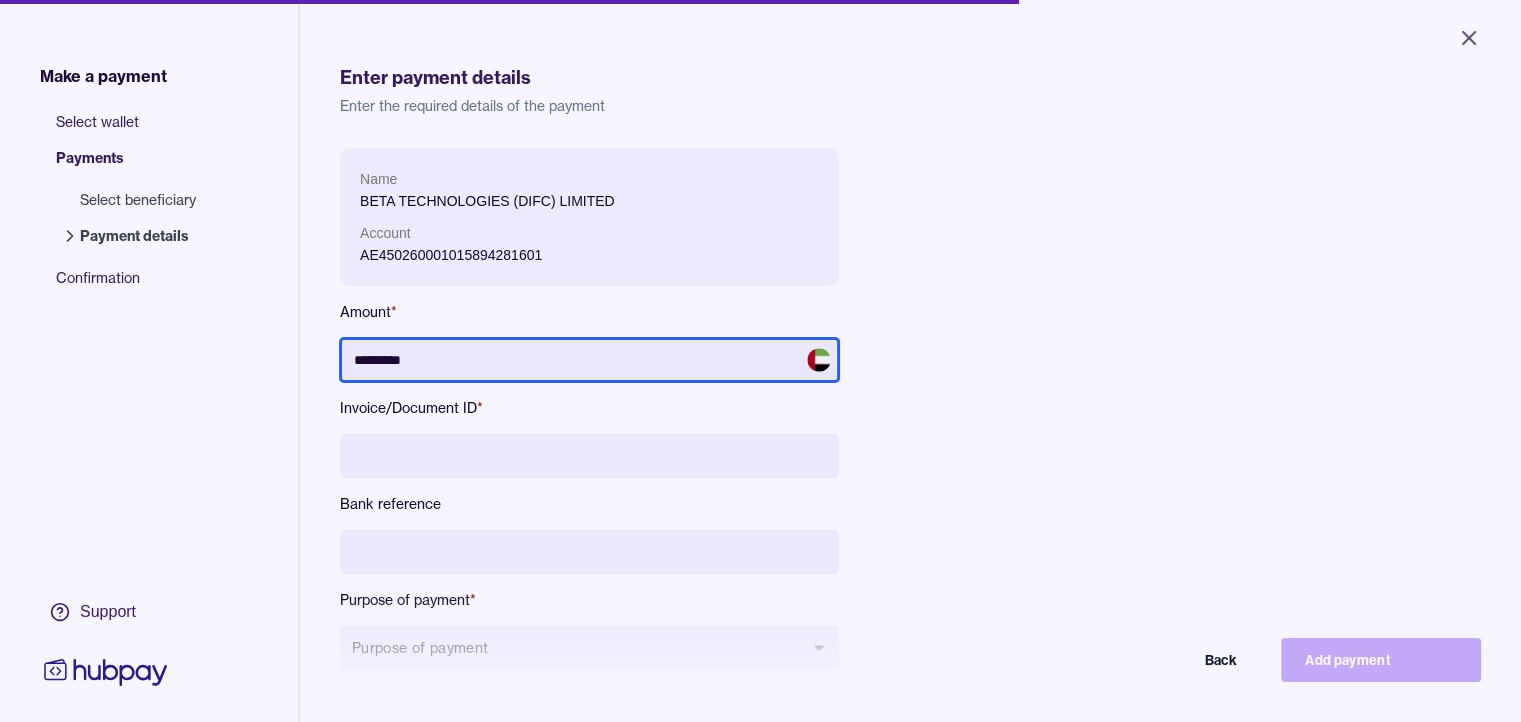 type on "*********" 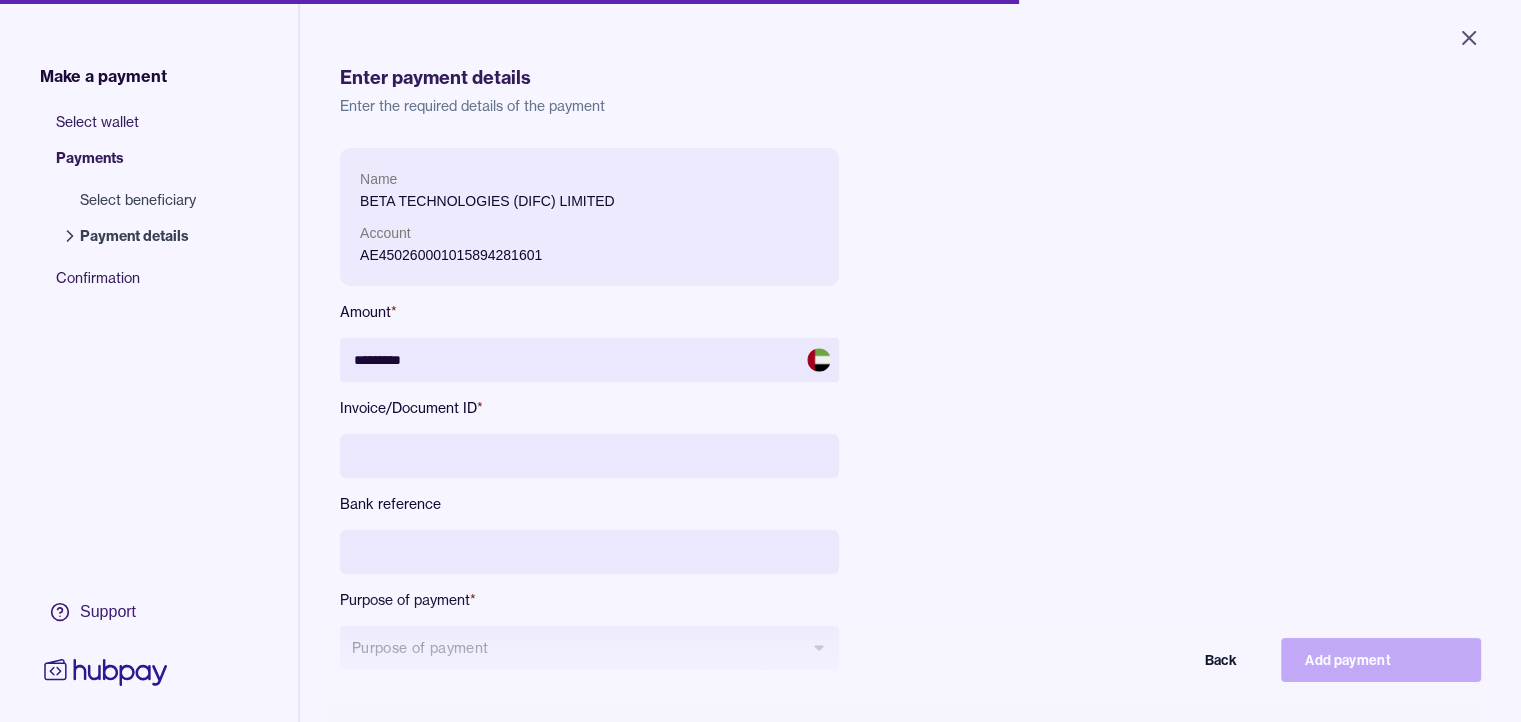 click at bounding box center [589, 456] 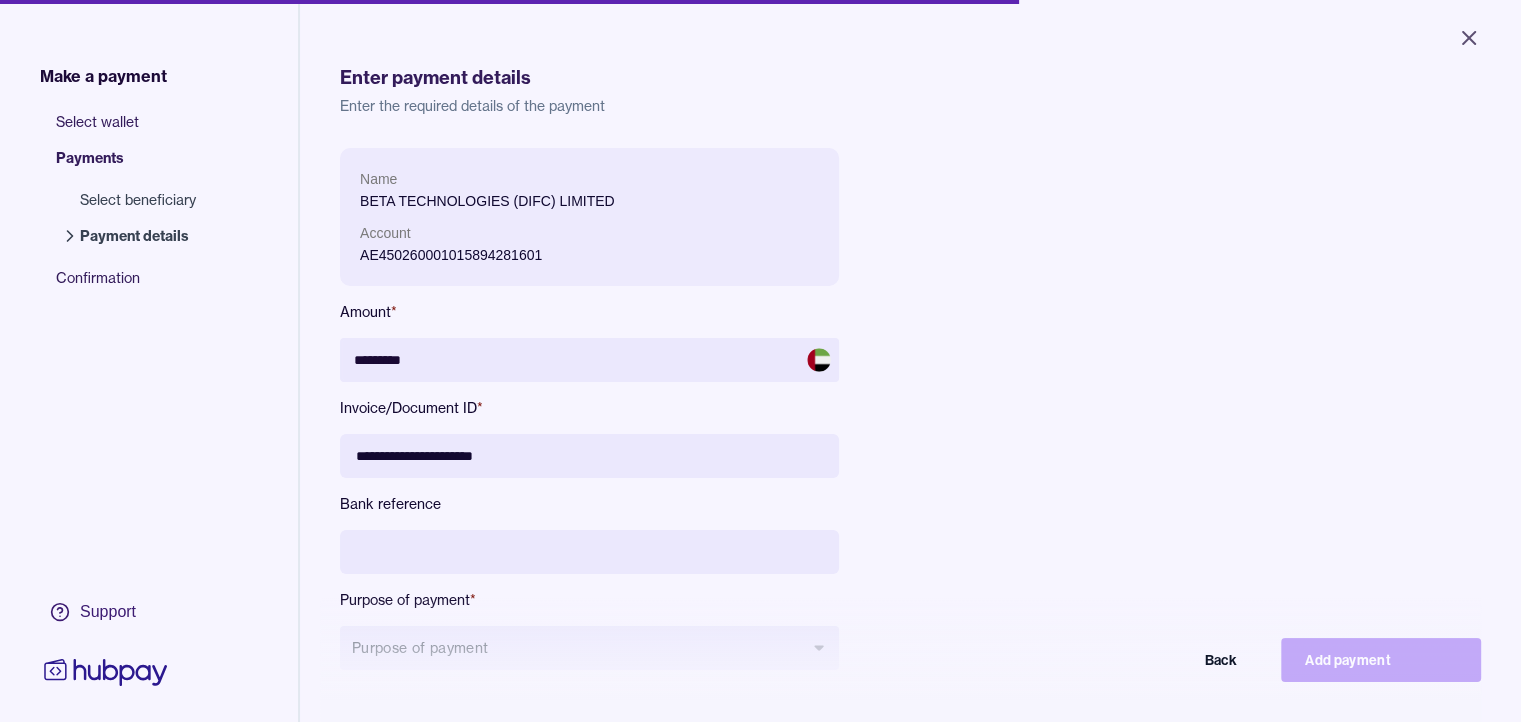 drag, startPoint x: 428, startPoint y: 454, endPoint x: 404, endPoint y: 461, distance: 25 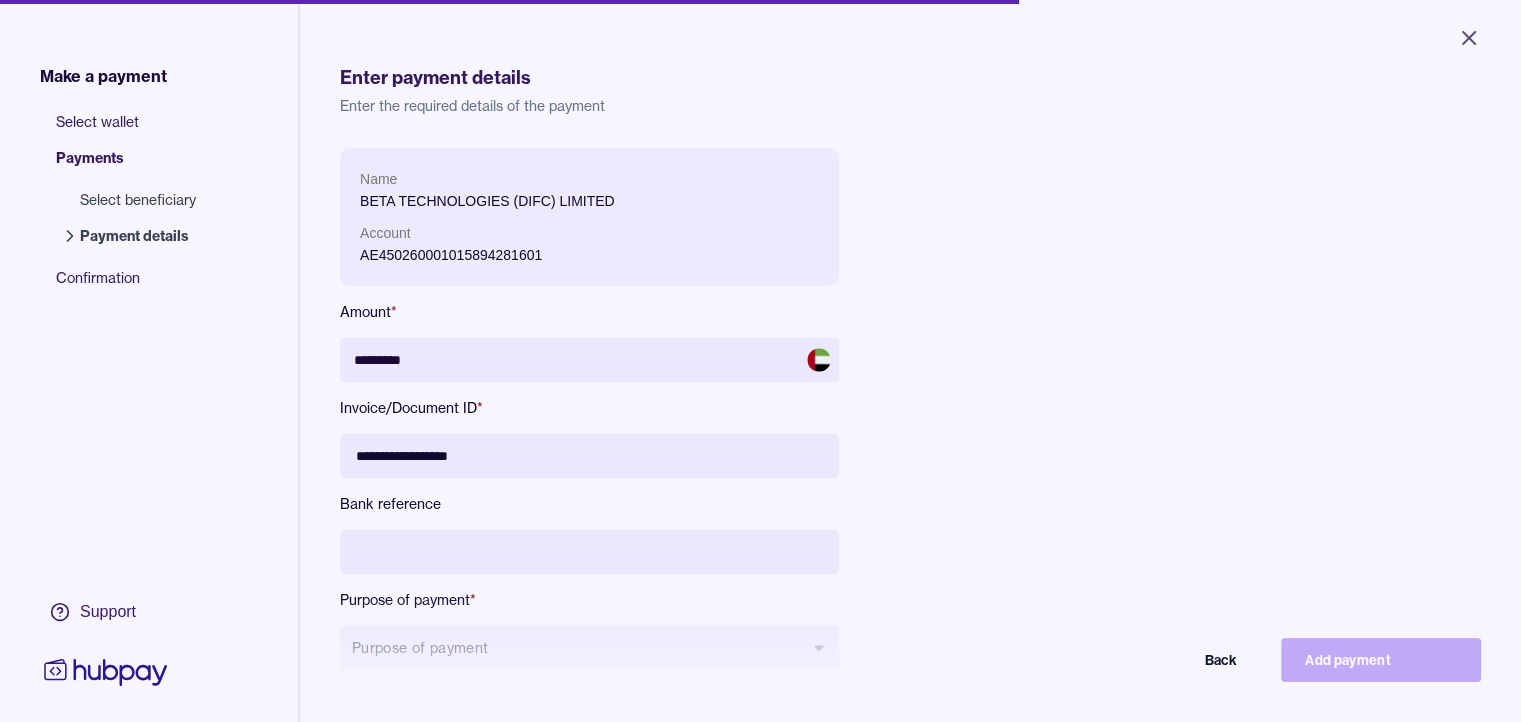 click on "**********" at bounding box center (589, 456) 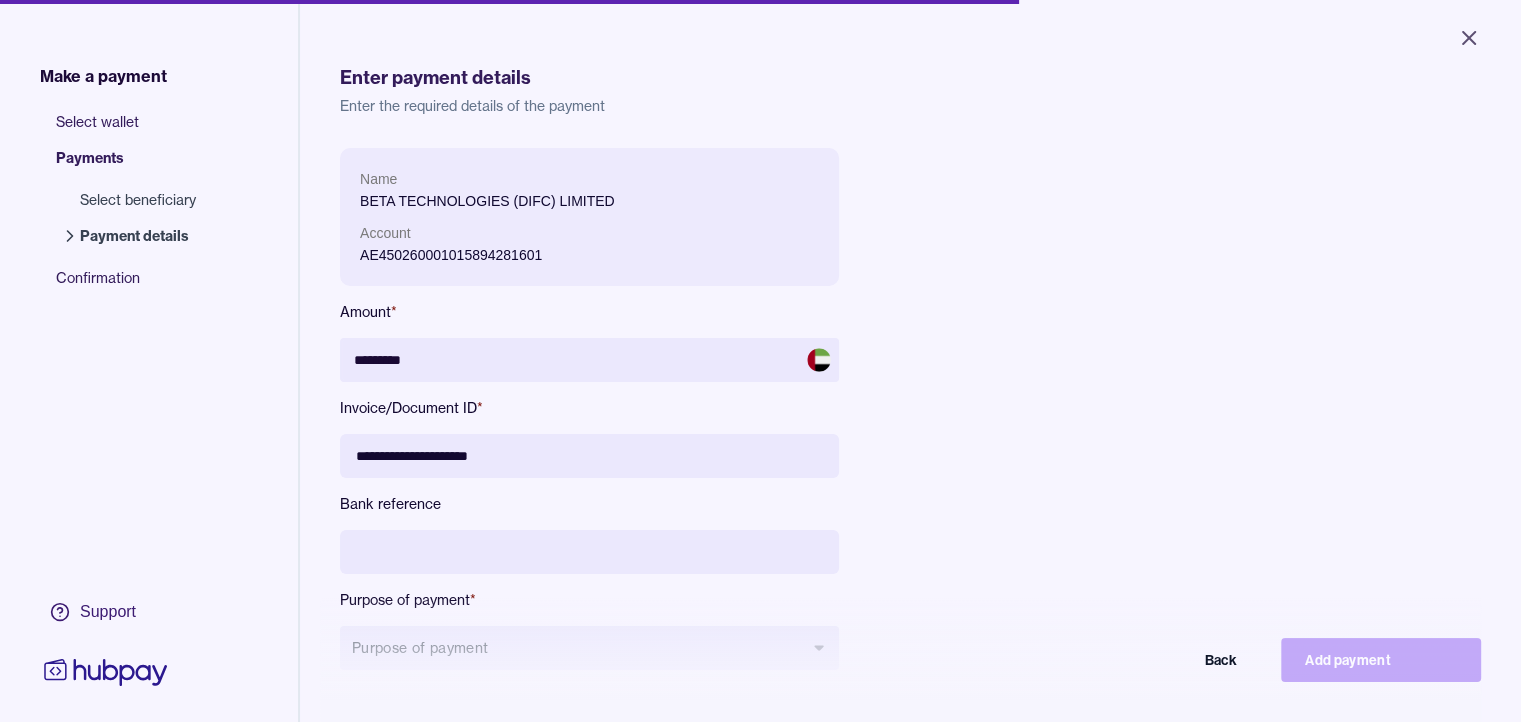 paste on "**********" 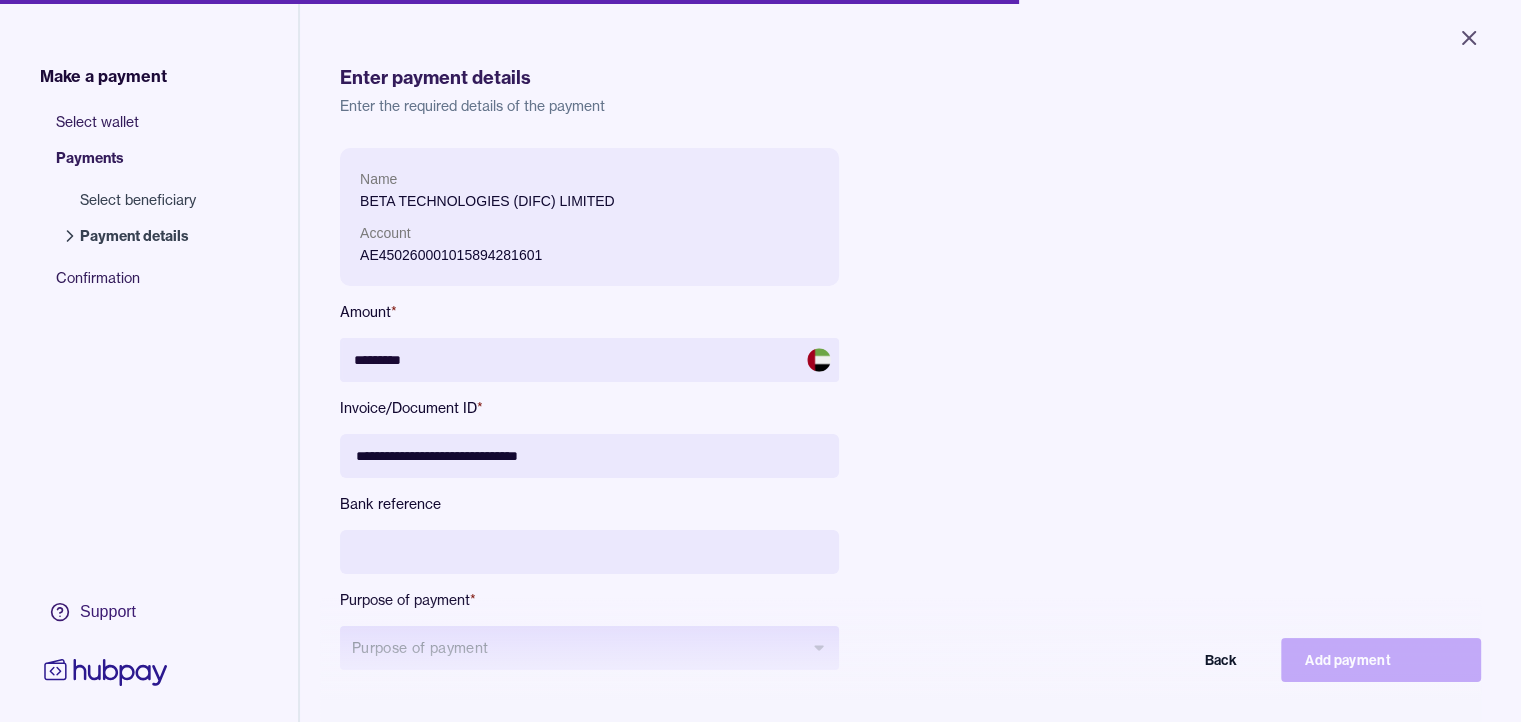 type on "**********" 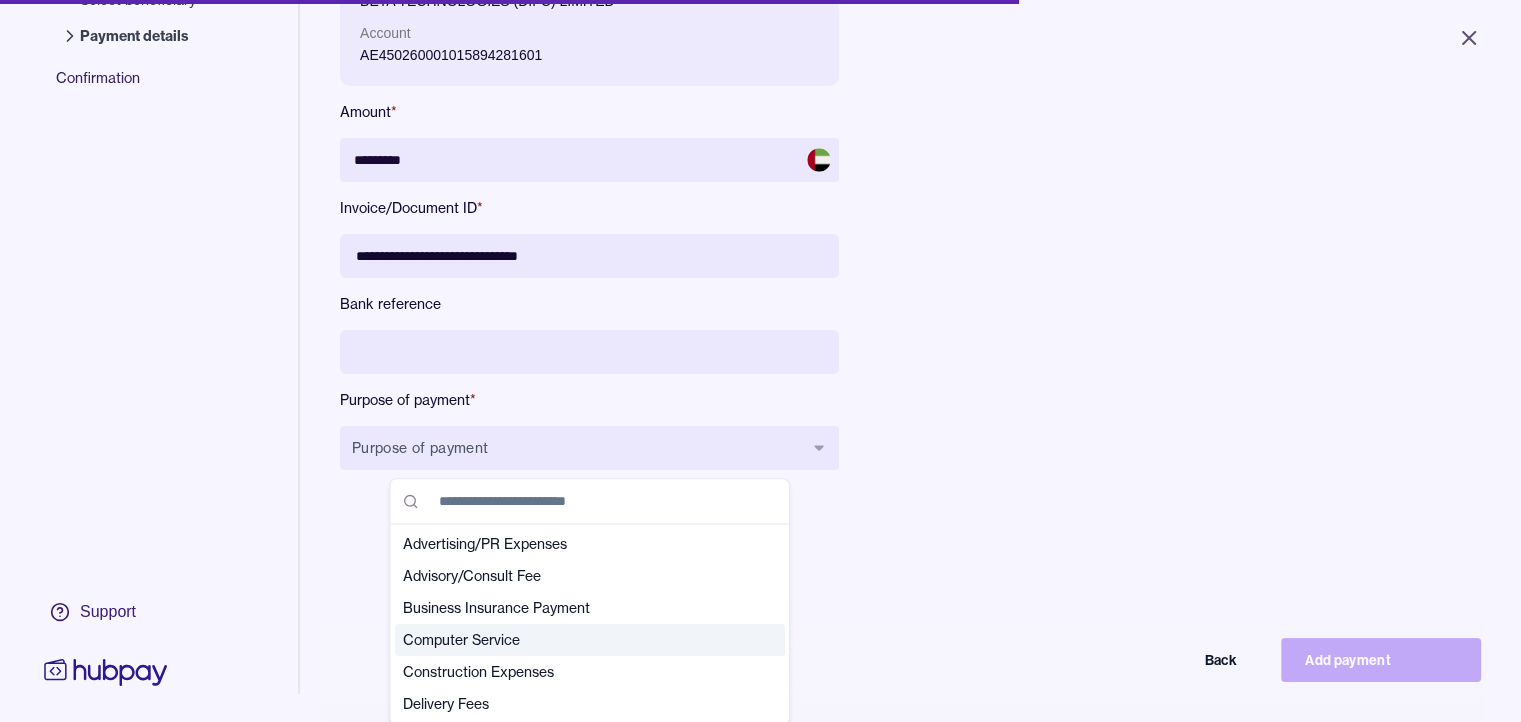 click on "Computer Service" at bounding box center [578, 640] 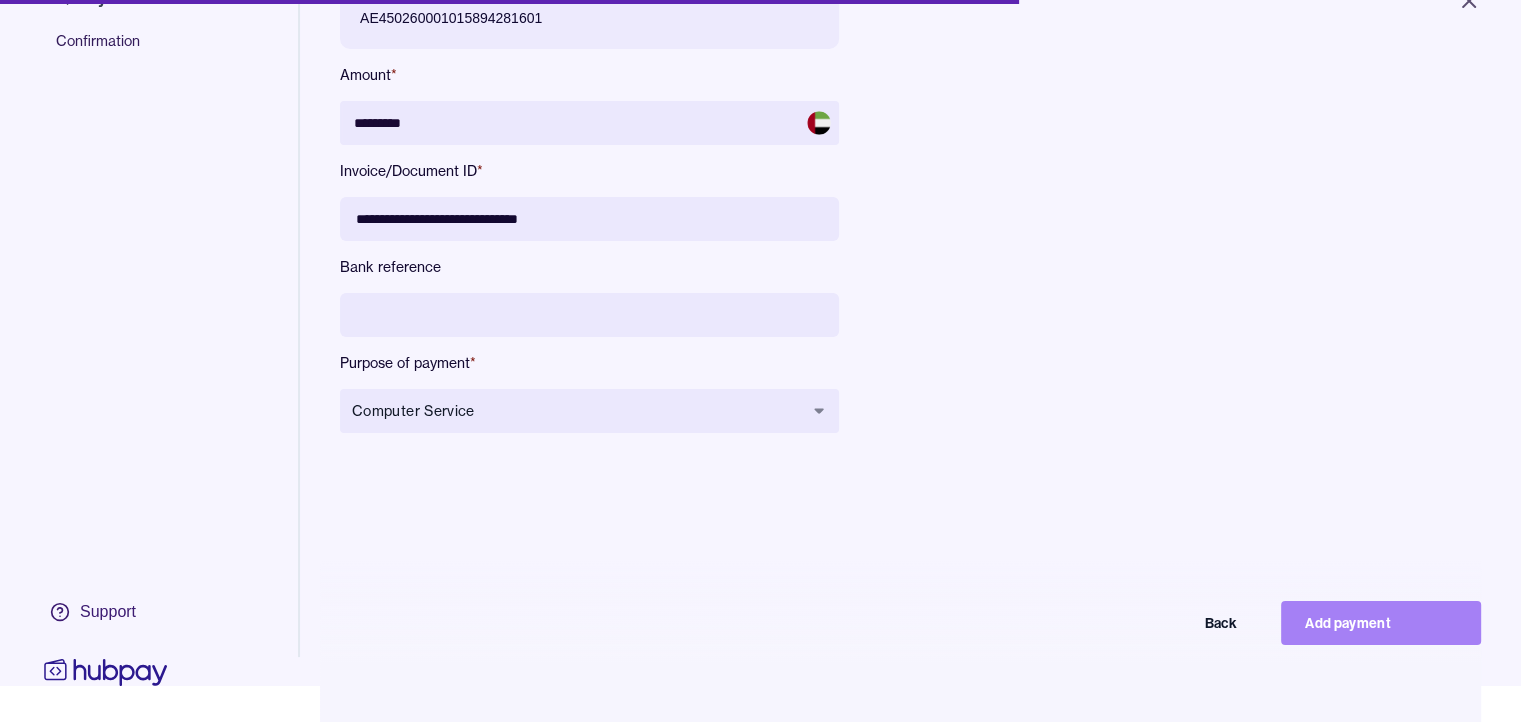 scroll, scrollTop: 95, scrollLeft: 0, axis: vertical 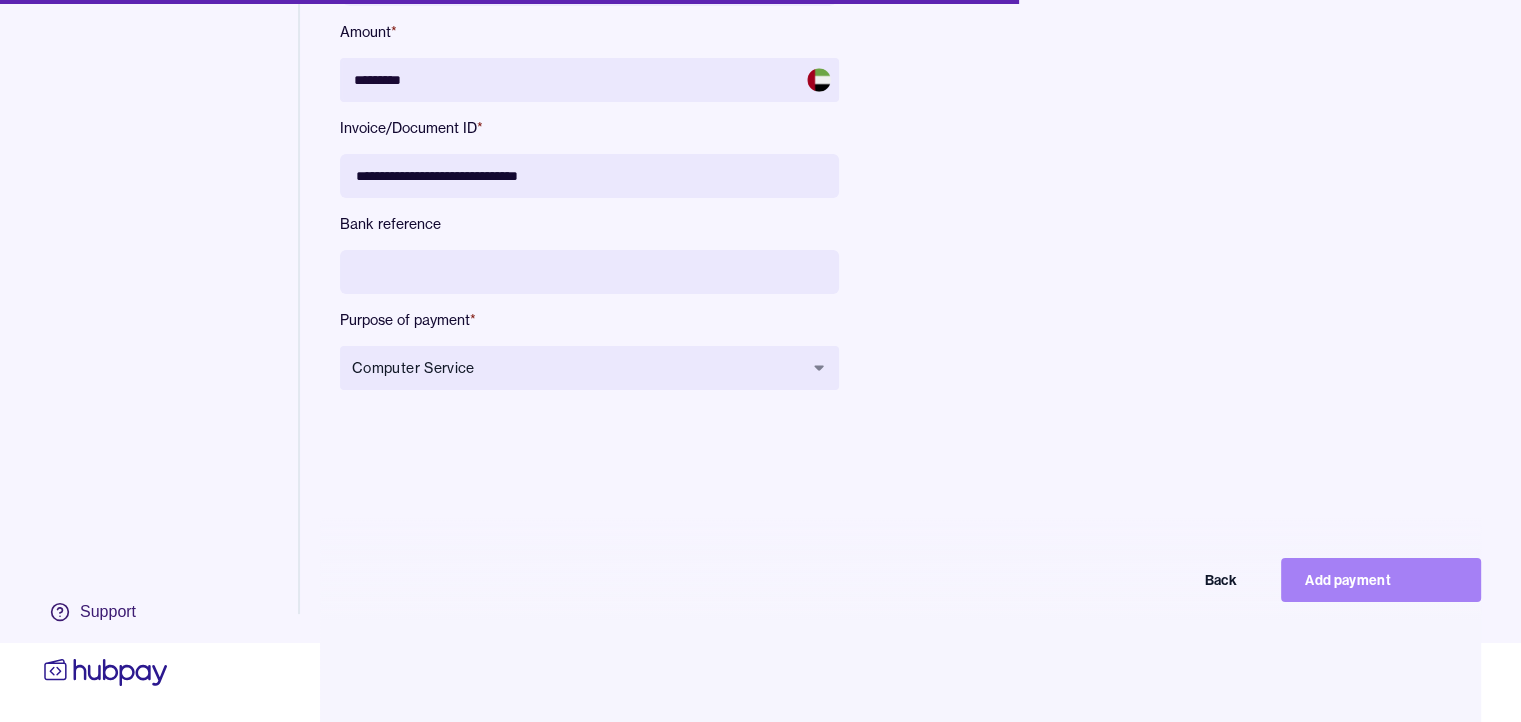 click on "Add payment" at bounding box center (1381, 580) 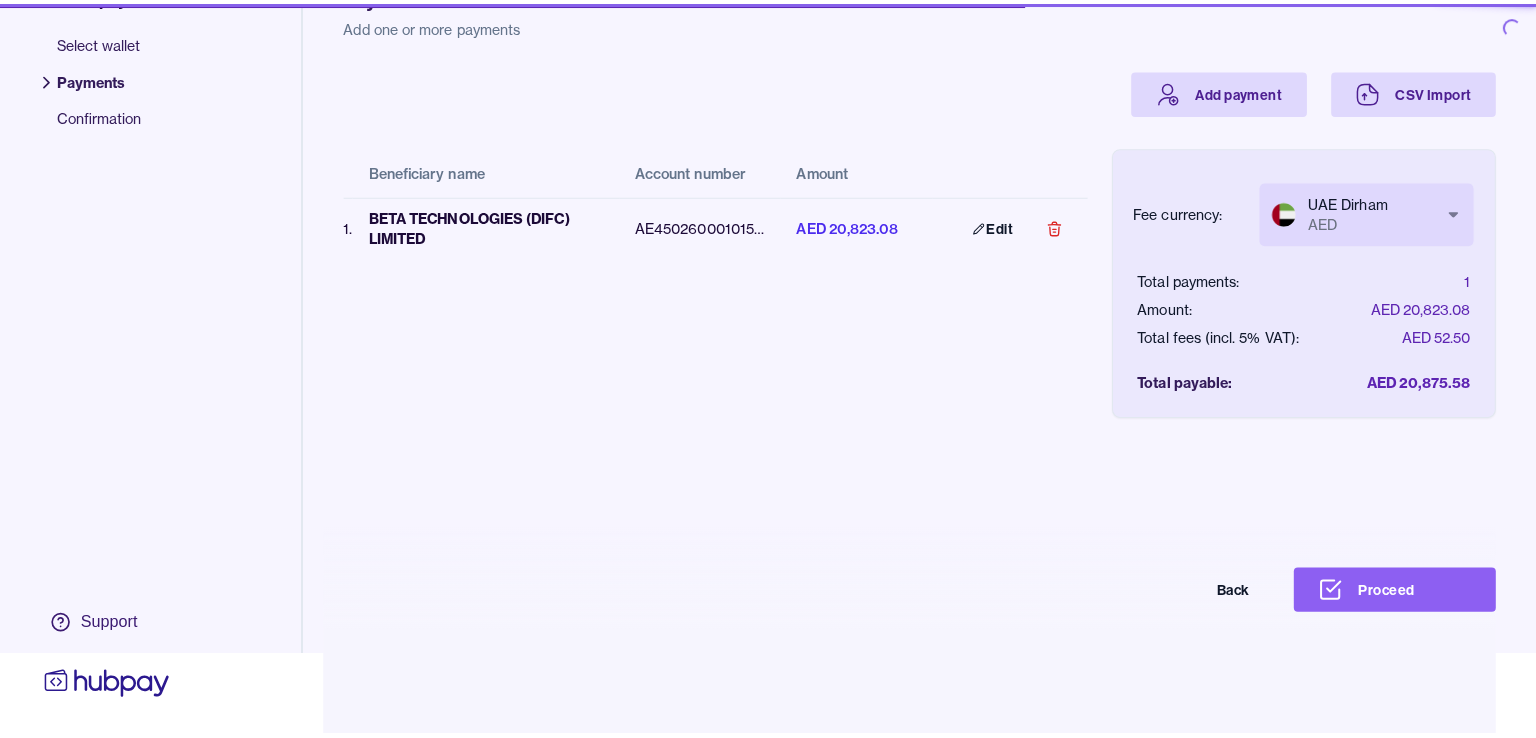 scroll, scrollTop: 0, scrollLeft: 0, axis: both 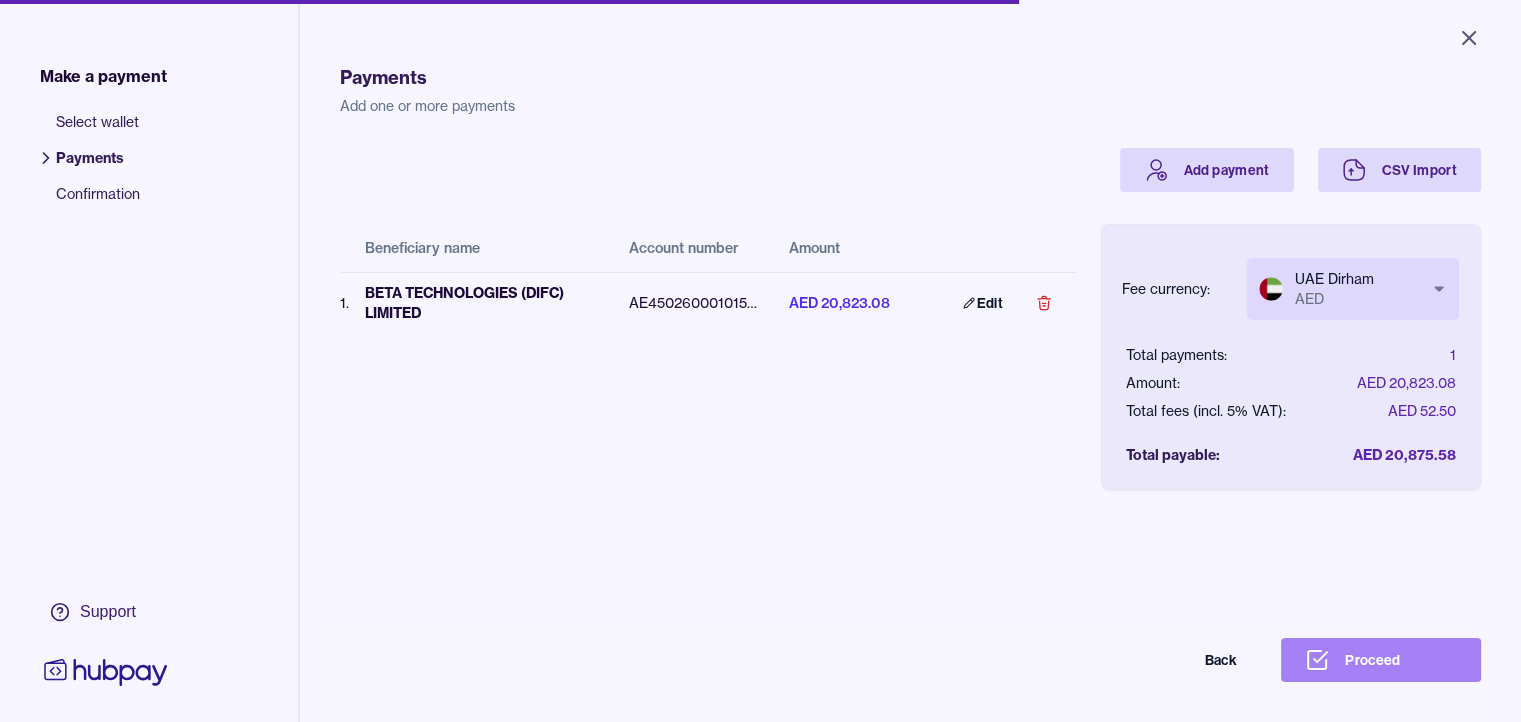 click on "Proceed" at bounding box center (1381, 660) 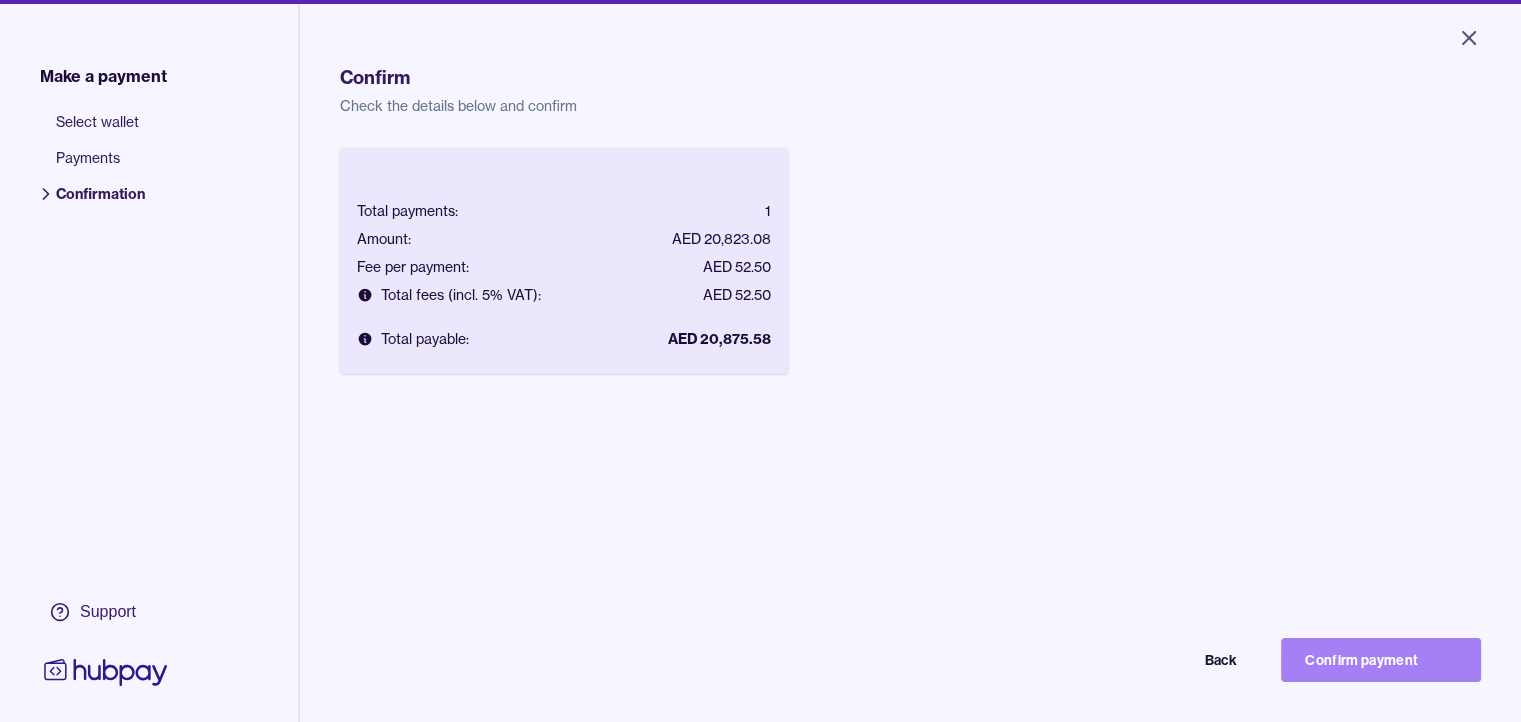 click on "Confirm payment" at bounding box center (1381, 660) 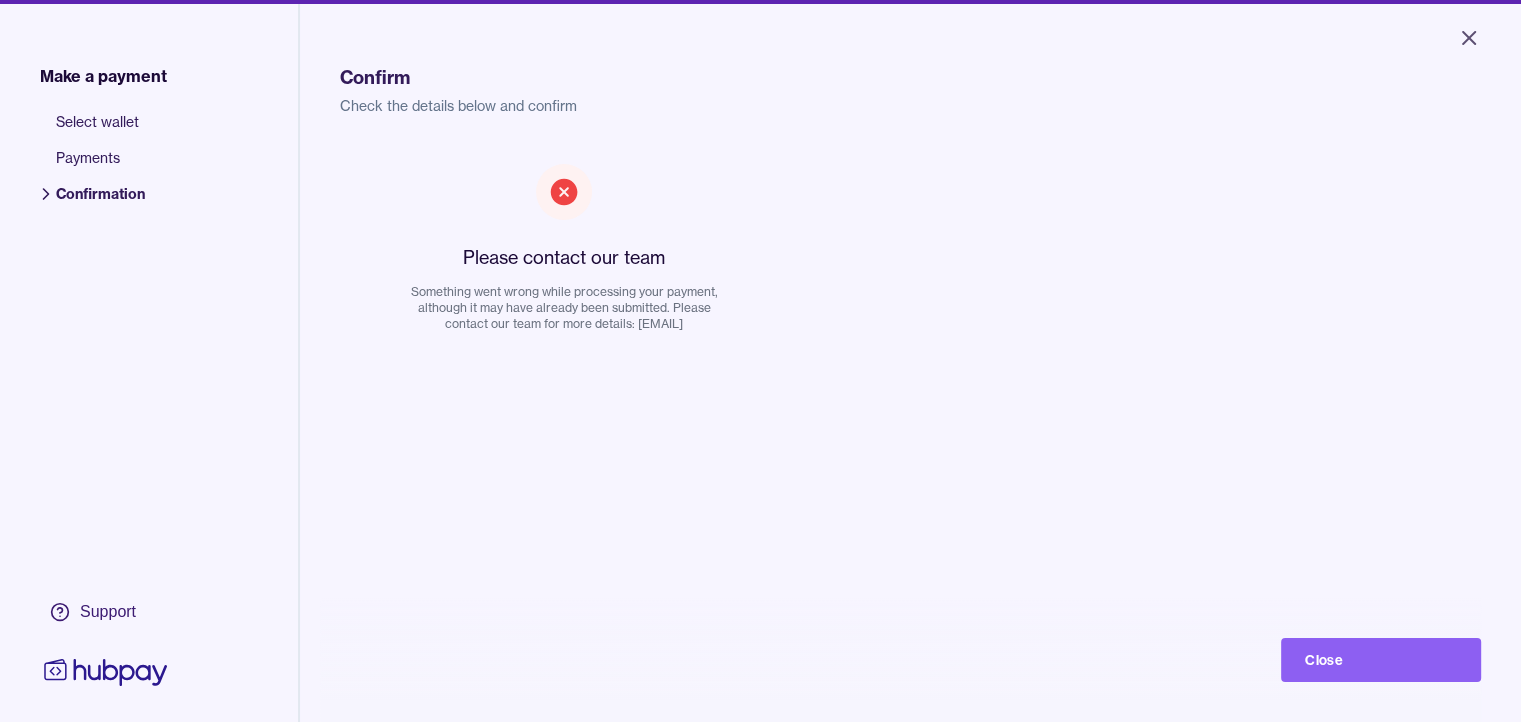 click on "Confirm Check the details below and confirm Please contact our team Something went wrong while processing your payment, although it may have already been submitted. Please contact our team for more details: [EMAIL] Close" at bounding box center [910, 455] 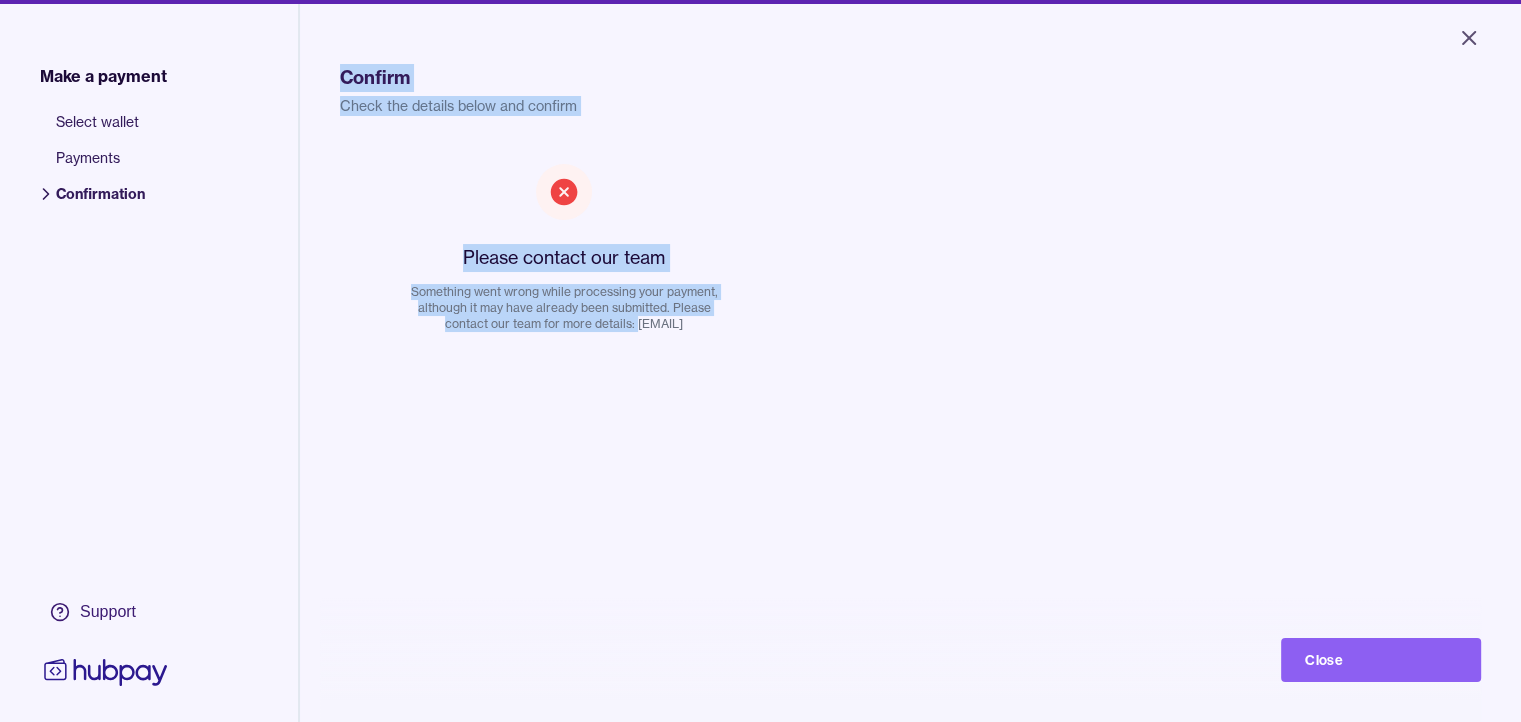 drag, startPoint x: 308, startPoint y: 56, endPoint x: 772, endPoint y: 452, distance: 610.0098 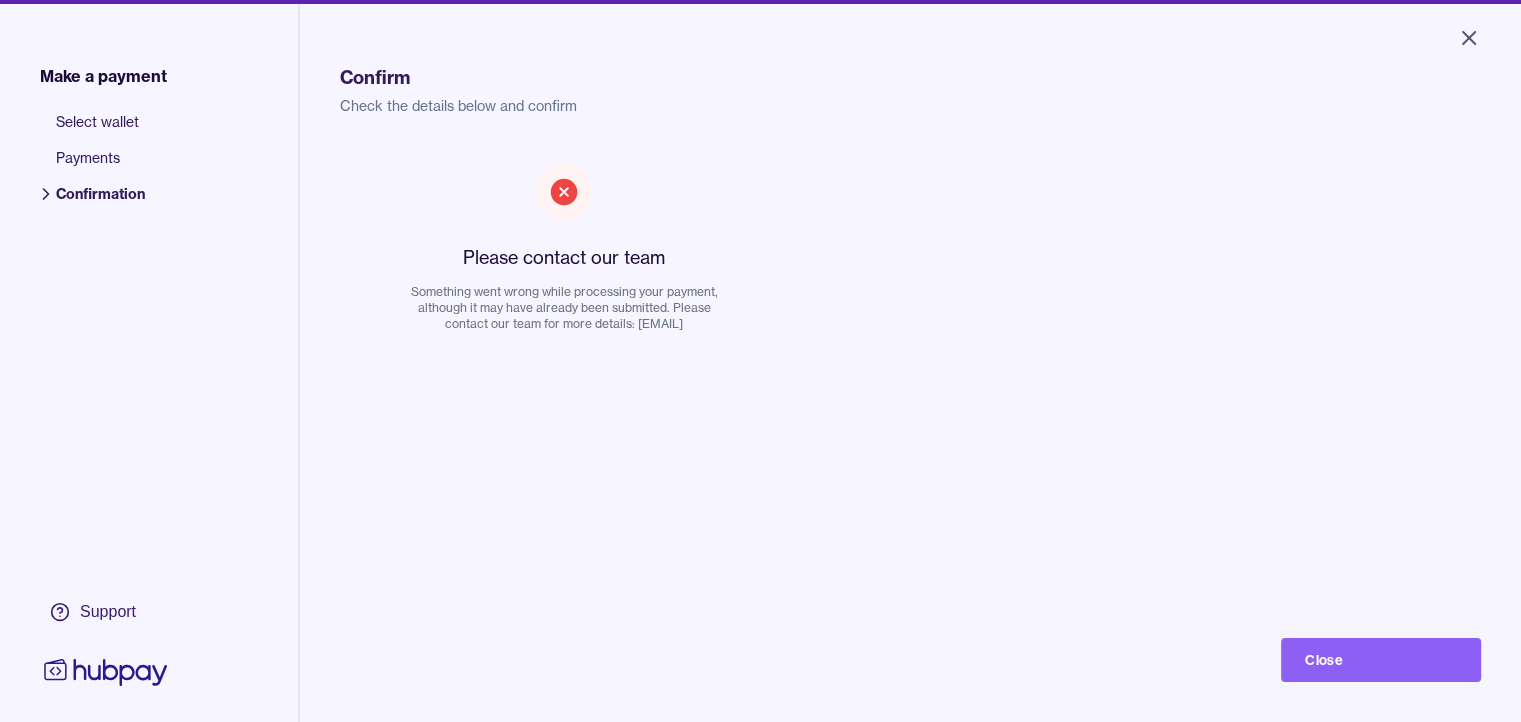 click on "Select wallet Payments Confirmation" at bounding box center [149, 551] 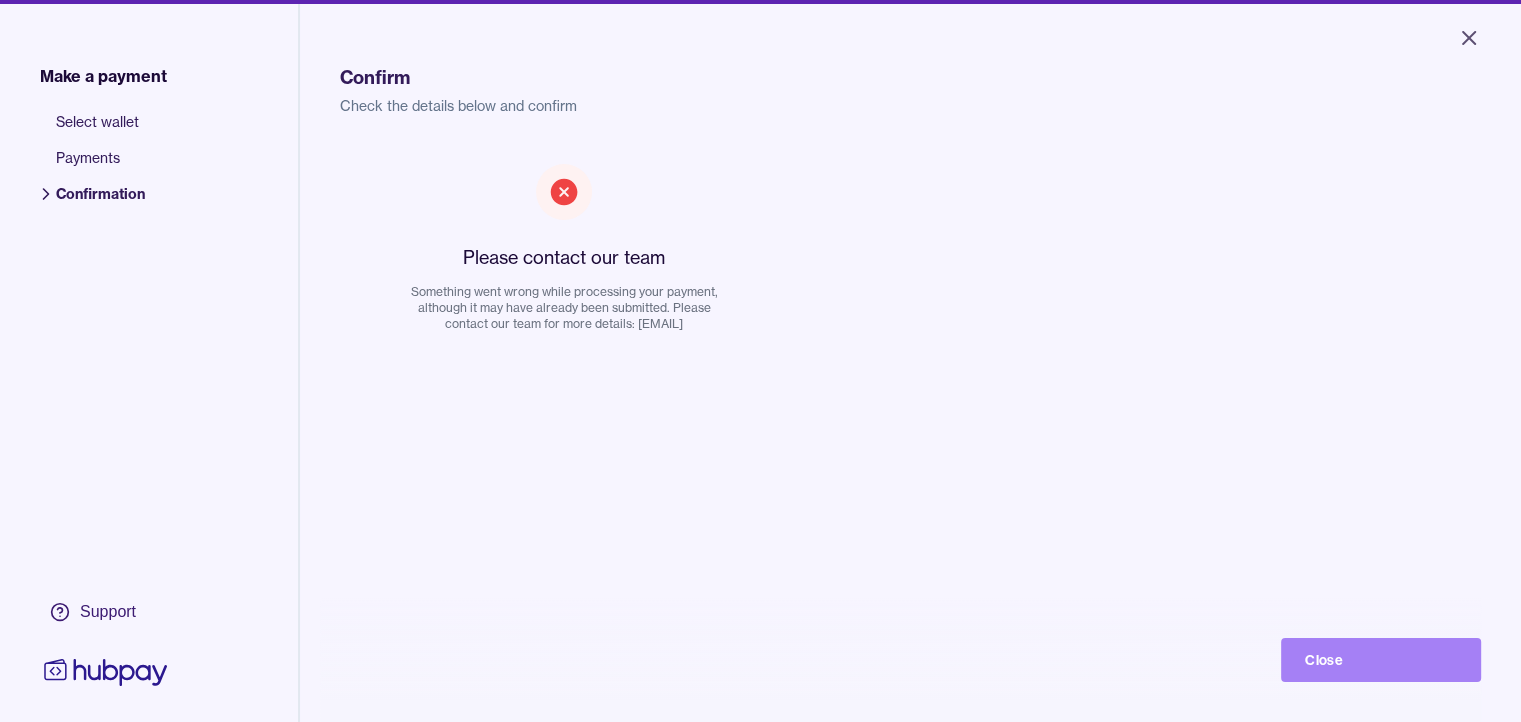 click on "Close" at bounding box center [1381, 660] 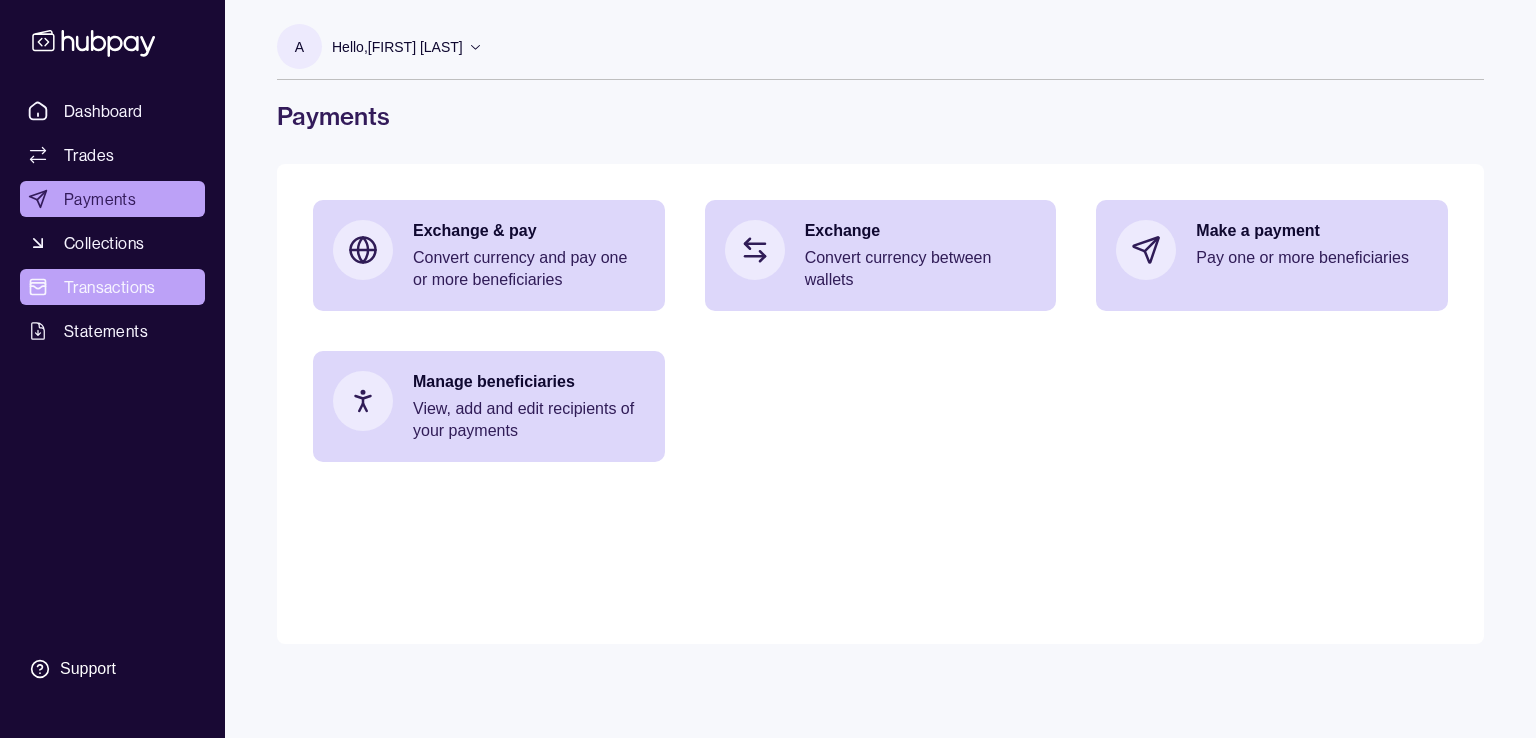 click on "Transactions" at bounding box center (110, 287) 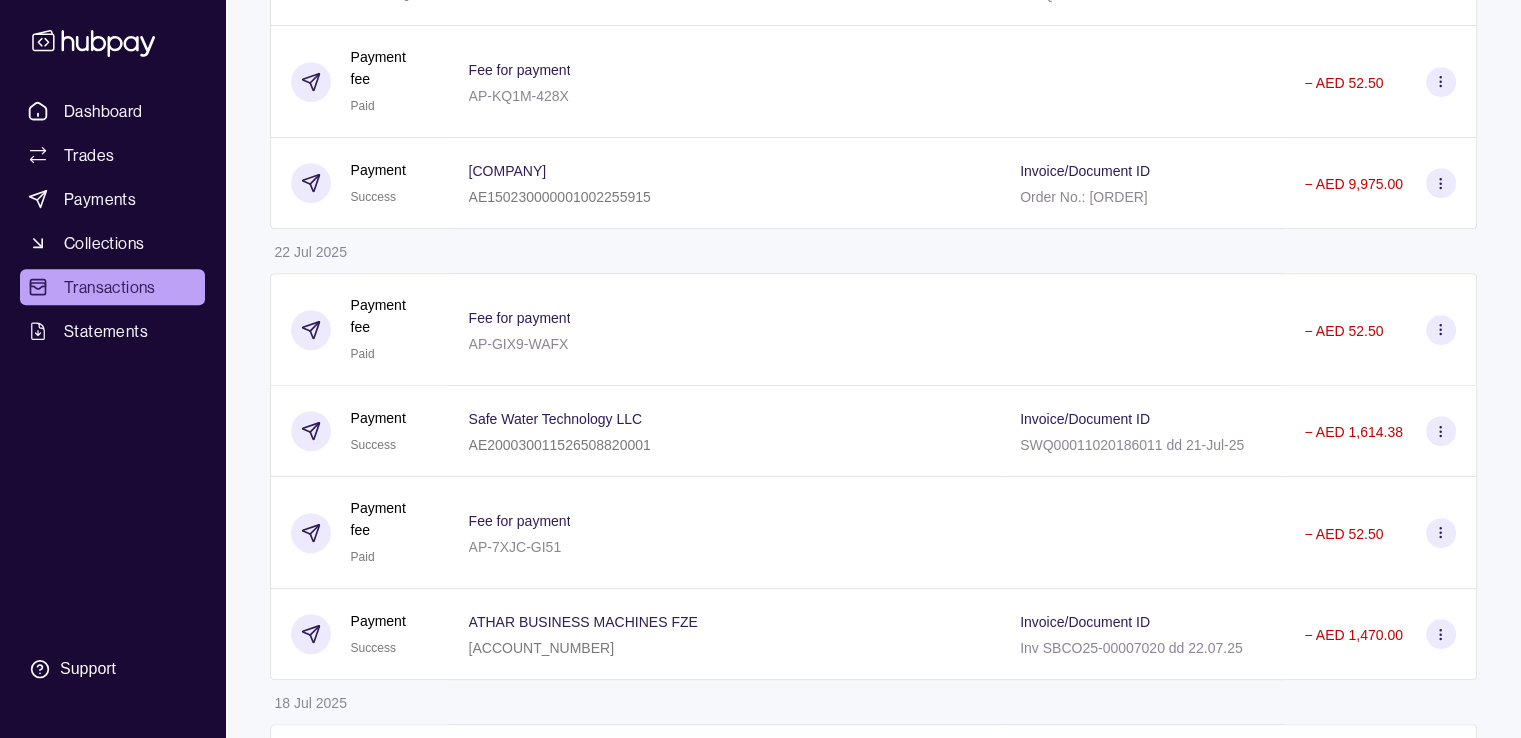 scroll, scrollTop: 529, scrollLeft: 0, axis: vertical 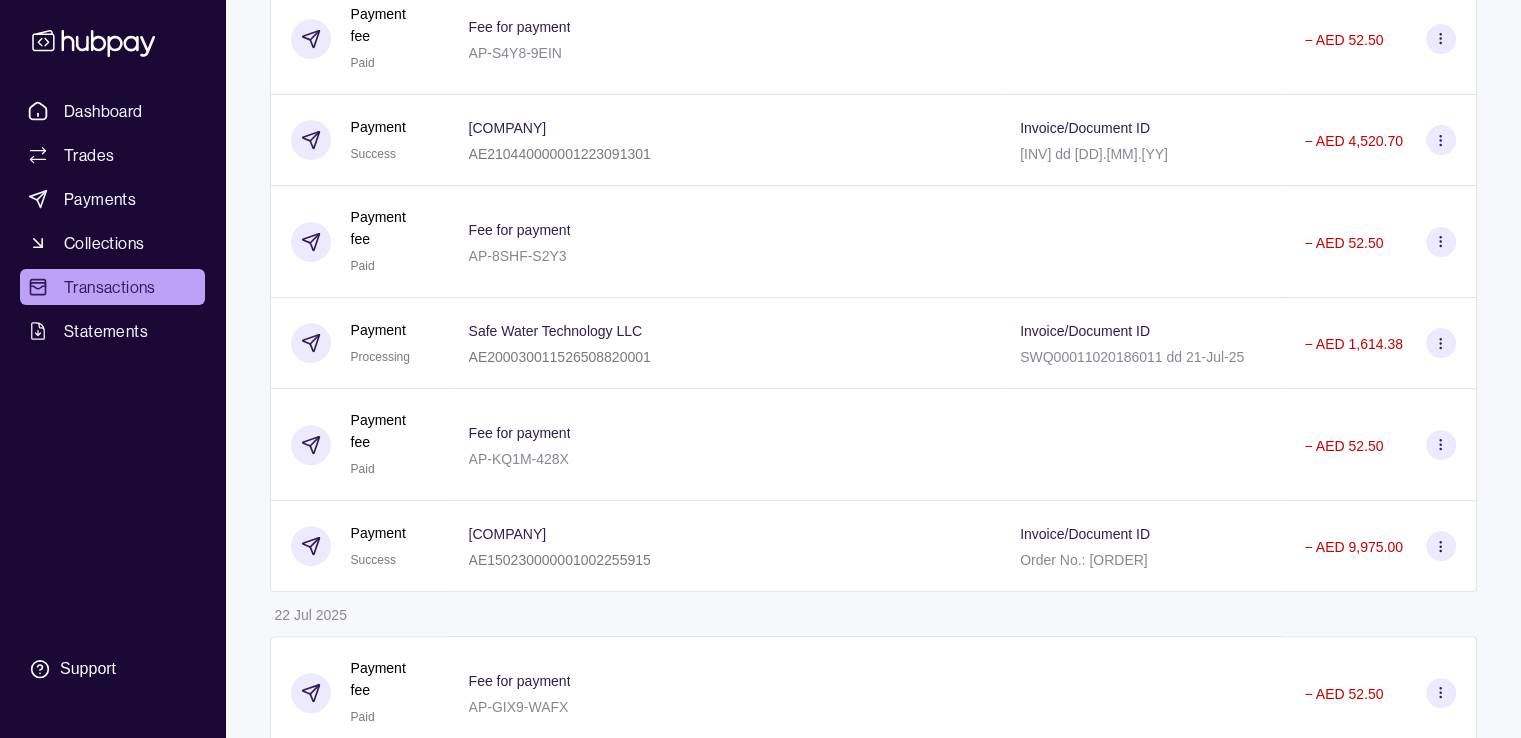 click on "Details Amount [DD] [MON] [YYYY] Payment fee Paid Fee for payment [REF] −   AED [AMOUNT] Payment Success [COMPANY] [ACCOUNT] Invoice/Document ID [INV] dd [DD].[MM].[YY] −   AED [AMOUNT] Payment fee Paid Fee for payment [REF] −   AED [AMOUNT] Payment Success [COMPANY] [ACCOUNT] Invoice/Document ID [INV] dd [DD].[MM].[YY] −   AED [AMOUNT] Payment fee Paid Fee for payment [REF] −   AED [AMOUNT] Payment Processing [COMPANY] [ACCOUNT] Invoice/Document ID [INV] dd [DD]-[MON]-[YY] −   AED [AMOUNT] Payment fee Paid Fee for payment [REF] −   AED [AMOUNT] Payment Success [COMPANY] [ACCOUNT] Invoice/Document ID [INV] Order No.: [ORDER] −   AED [AMOUNT] Payment fee Paid Fee for payment [REF] −   AED [AMOUNT] Payment Success [COMPANY] −   Paid −" at bounding box center [873, 2072] 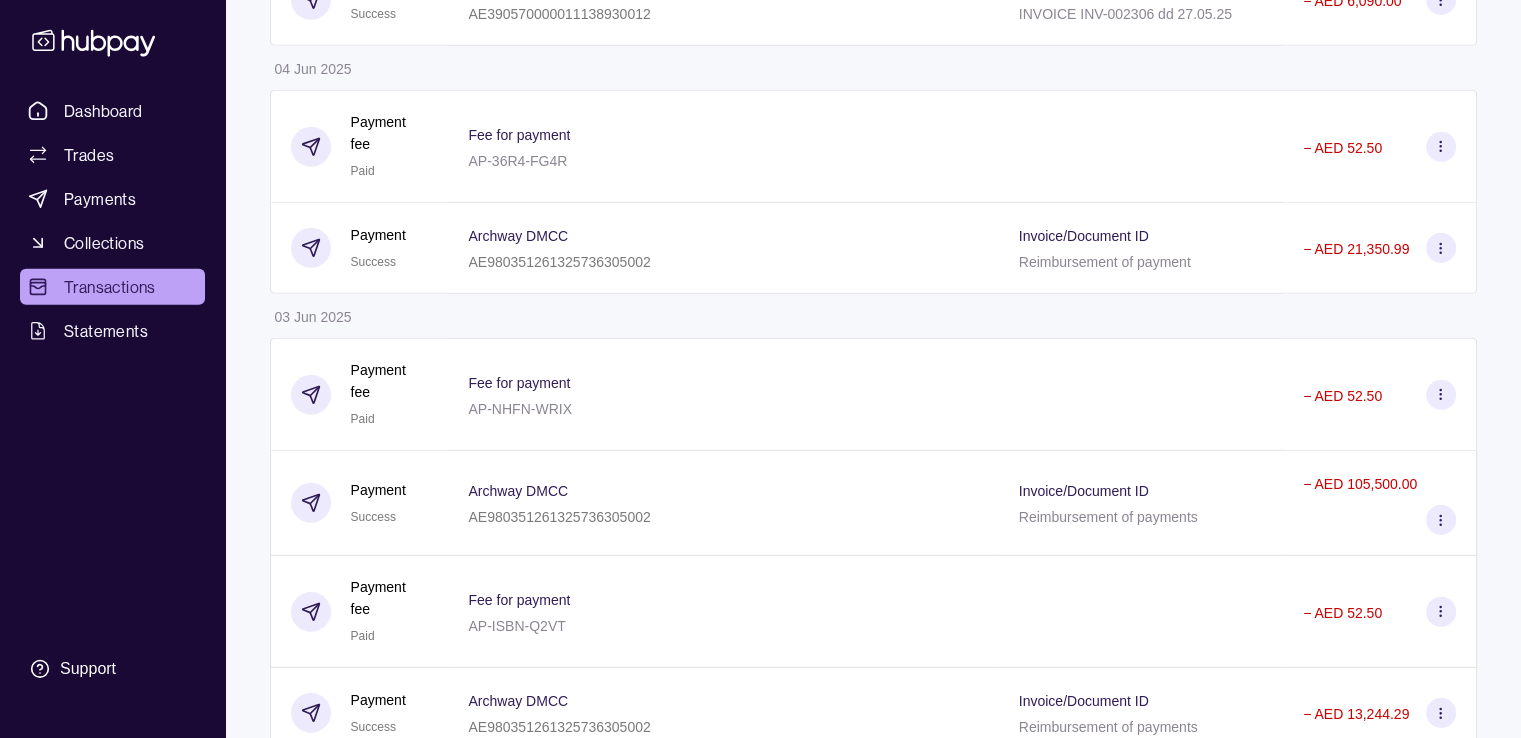 scroll, scrollTop: 7800, scrollLeft: 0, axis: vertical 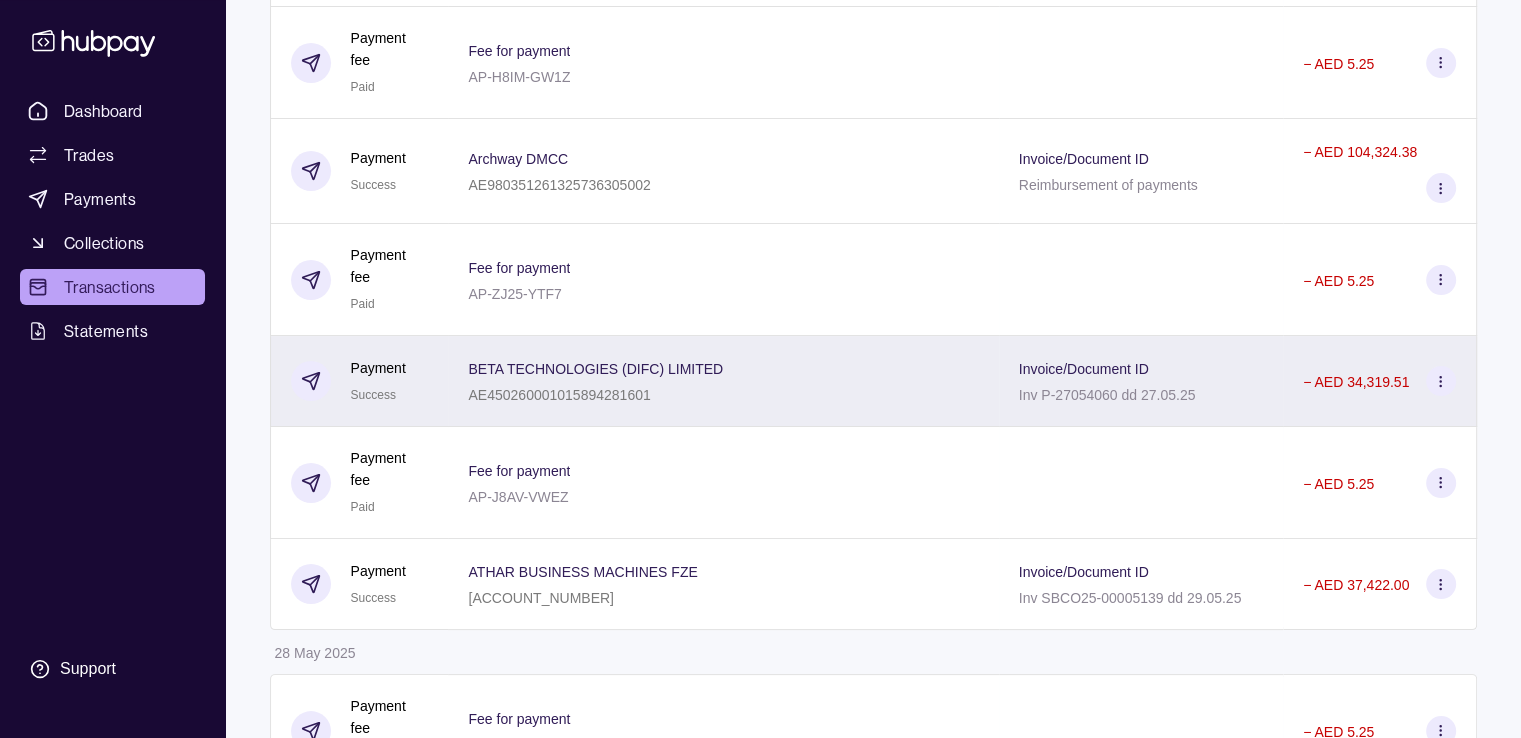 click 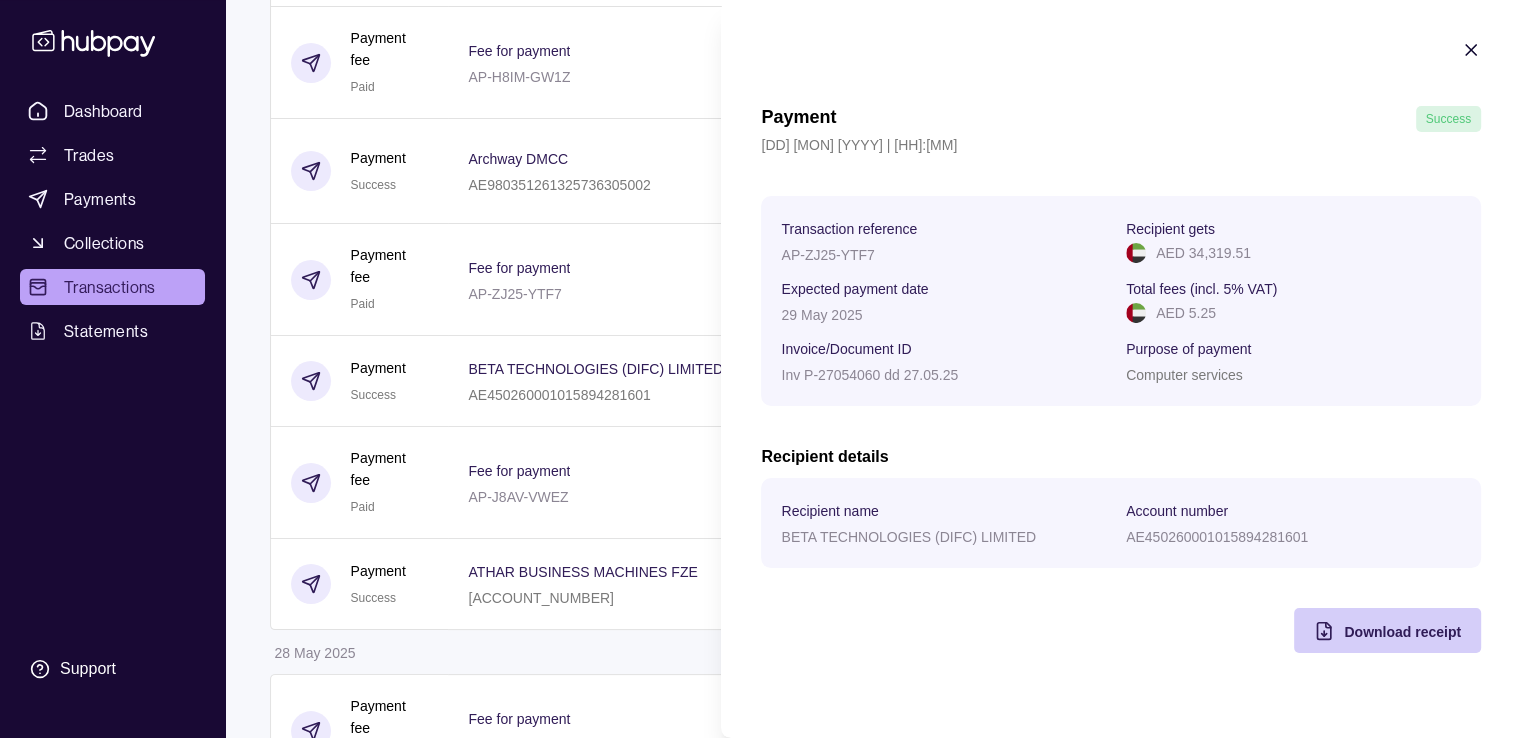 click on "Download receipt" at bounding box center (1402, 632) 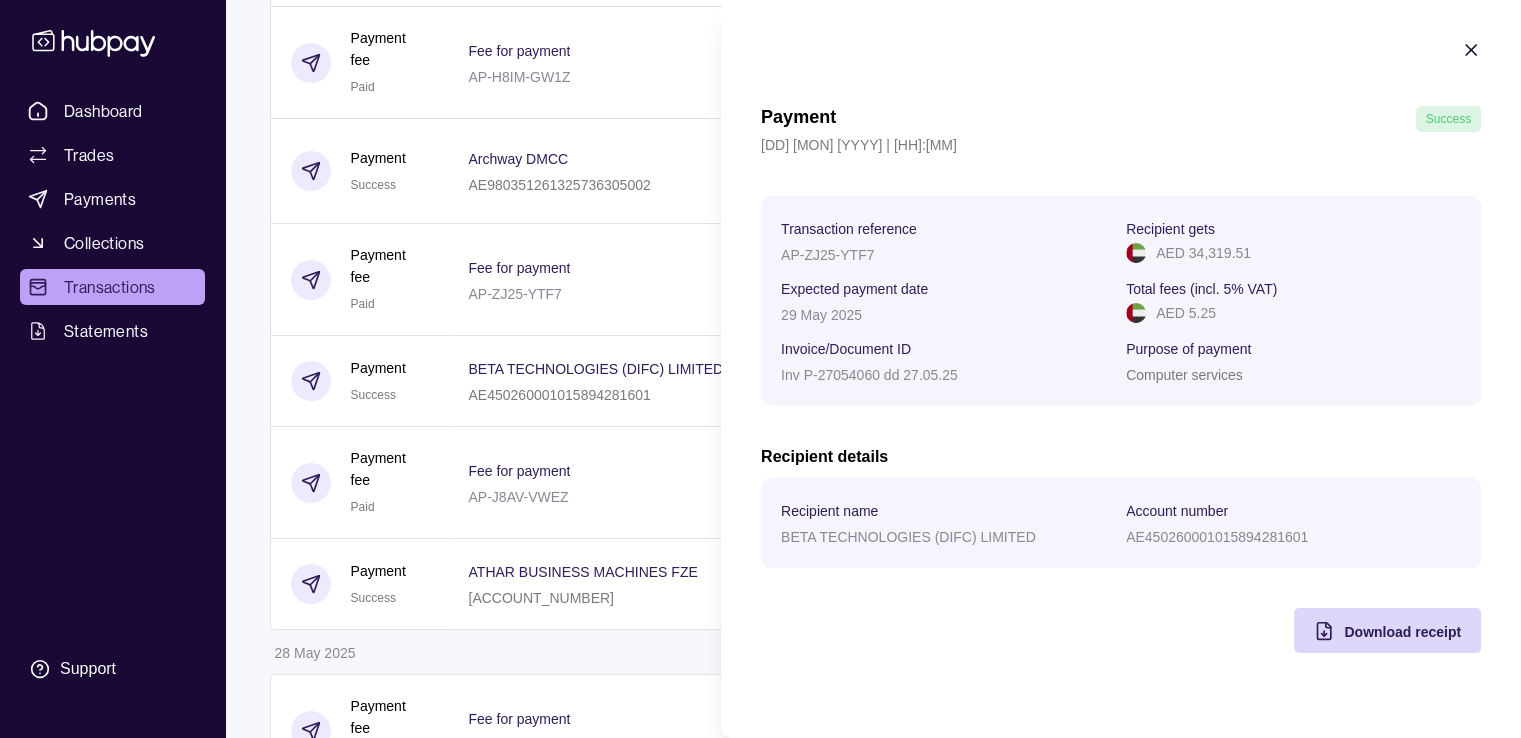 click on "Details Amount [DD] [MON] [YYYY] Payment fee Paid Fee for payment [REF] −   AED [AMOUNT] Payment Success [COMPANY] [ACCOUNT] Invoice/Document ID [INV] dd [DD].[MM].[YY] −   AED [AMOUNT] Payment fee Paid Fee for payment [REF] −   AED [AMOUNT] Payment Success [COMPANY] [ACCOUNT] Invoice/Document ID [INV] dd [DD].[MM].[YY] −   AED [AMOUNT] Payment fee Paid Fee for payment [REF] −   AED [AMOUNT] Payment Processing [COMPANY] [ACCOUNT] Invoice/Document ID [INV] dd [DD]-[MON]-[YY] −   AED [AMOUNT] Payment fee Paid Fee for payment [REF] −   AED [AMOUNT] Payment Success [COMPANY] [ACCOUNT] Invoice/Document ID [INV] Order No.: [ORDER] −   AED [AMOUNT] Payment fee Paid Fee for payment [REF] −   AED [AMOUNT] Payment Success [COMPANY] −   Paid −" at bounding box center [760, -3088] 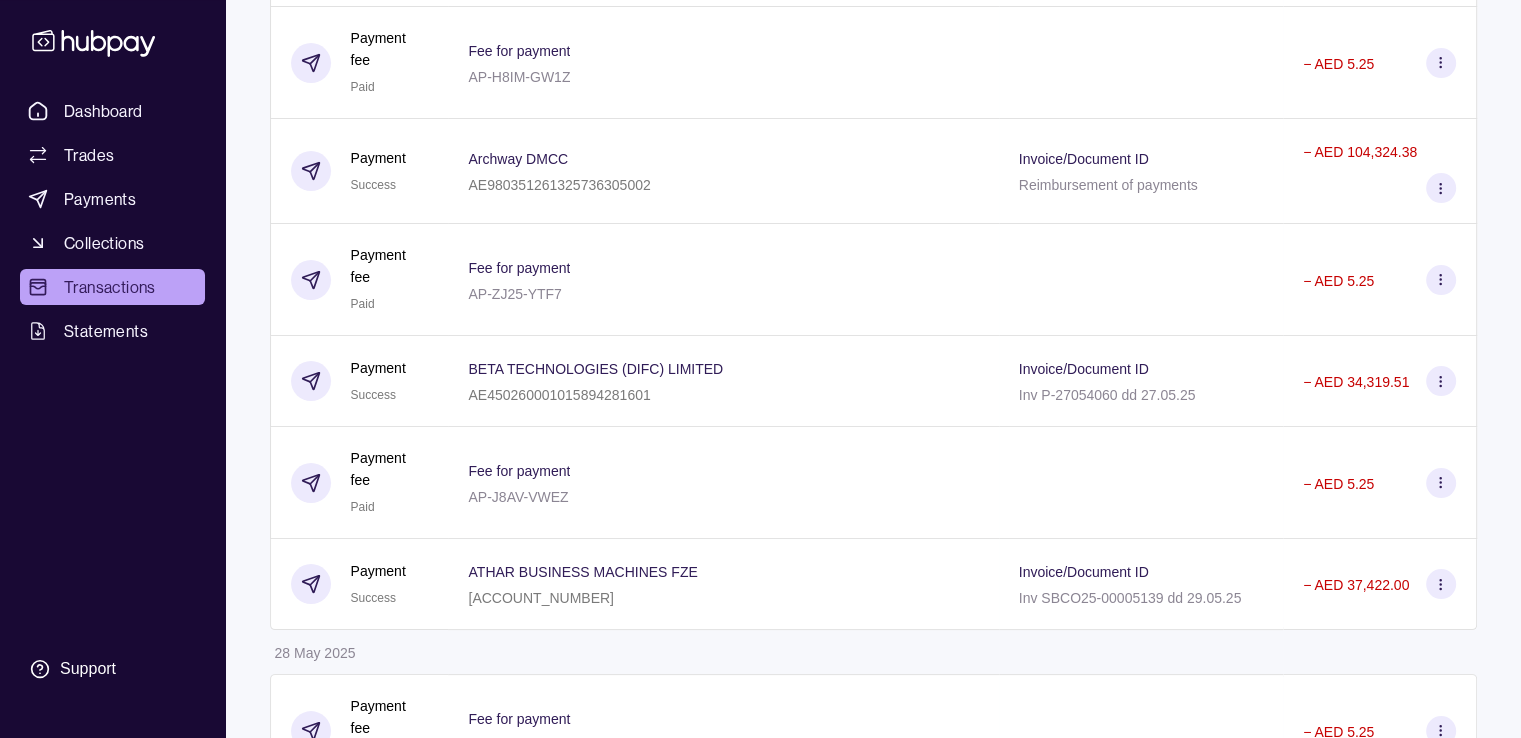 scroll, scrollTop: 0, scrollLeft: 0, axis: both 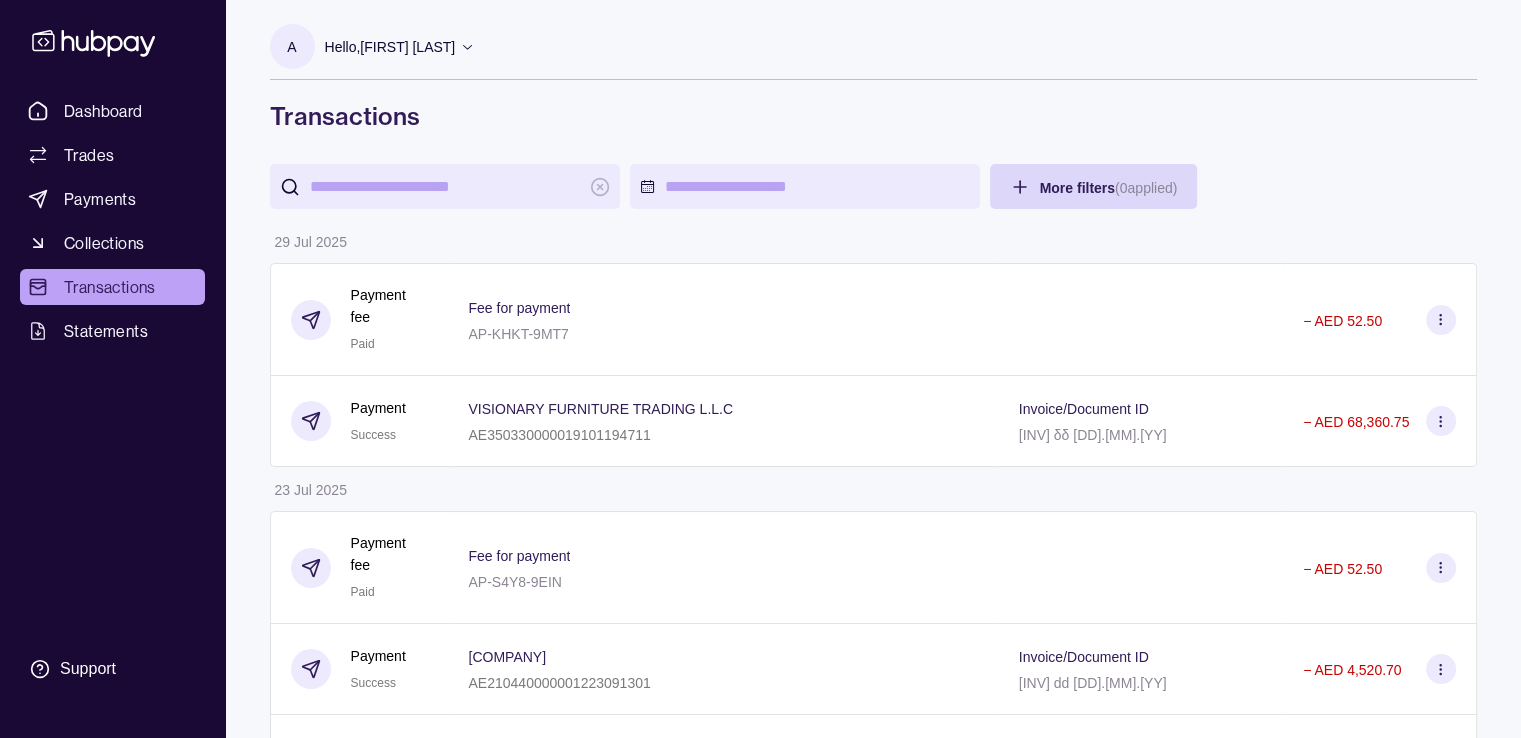 click on "Hello,  [FIRST] [LAST]" at bounding box center [390, 47] 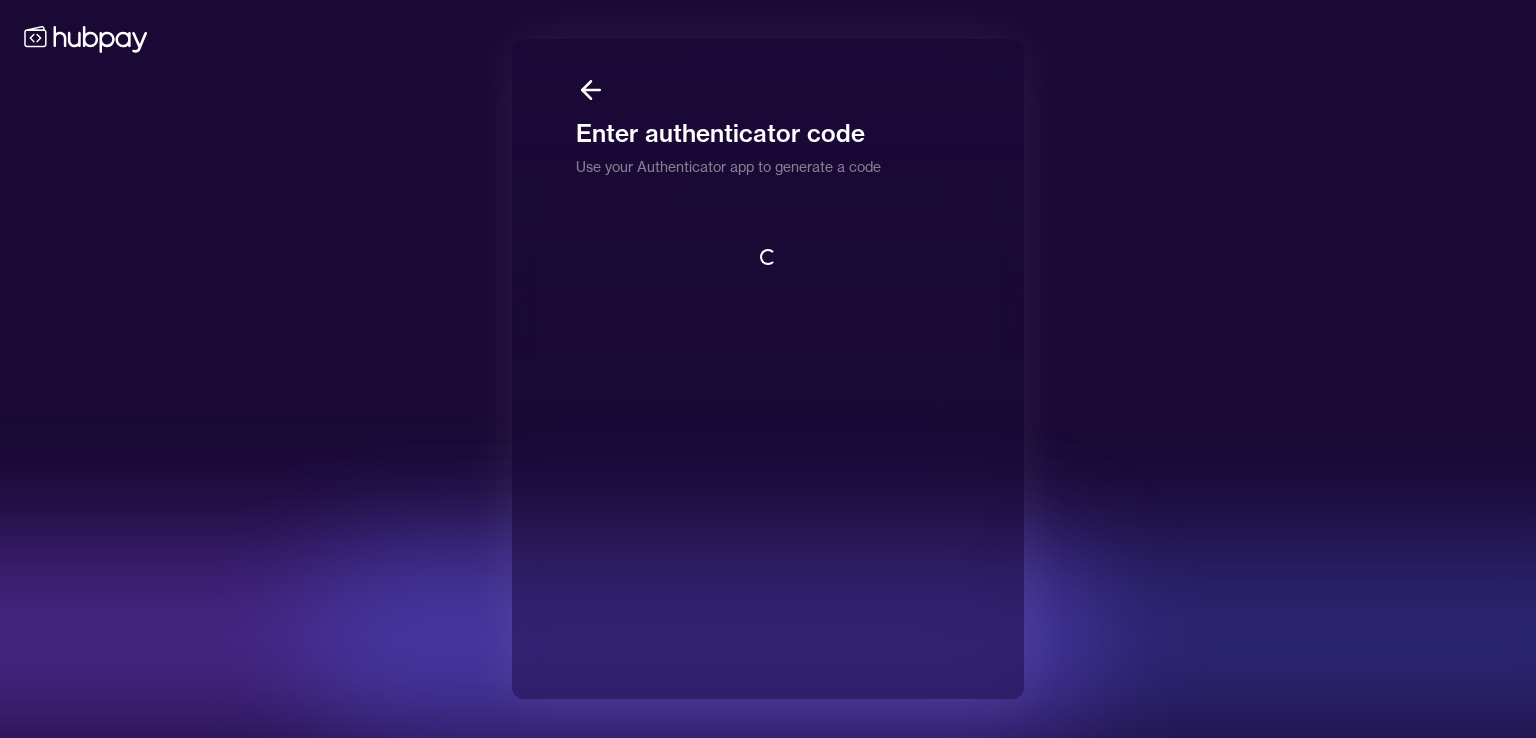 scroll, scrollTop: 0, scrollLeft: 0, axis: both 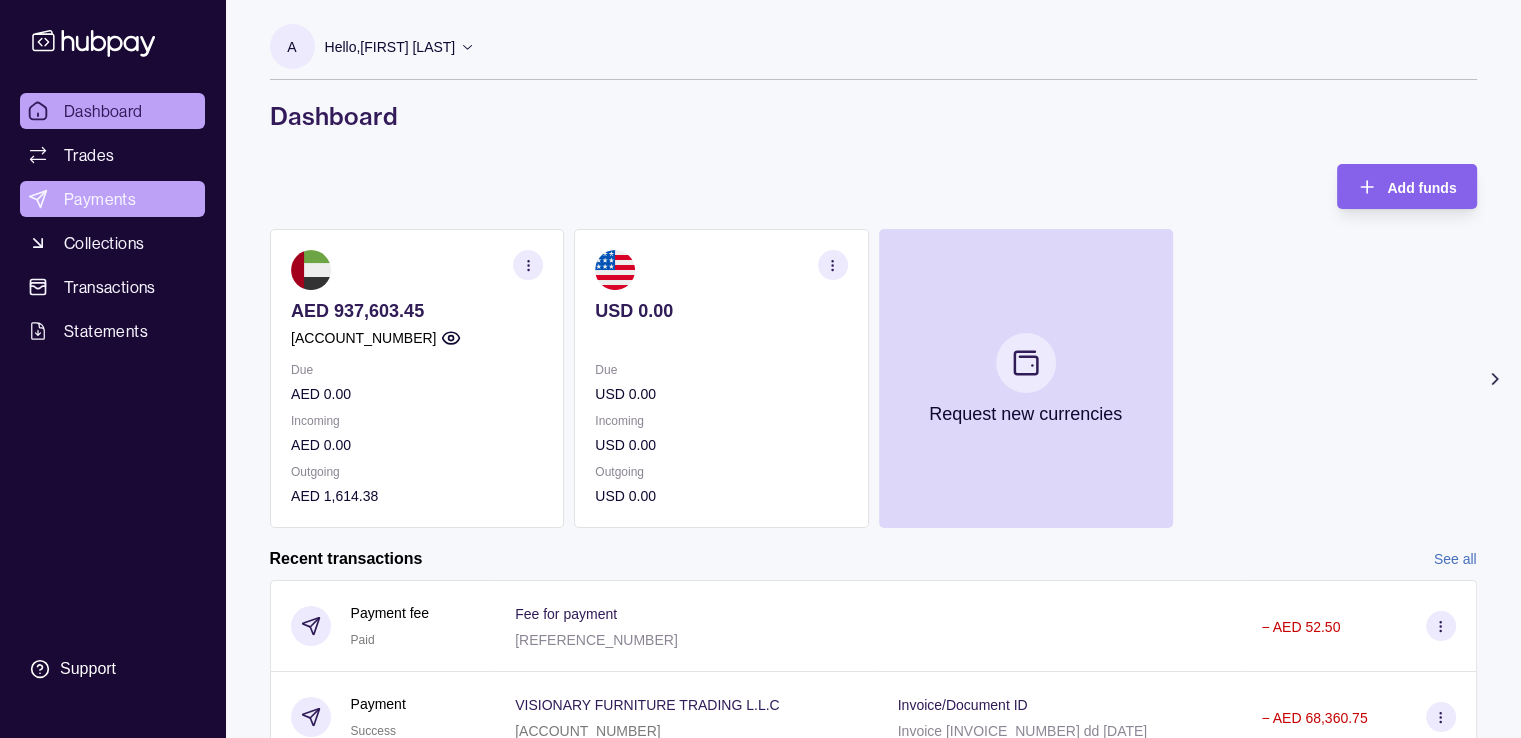 click on "Payments" at bounding box center [100, 199] 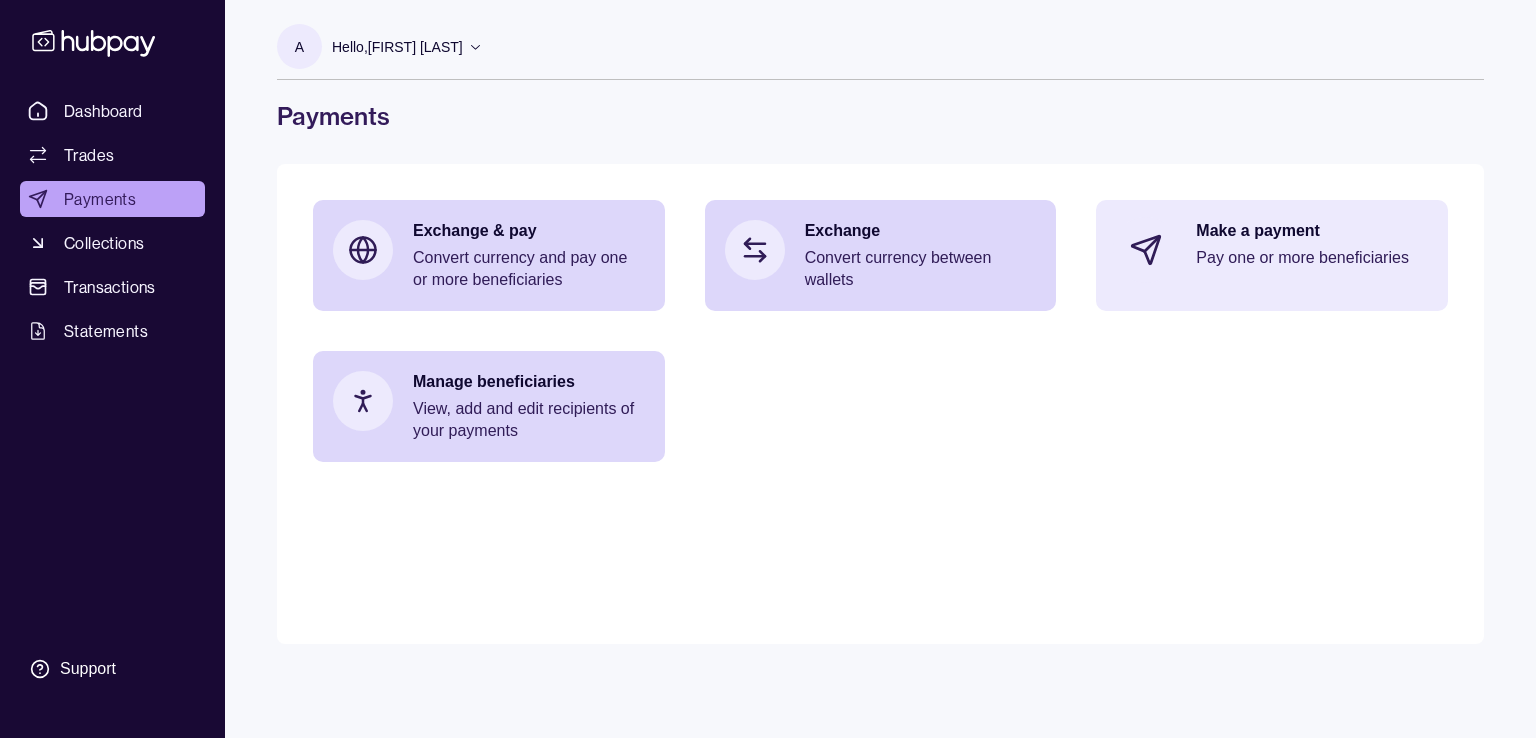 click on "Pay one or more beneficiaries" at bounding box center [1312, 258] 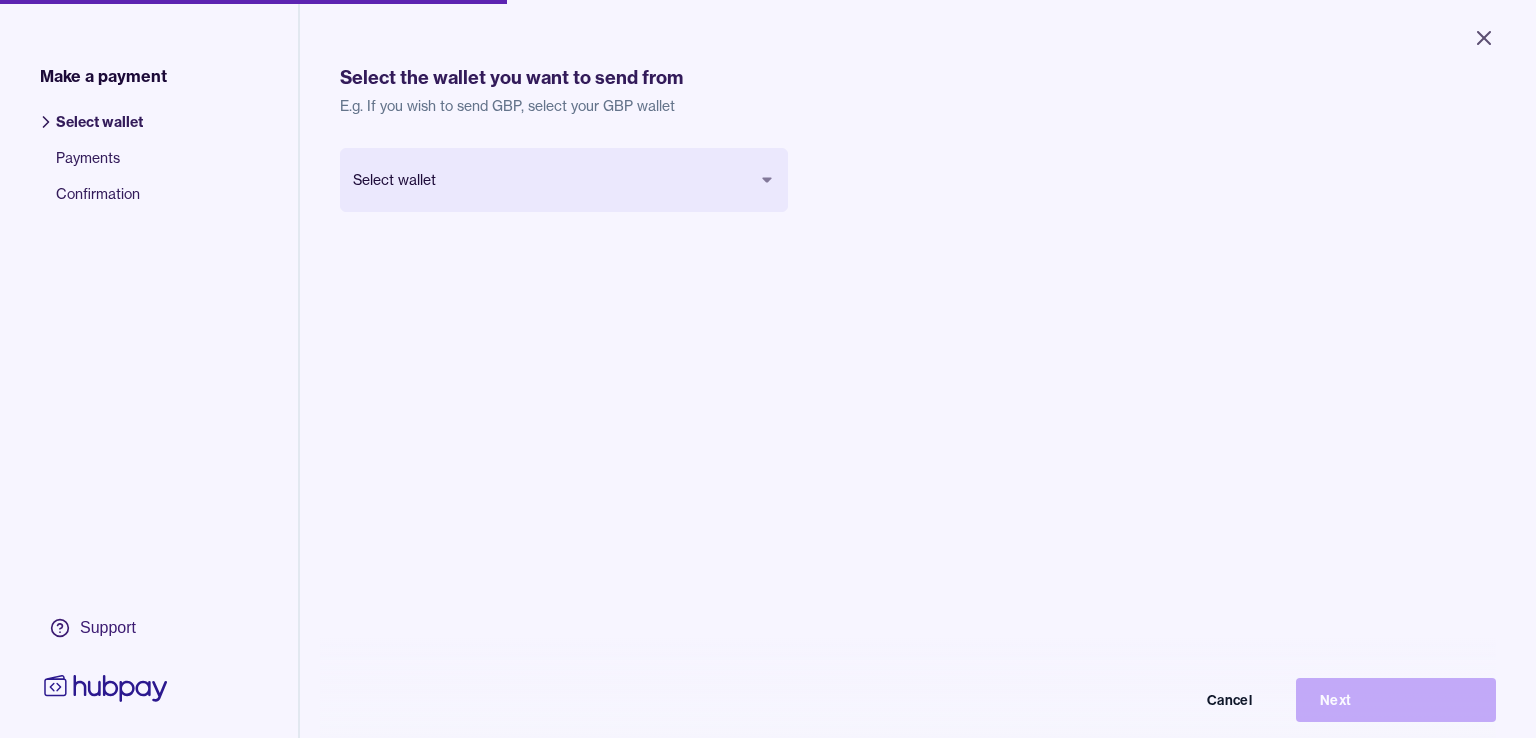 click on "Close Make a payment Select wallet Payments Confirmation Support Select the wallet you want to send from E.g. If you wish to send GBP, select your GBP wallet Select wallet Cancel Next Make a payment | Hubpay" at bounding box center [768, 369] 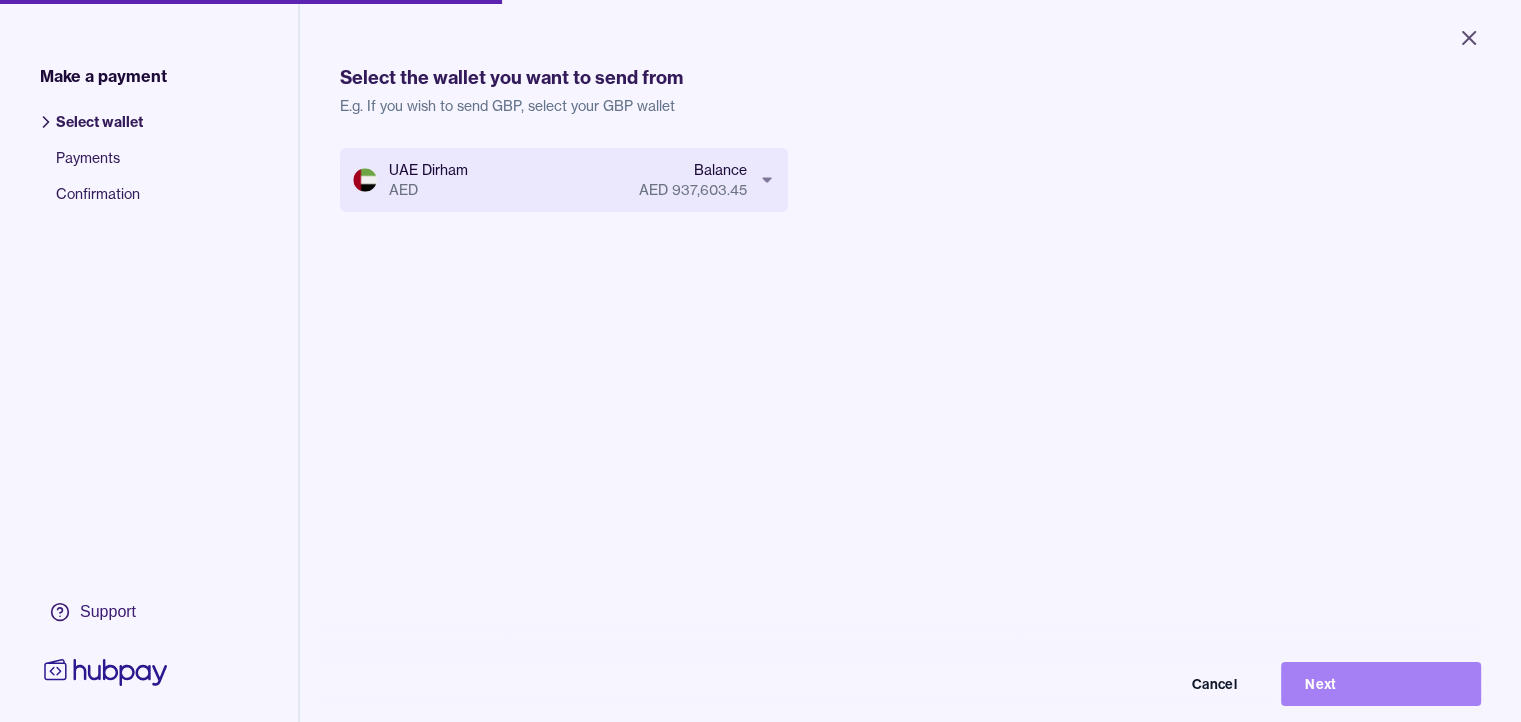 click on "Next" at bounding box center (1381, 684) 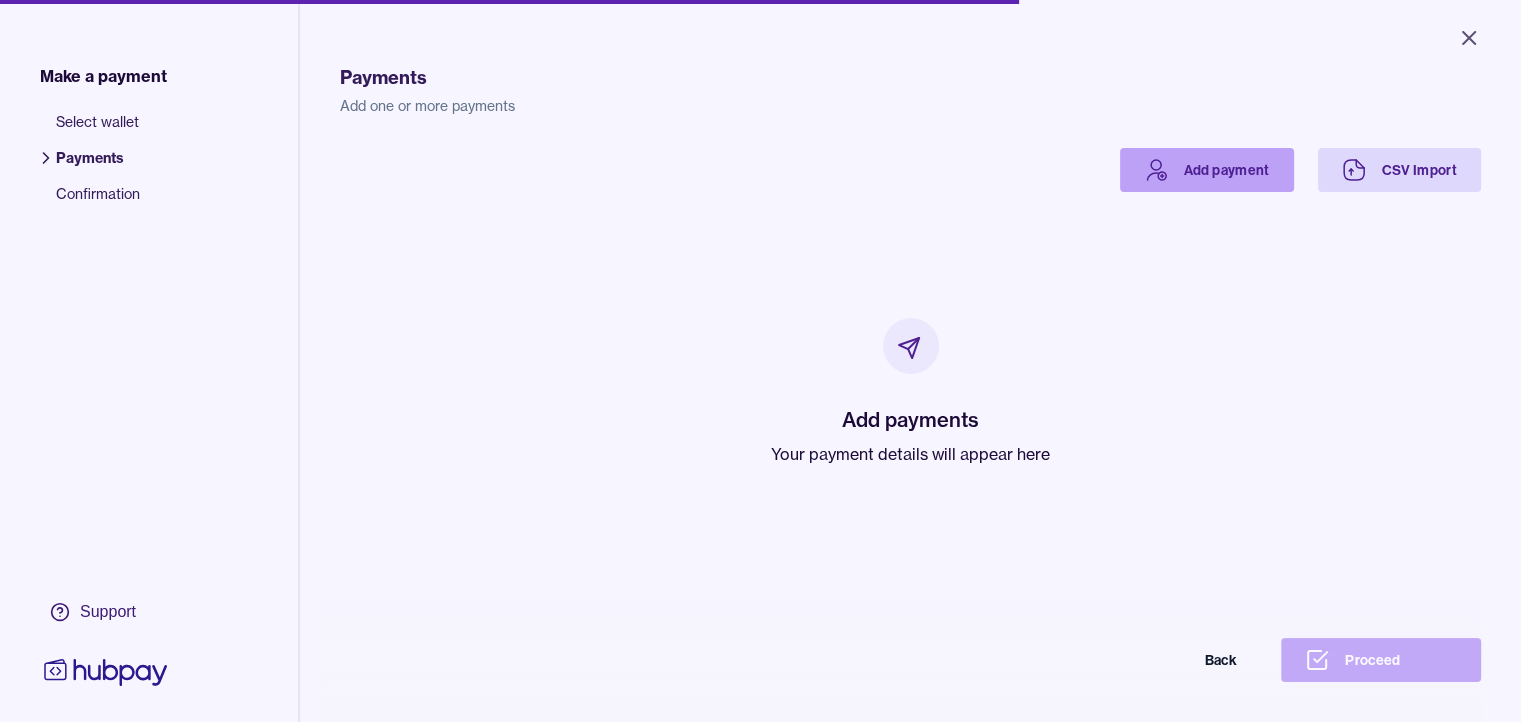 click on "Add payment" at bounding box center (1207, 170) 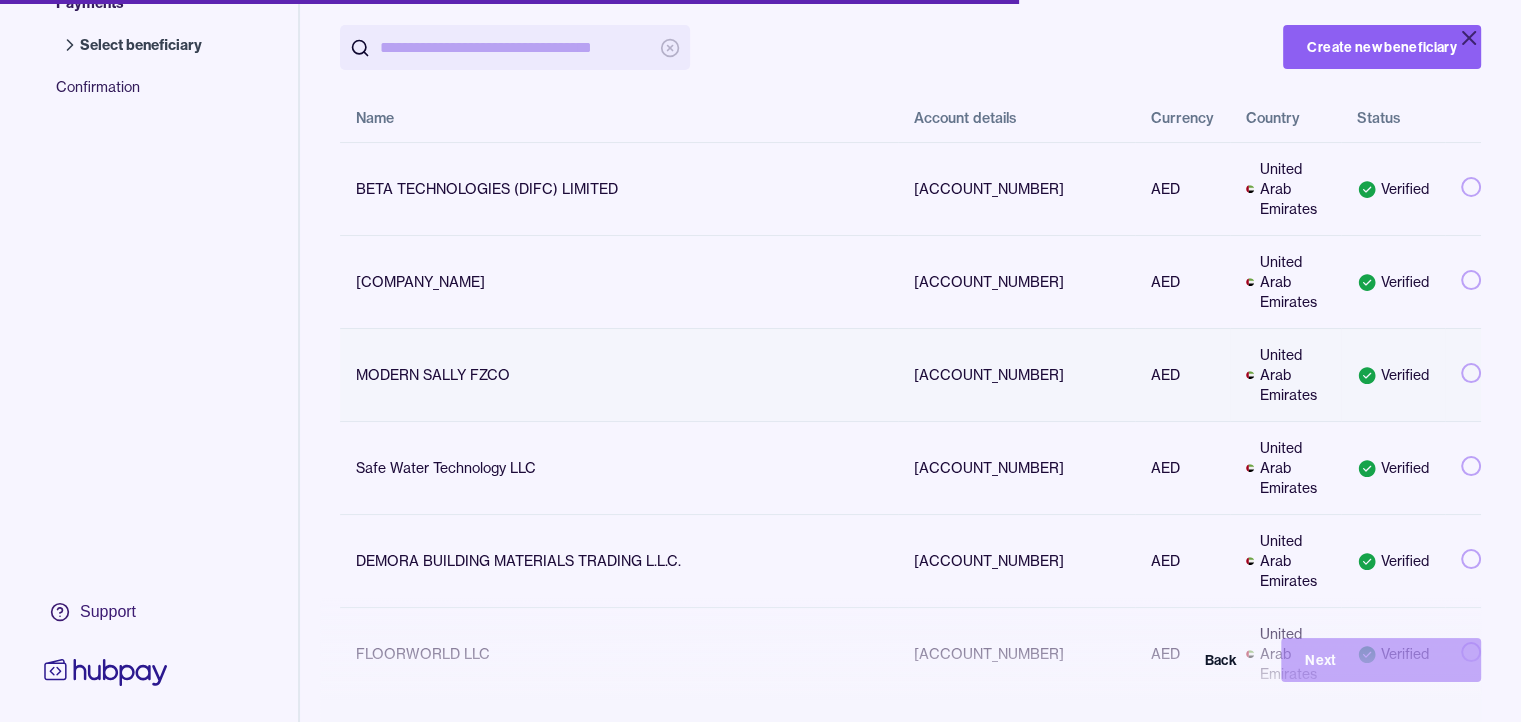 scroll, scrollTop: 110, scrollLeft: 0, axis: vertical 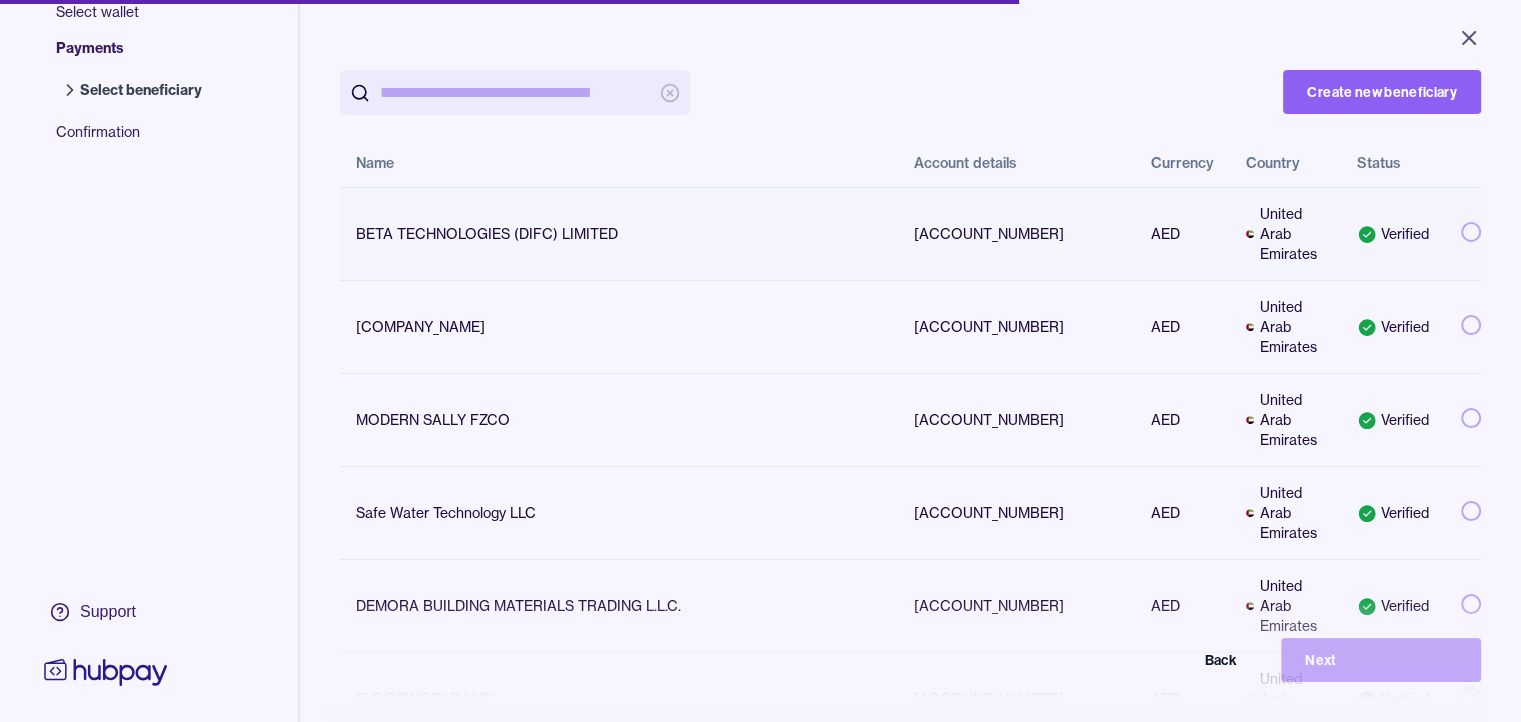 click on "BETA TECHNOLOGIES (DIFC) LIMITED" at bounding box center [619, 233] 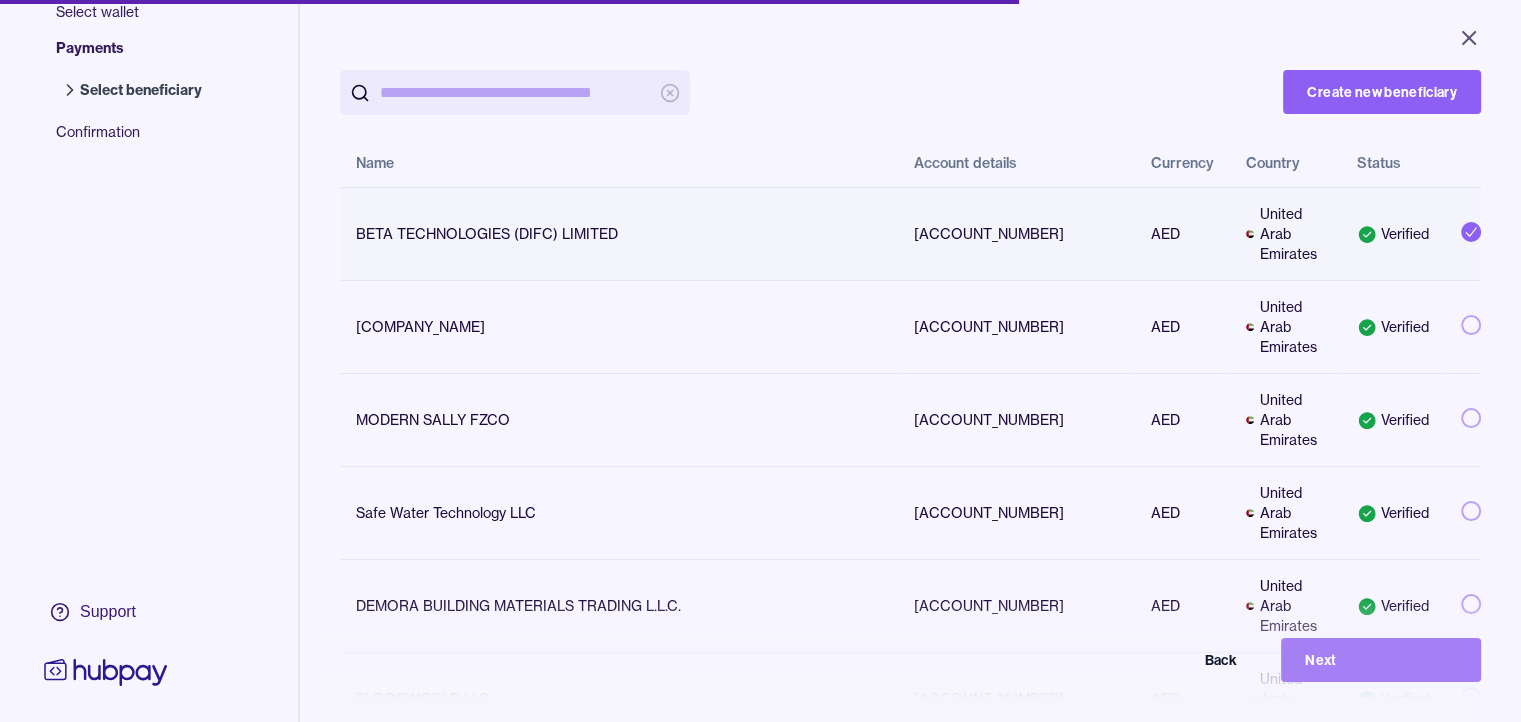 click on "Next" at bounding box center [1381, 660] 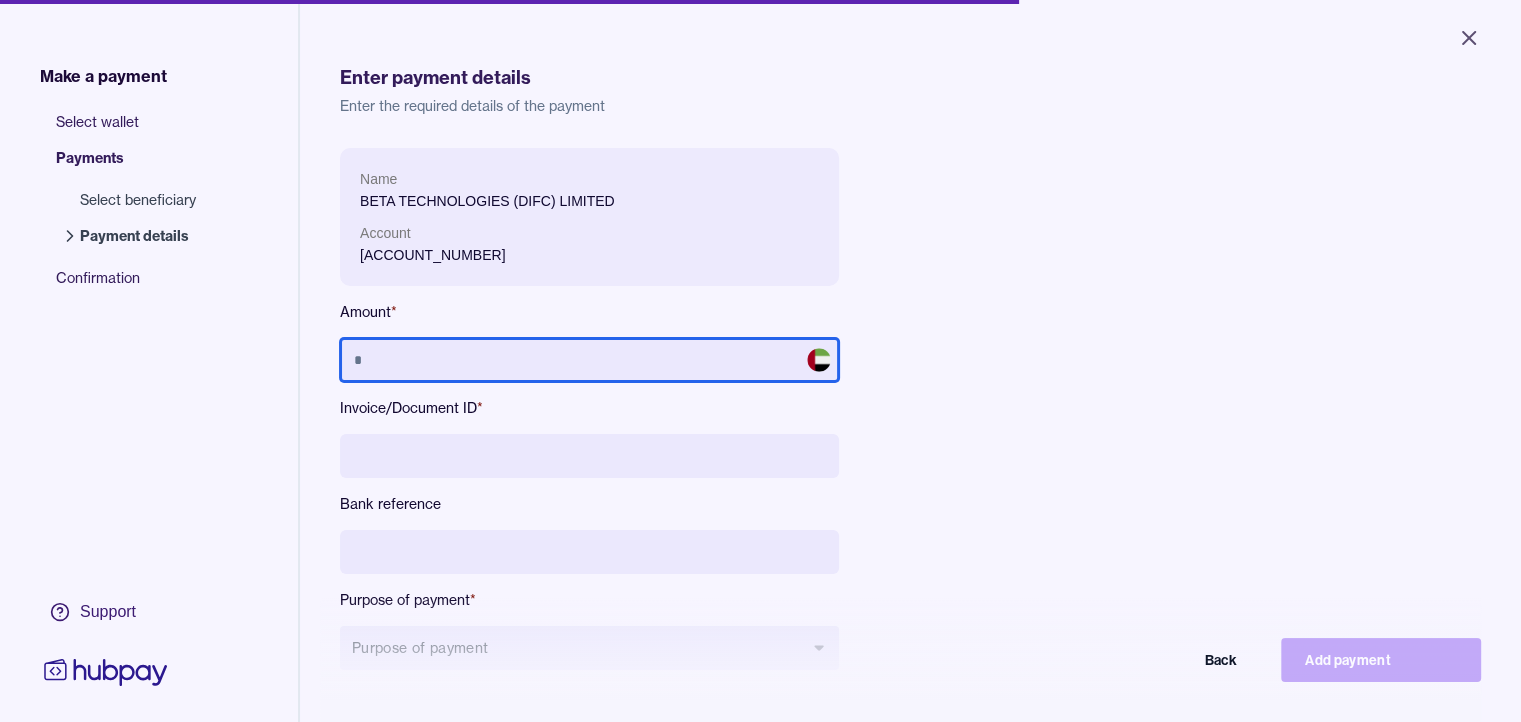 click at bounding box center [589, 360] 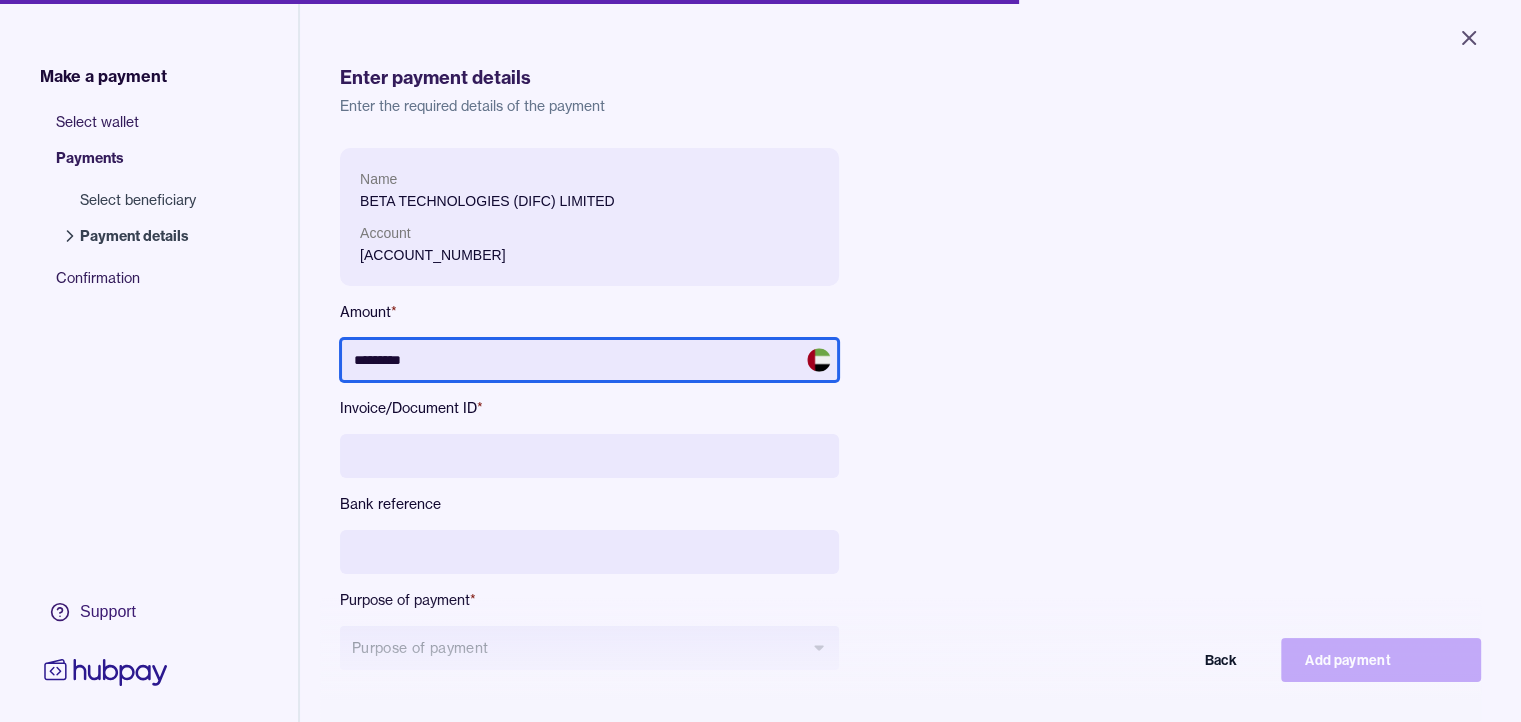 type on "*********" 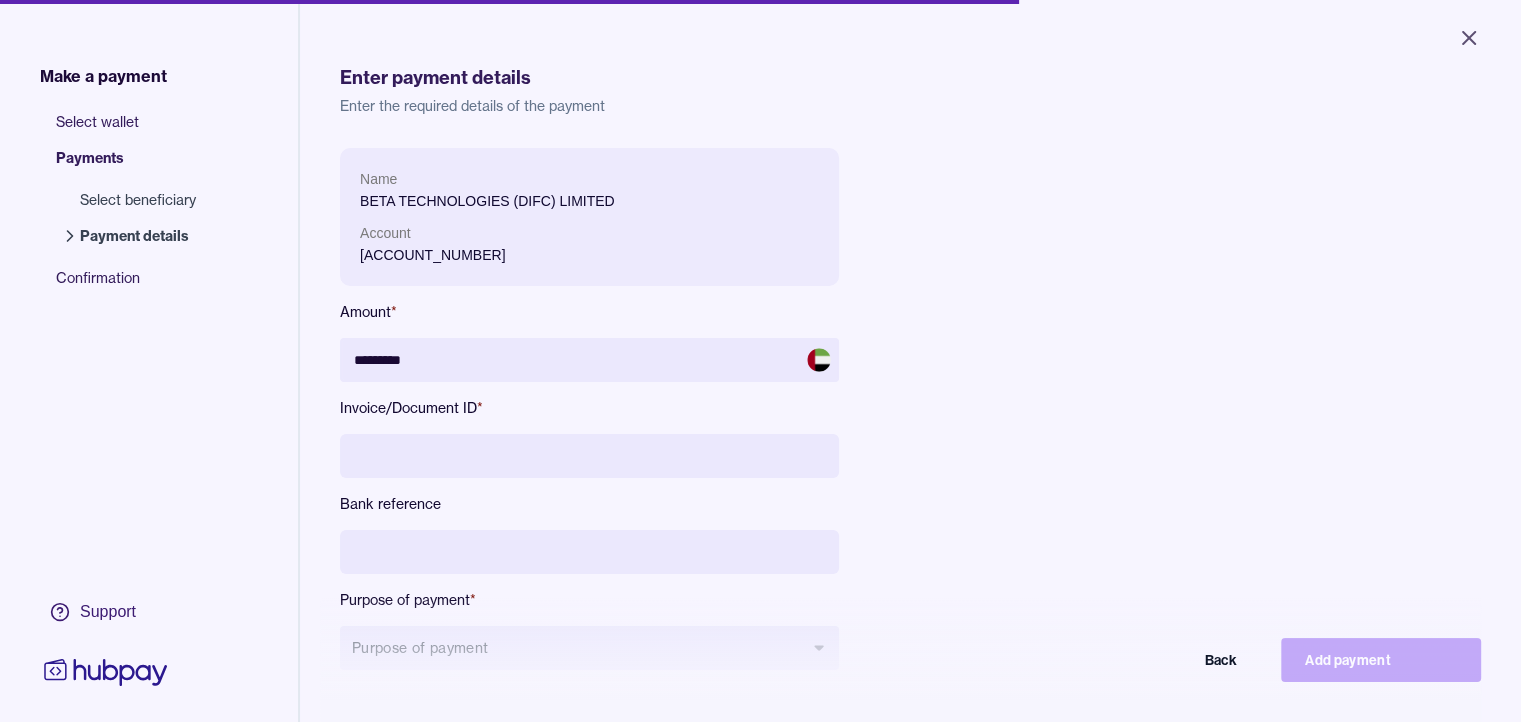 click at bounding box center [589, 456] 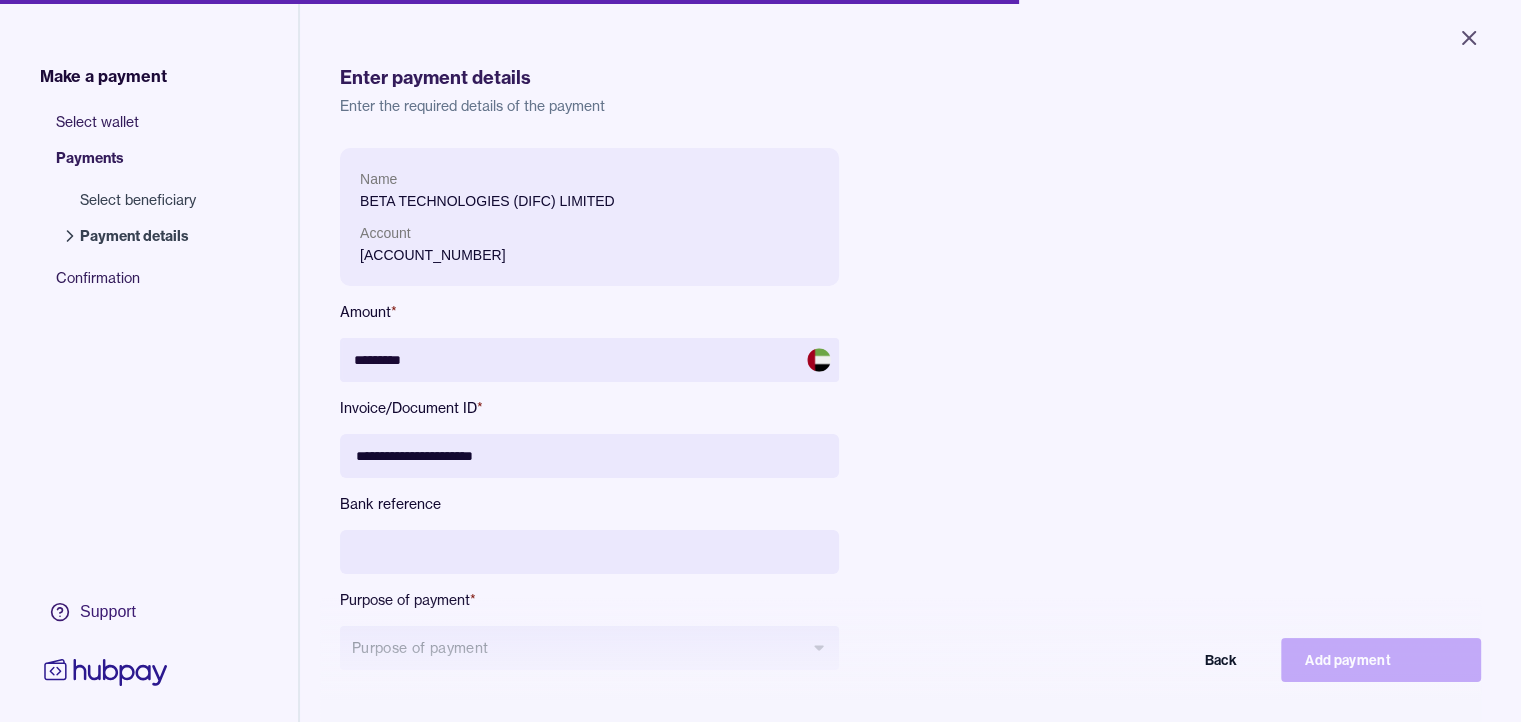 click on "**********" at bounding box center (589, 456) 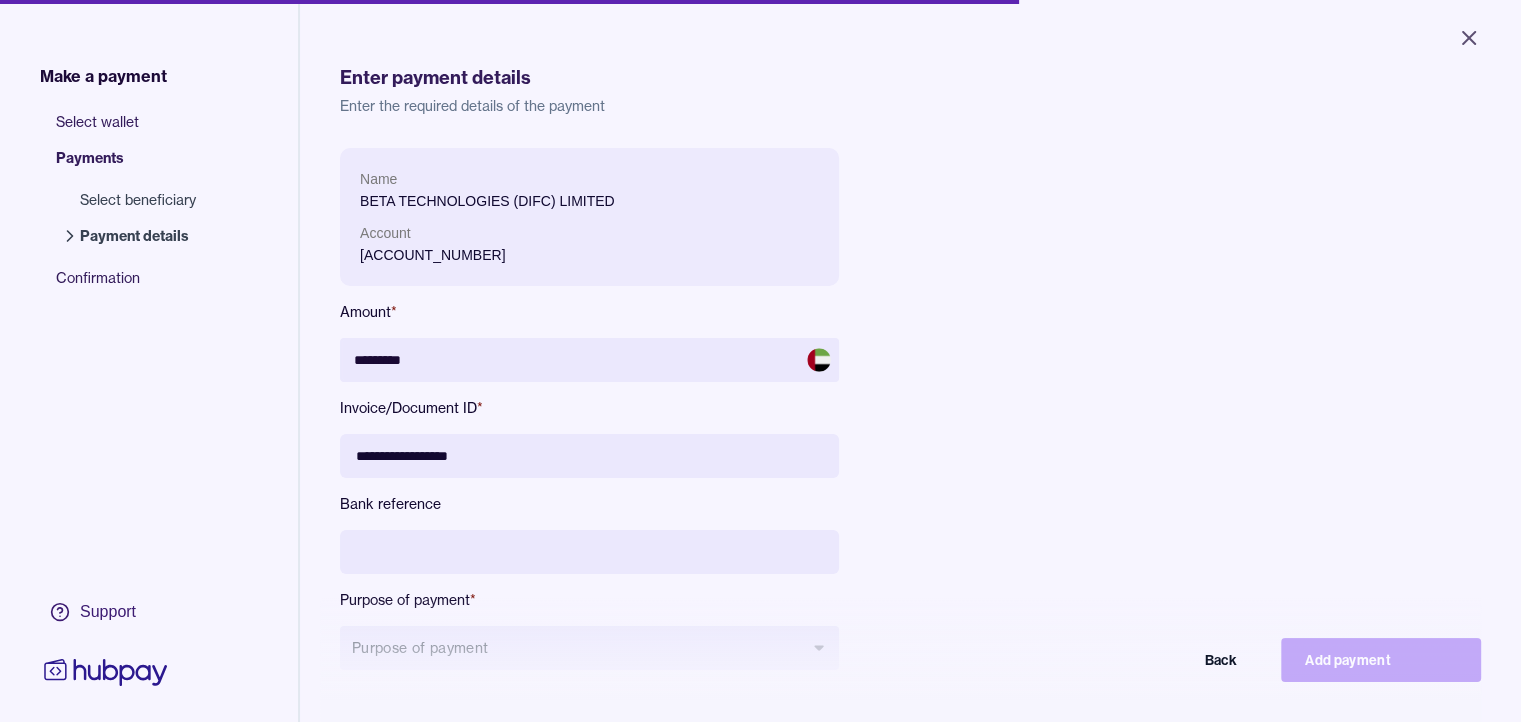 click on "**********" at bounding box center (589, 456) 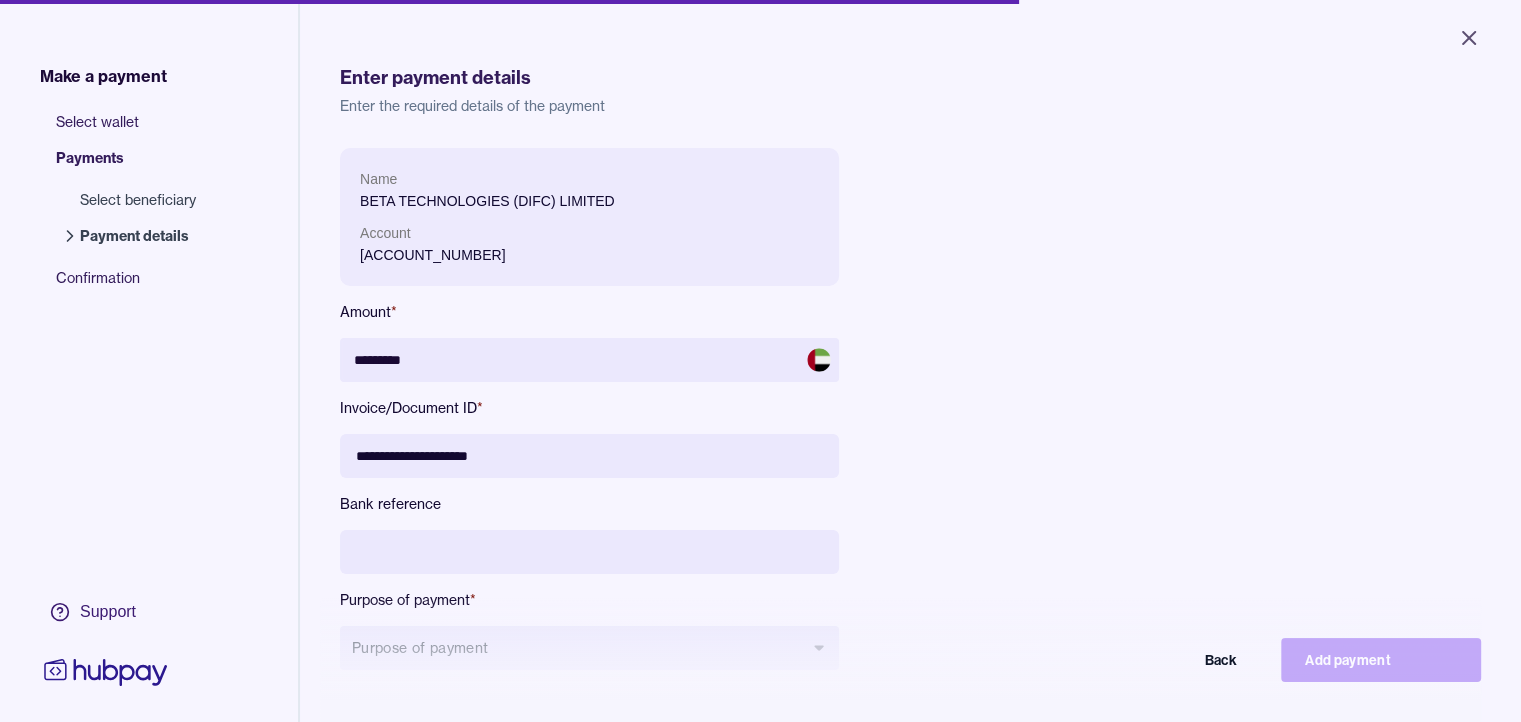 click on "**********" at bounding box center (589, 456) 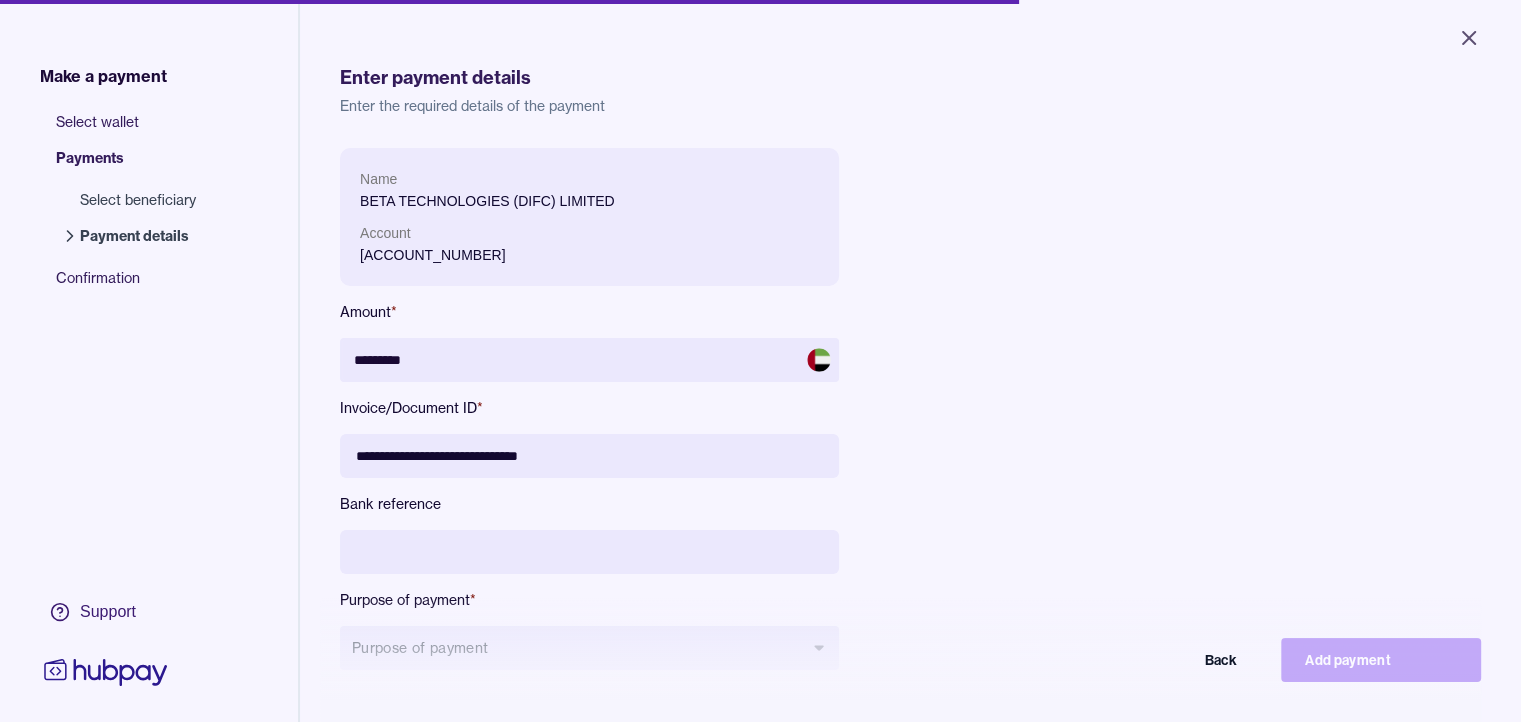 drag, startPoint x: 560, startPoint y: 457, endPoint x: 599, endPoint y: 466, distance: 40.024994 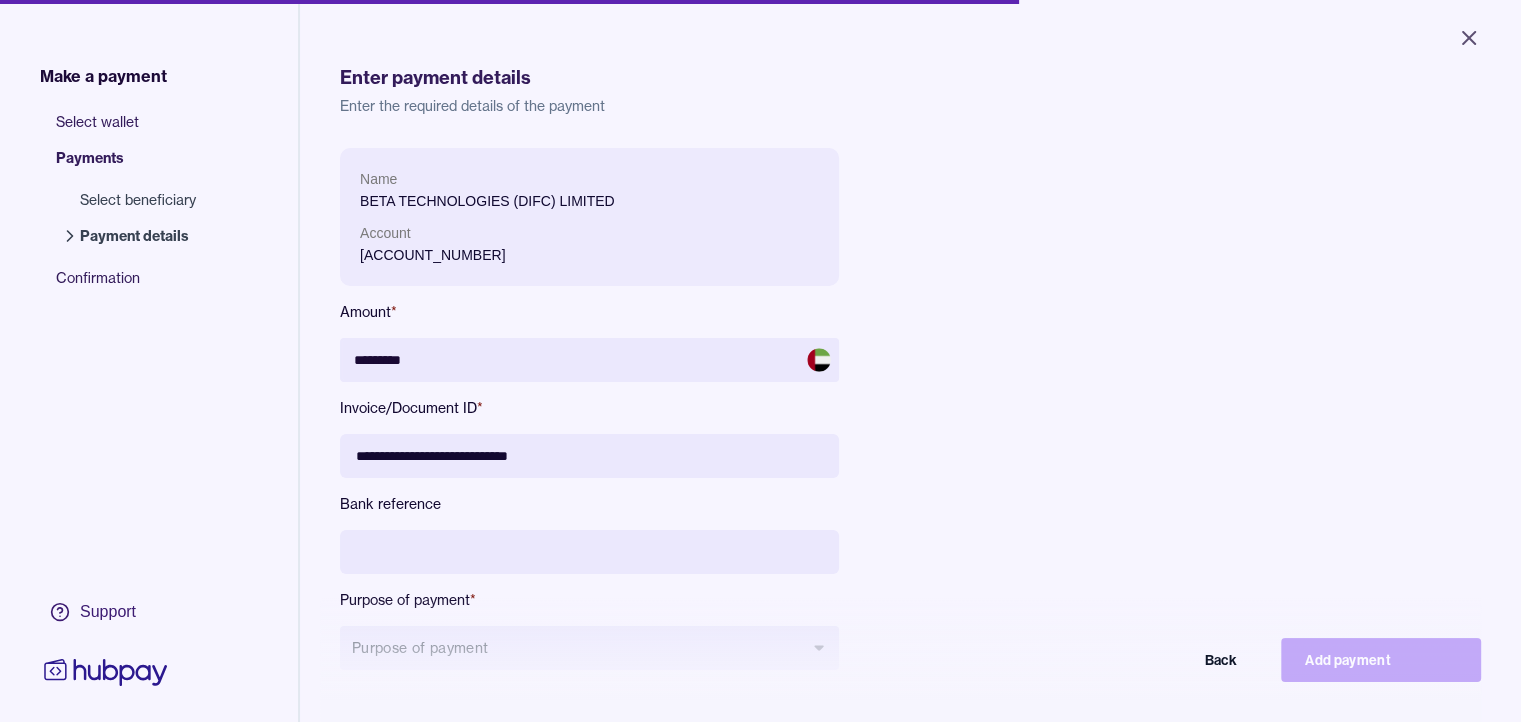 click on "**********" at bounding box center (589, 456) 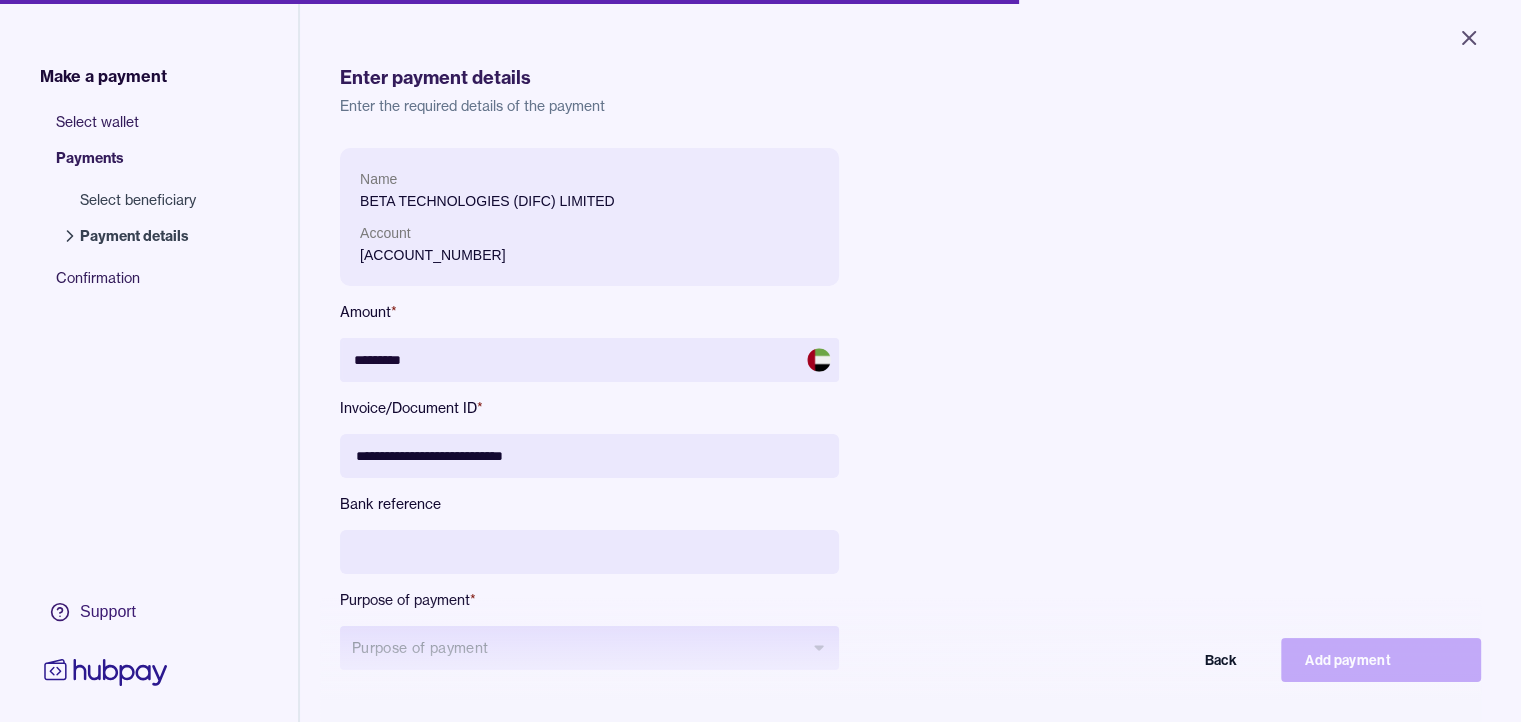 type on "**********" 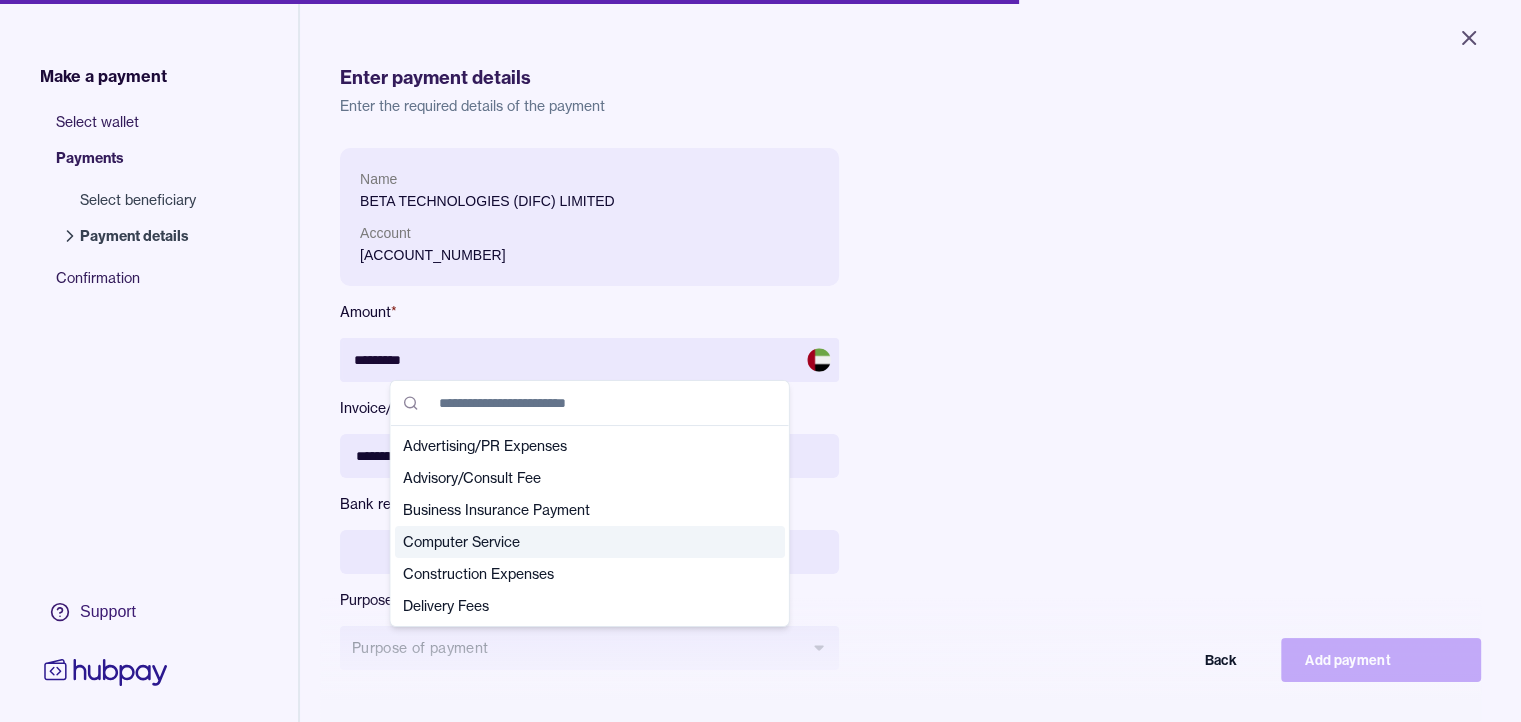 click on "Computer Service" at bounding box center (578, 542) 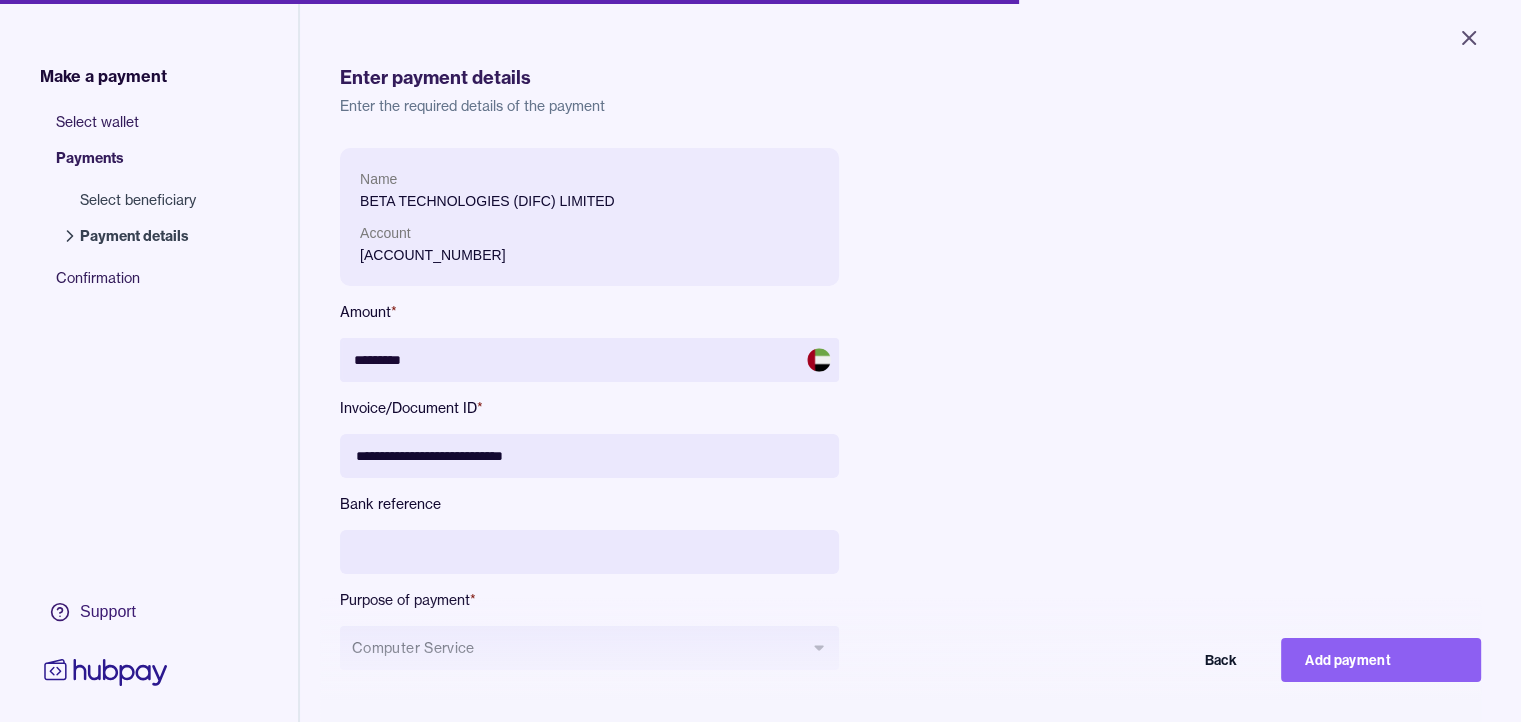click on "**********" at bounding box center (788, 425) 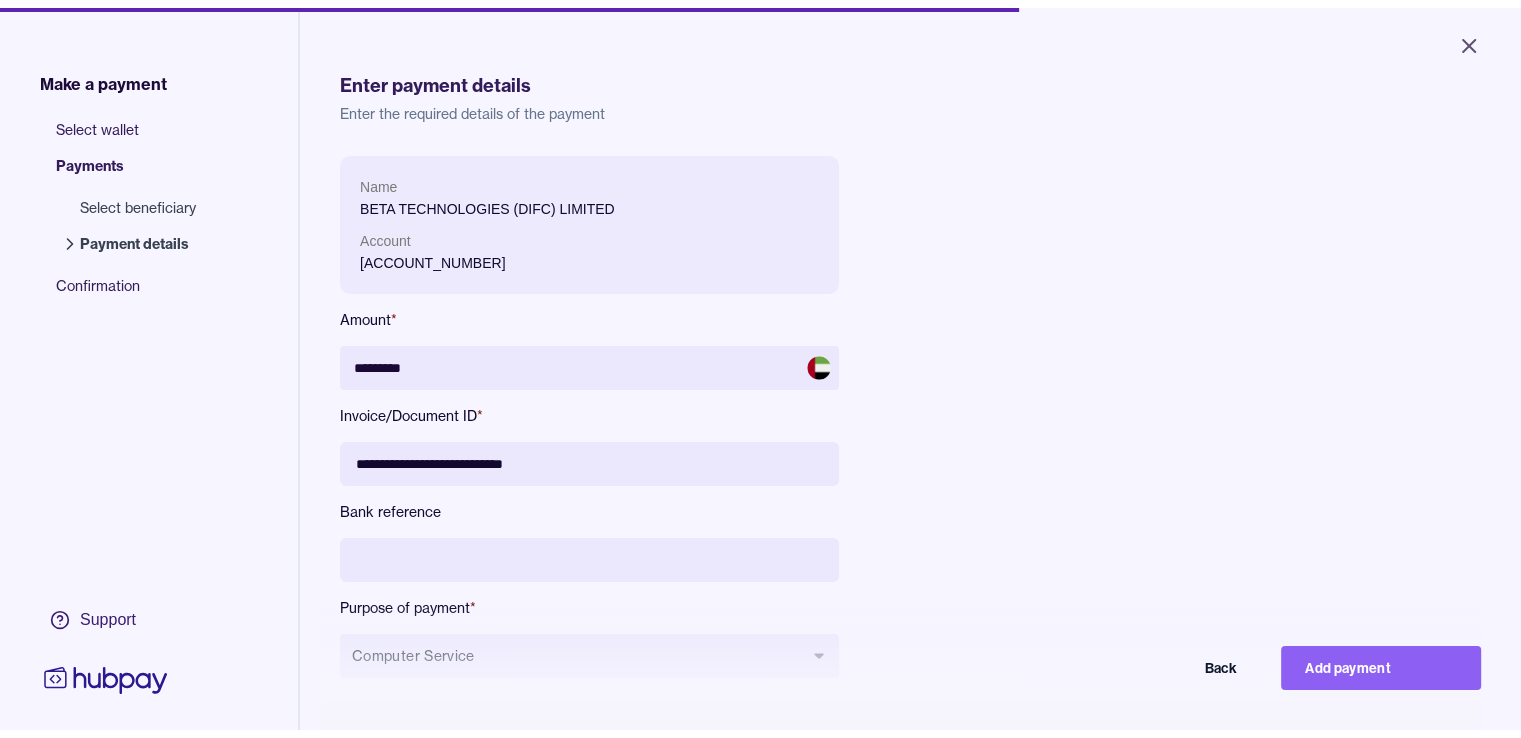 scroll, scrollTop: 283, scrollLeft: 0, axis: vertical 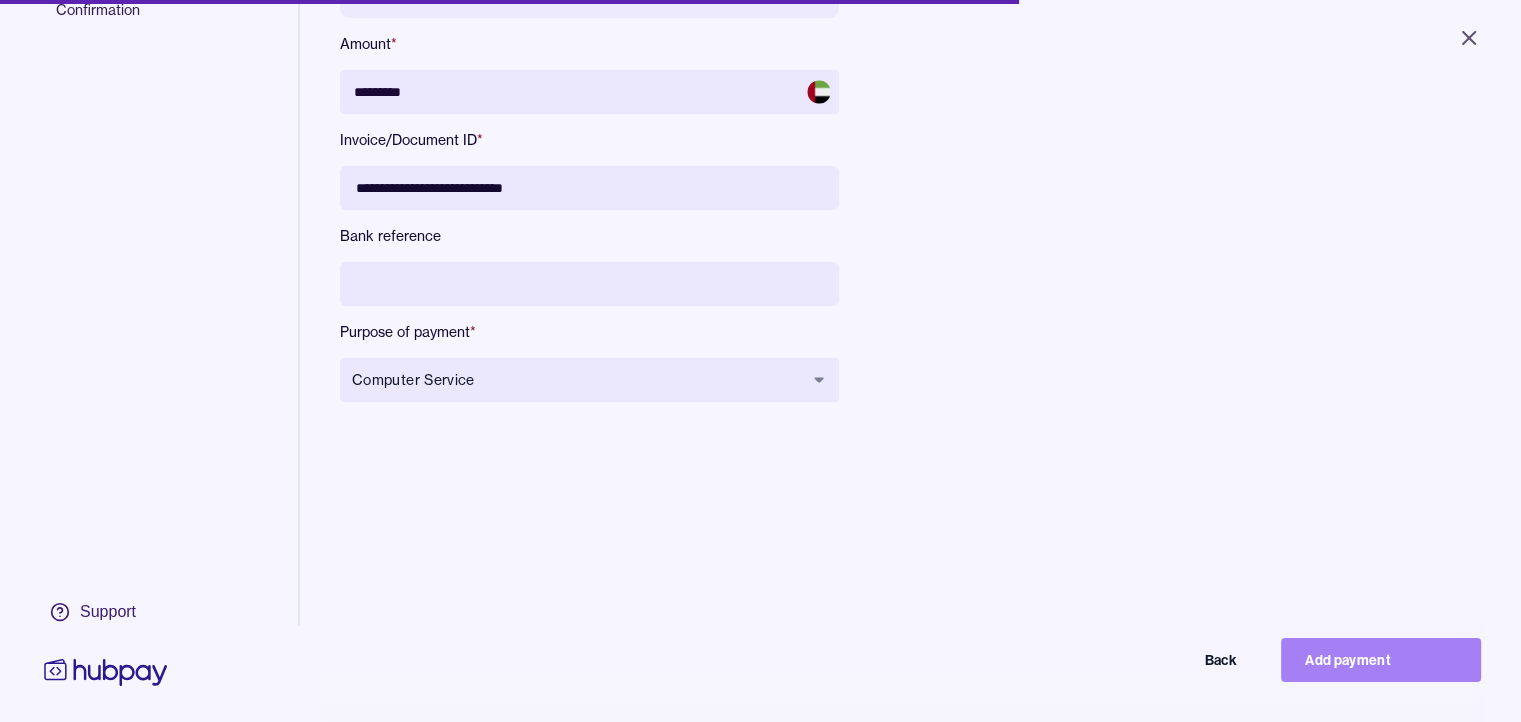 click on "Add payment" at bounding box center [1381, 660] 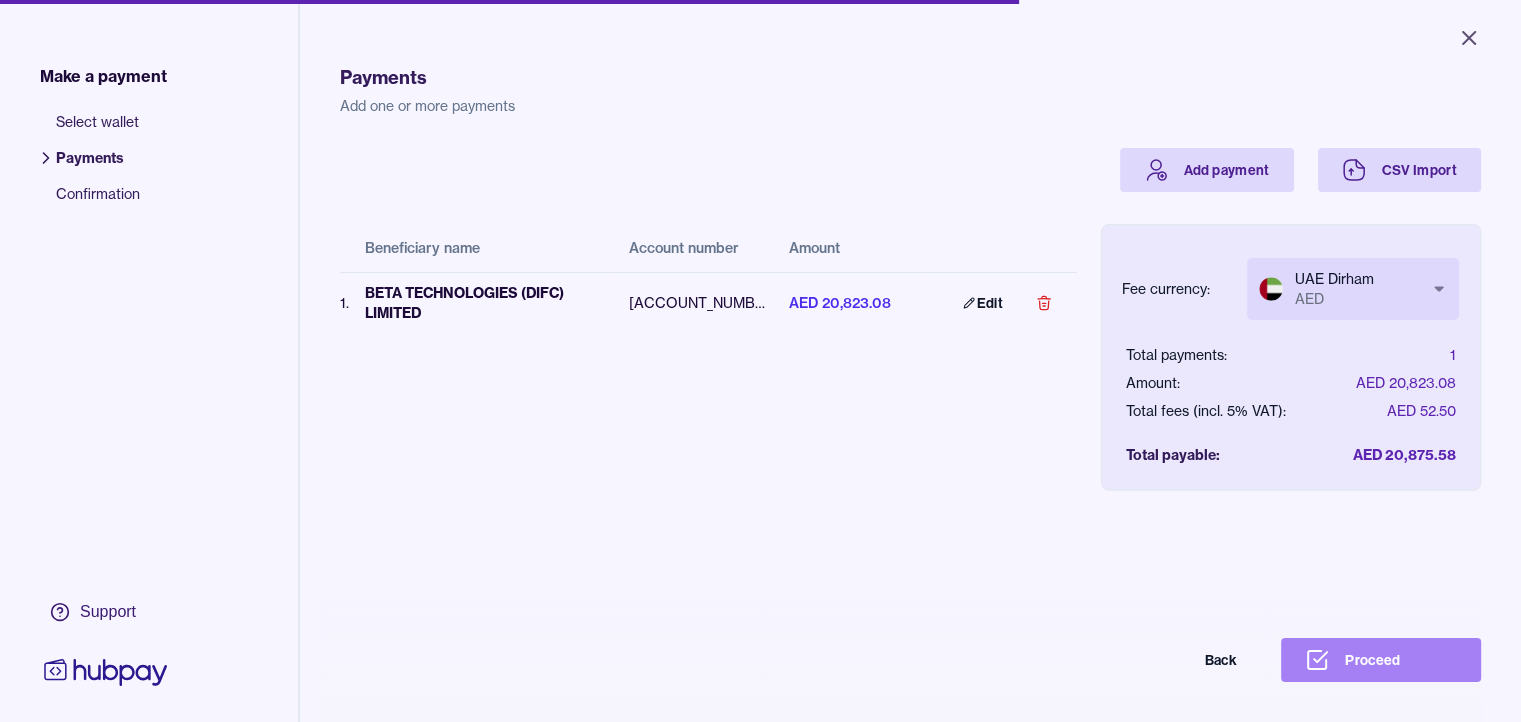 click on "Proceed" at bounding box center [1381, 660] 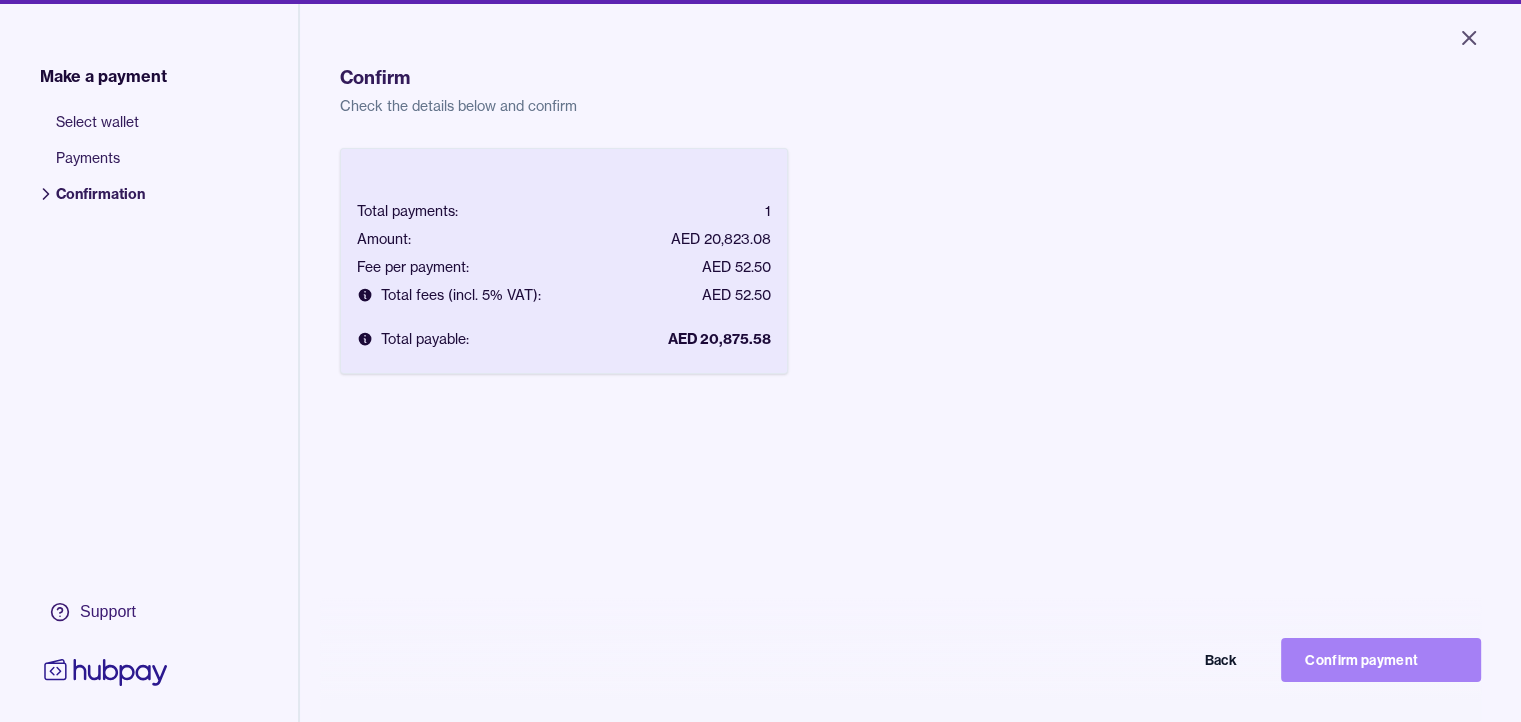 click on "Confirm payment" at bounding box center [1381, 660] 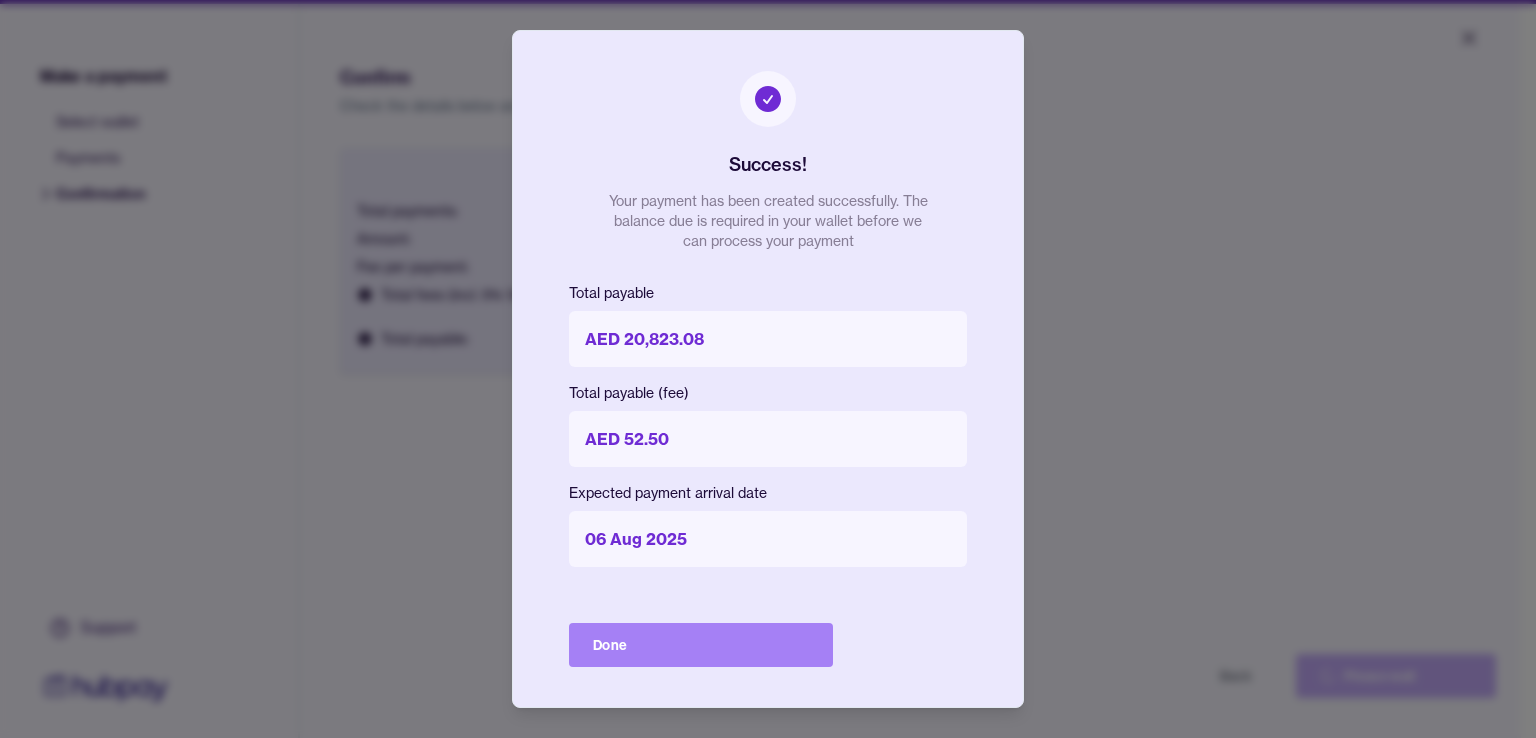 click on "Done" at bounding box center (701, 645) 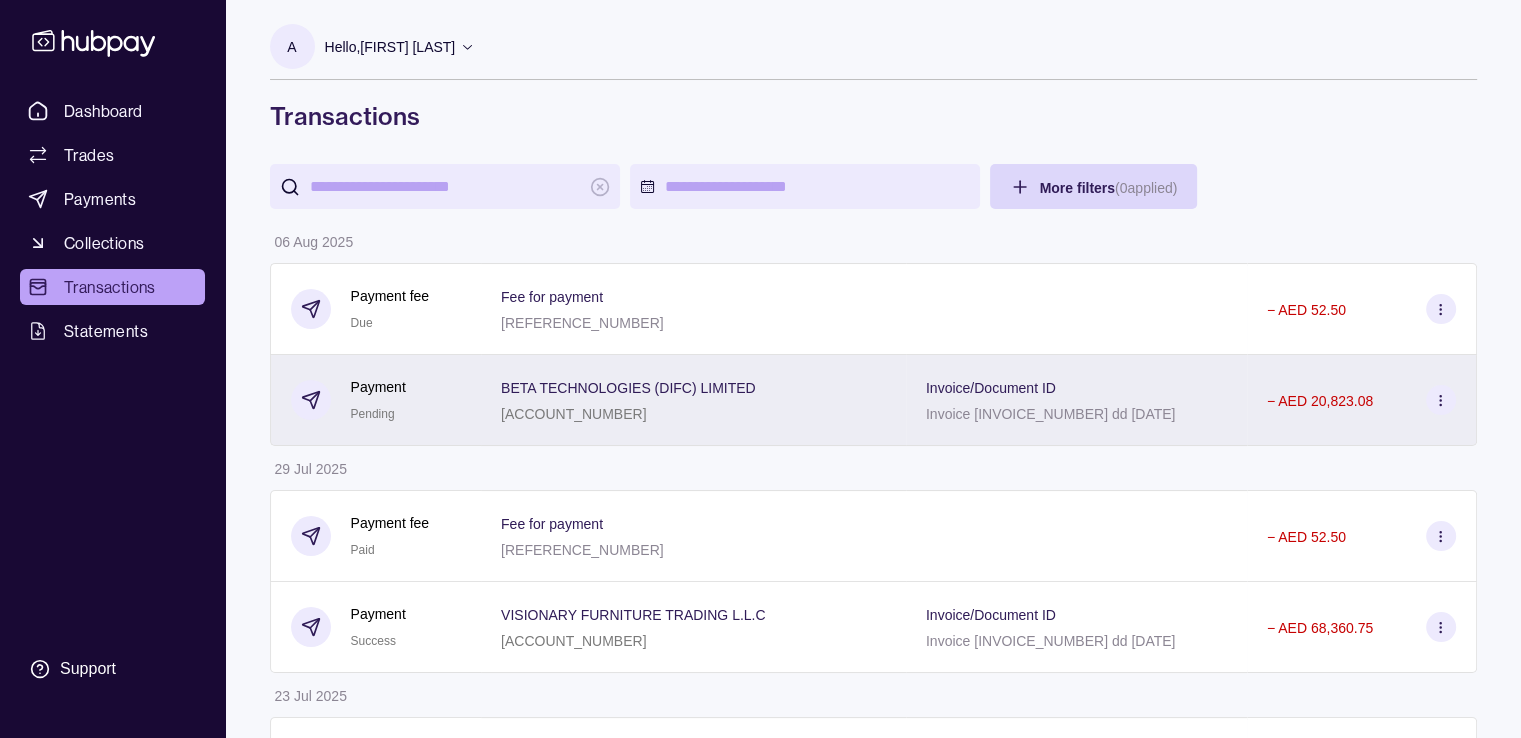 click 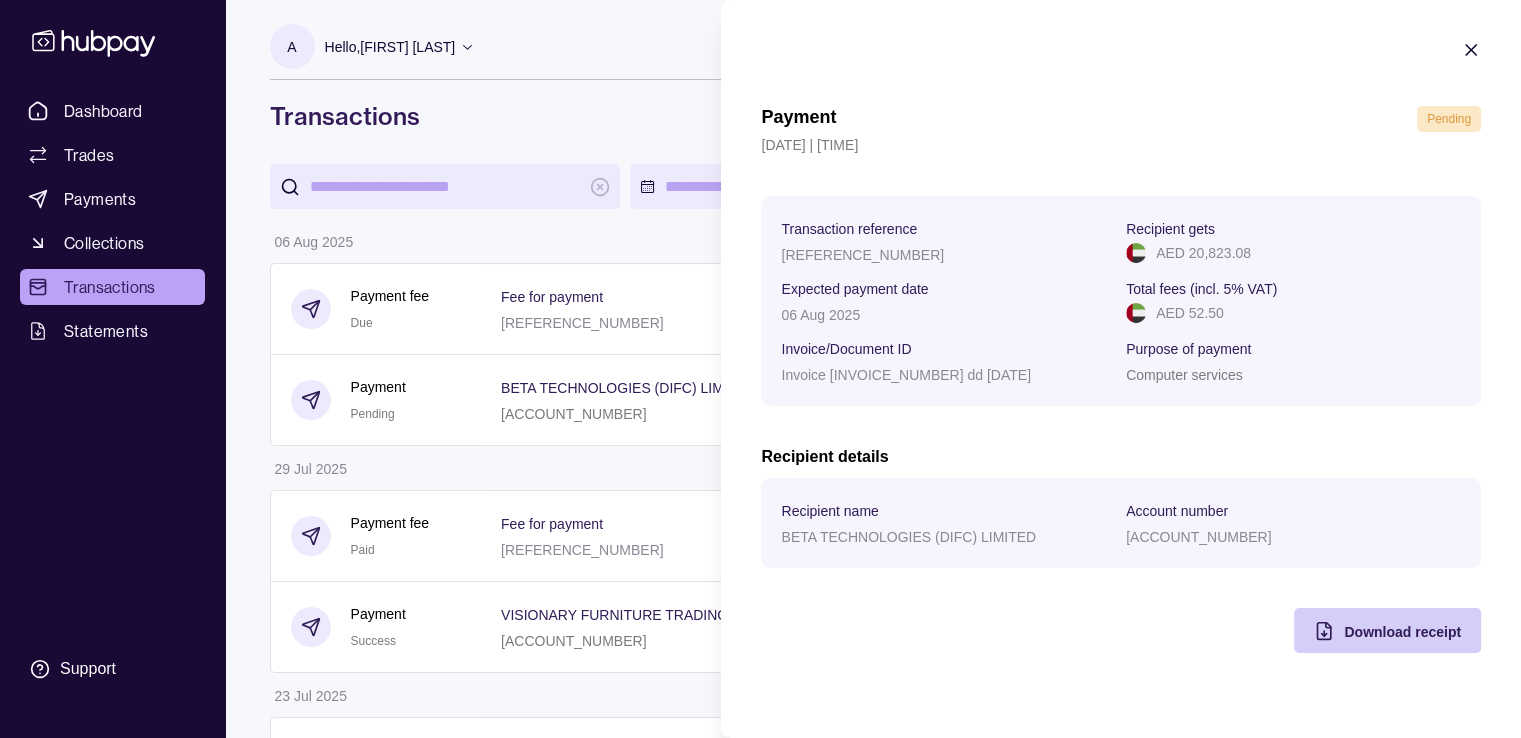 click on "Download receipt" at bounding box center [1402, 631] 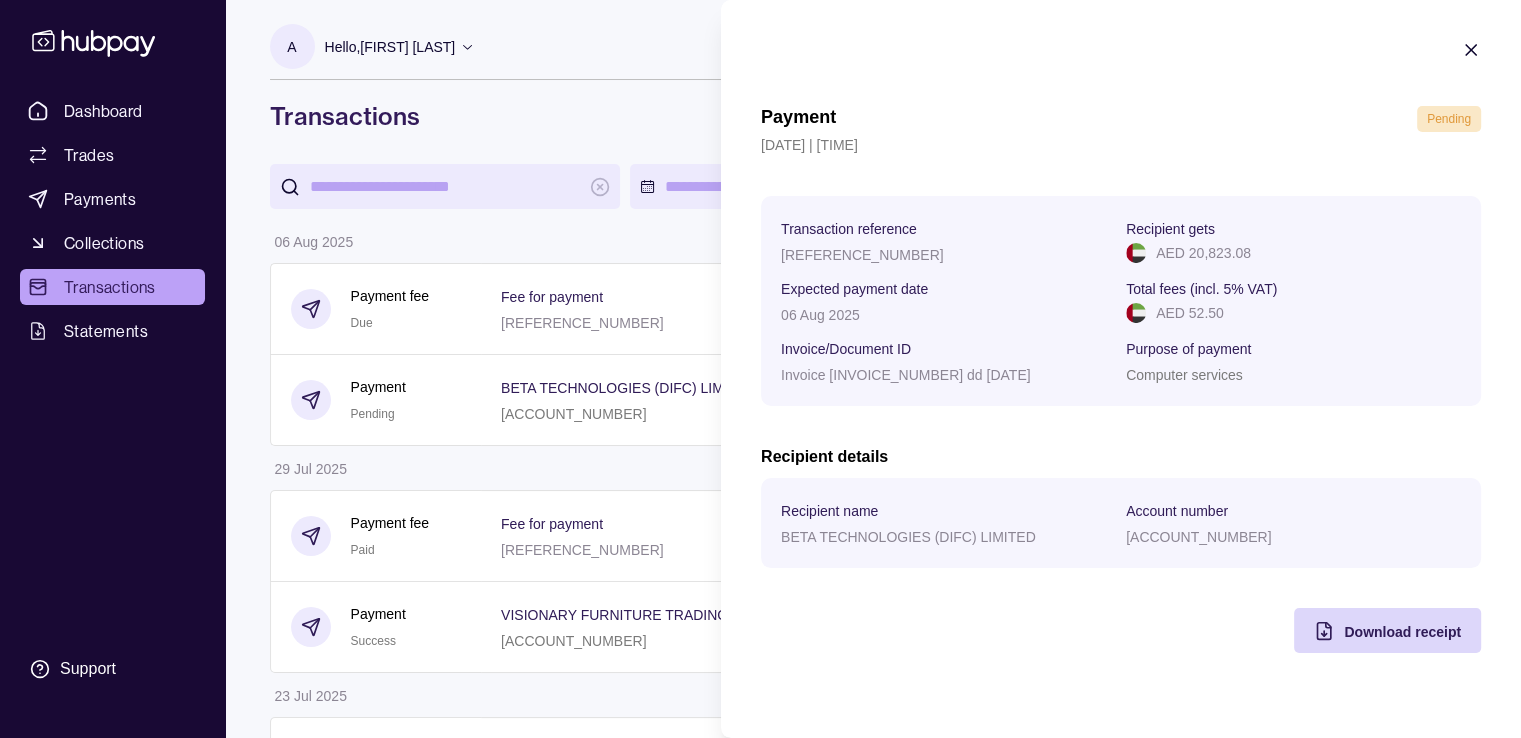 click on "Payment Pending 06 Aug 2025 | 12:21 Transaction reference AP-YKZA-O4OS Recipient gets AED 20,823.08 Expected payment date 06 Aug 2025 Total fees (incl. 5% VAT) AED 52.50 Invoice/Document ID Invoice L01084082 dd 01.08.25 Purpose of payment Computer services Recipient details Recipient name BETA TECHNOLOGIES (DIFC) LIMITED Account number AE450260001015894281601 Download receipt" at bounding box center [1121, 346] 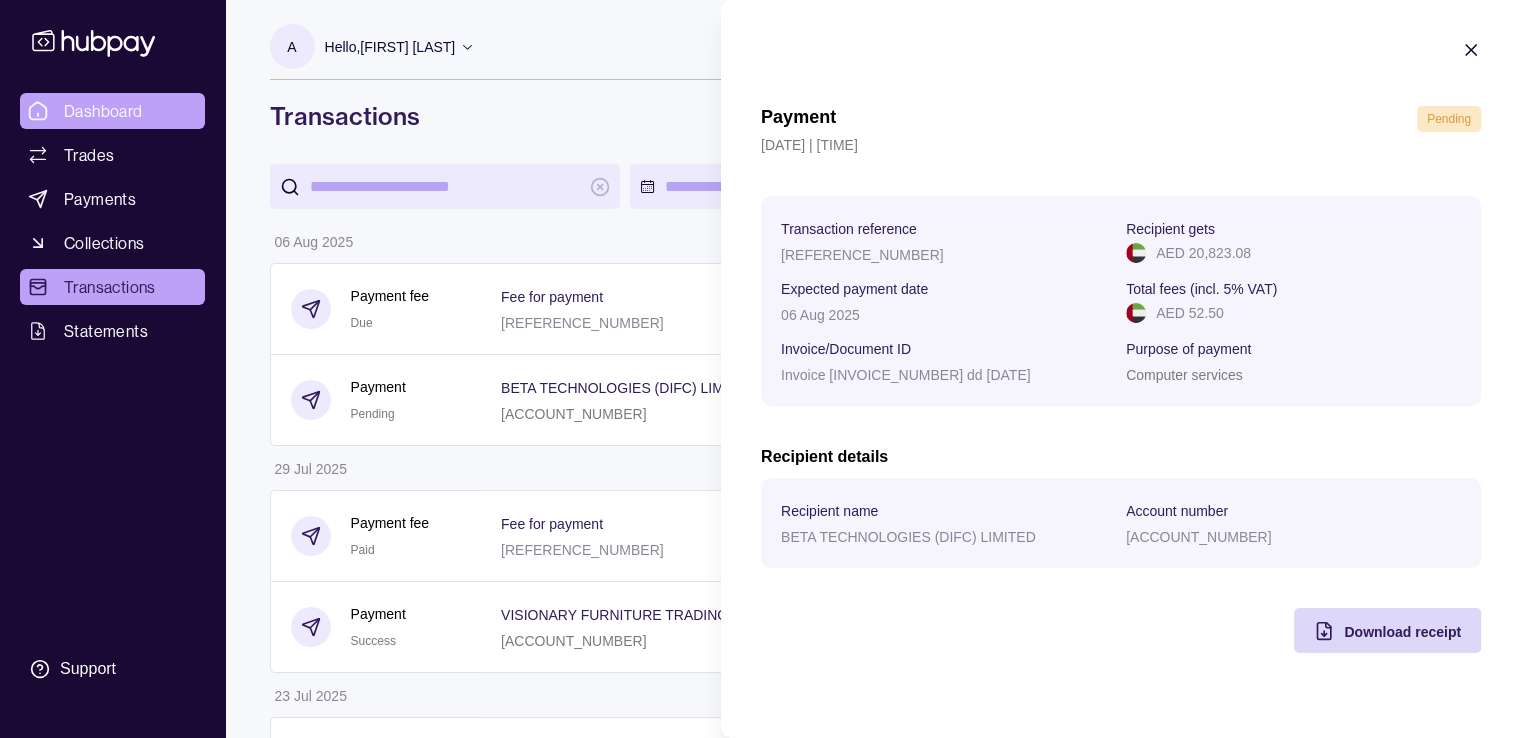 click on "Dashboard Trades Payments Collections Transactions Statements Support A Hello,  Anna Orlova Archway Investments Ltd Account Terms and conditions Privacy policy Sign out Transactions More filters  ( 0  applied) Details Amount 06 Aug 2025 Payment fee Due Fee for payment AP-YKZA-O4OS −   AED 52.50 Payment Pending BETA TECHNOLOGIES (DIFC) LIMITED AE450260001015894281601 Invoice/Document ID Invoice L01084082 dd 01.08.25 −   AED 20,823.08 29 Jul 2025 Payment fee Paid Fee for payment AP-KHKT-9MT7 −   AED 52.50 Payment Success VISIONARY FURNITURE TRADING L.L.C AE350330000019101194711 Invoice/Document ID Inv. PI/VFT/2025/028 δδ 19.06.25 −   AED 68,360.75 23 Jul 2025 Payment fee Paid Fee for payment AP-S4Y8-9EIN −   AED 52.50 Payment Success Majid Al Futtaim Lifestyle LLC AE210440000001223091301 Invoice/Document ID Invoice QPFJ - 0332 dd 23.07.25 −   AED 4,520.70 Payment fee Paid Fee for payment AP-8SHF-S2Y3 −   AED 52.50 Payment Processing Safe Water Technology LLC AE200030011526508820001 −   Paid" at bounding box center (760, 1197) 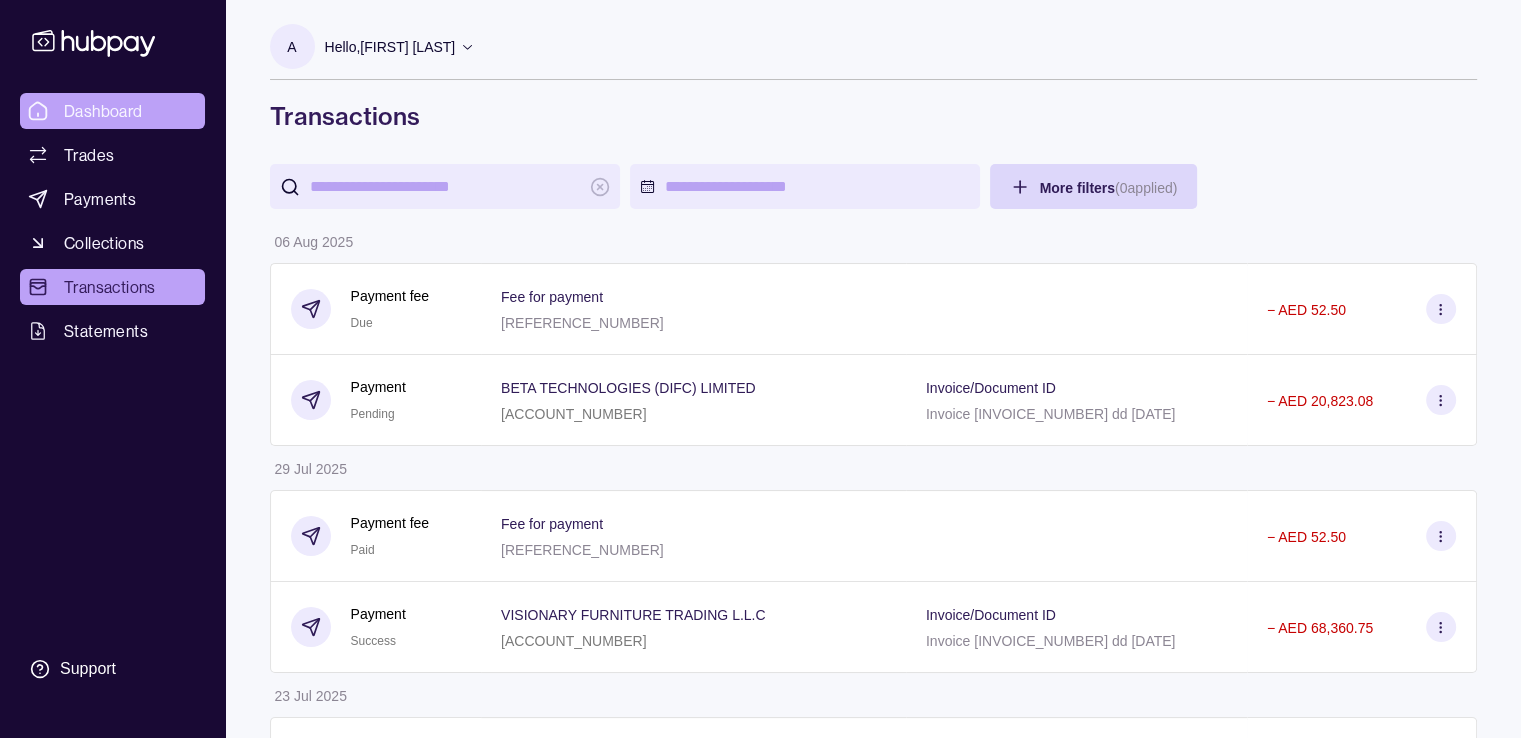 click on "Dashboard" at bounding box center (103, 111) 